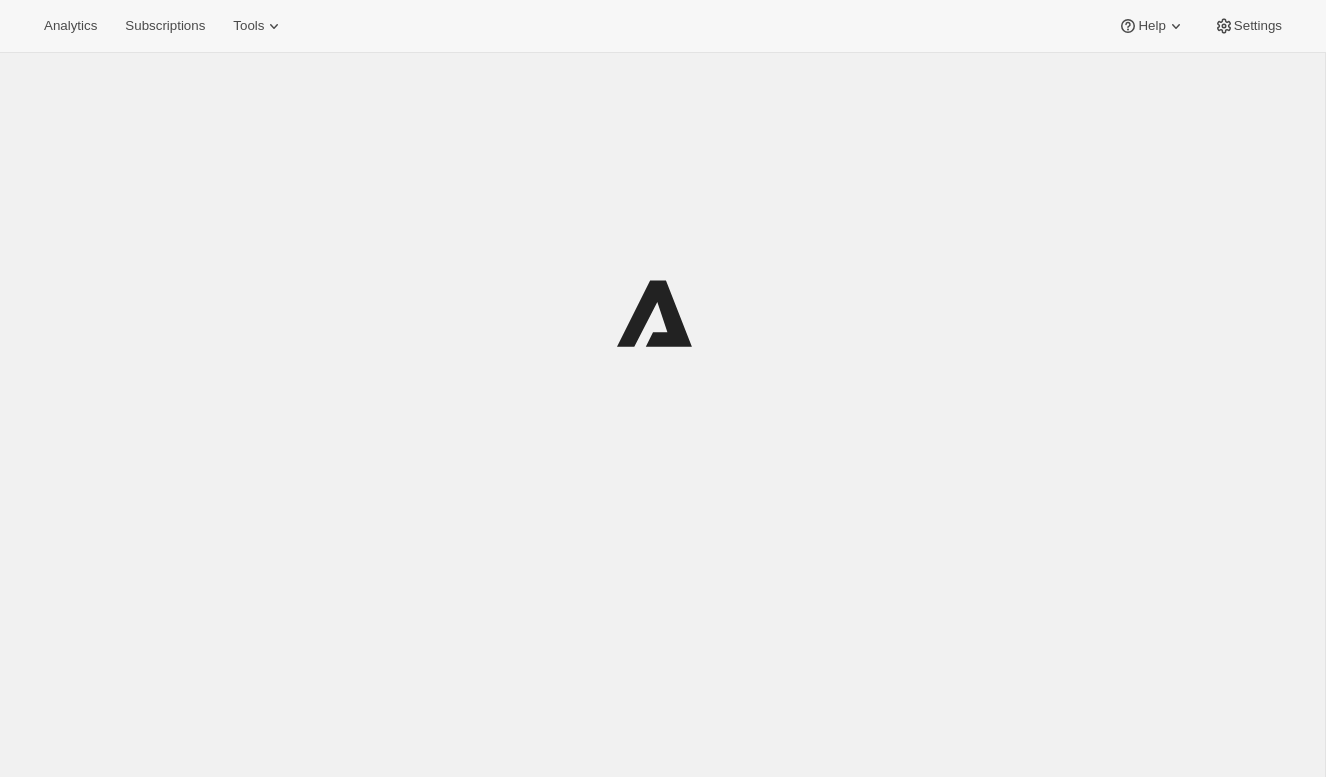 scroll, scrollTop: 0, scrollLeft: 0, axis: both 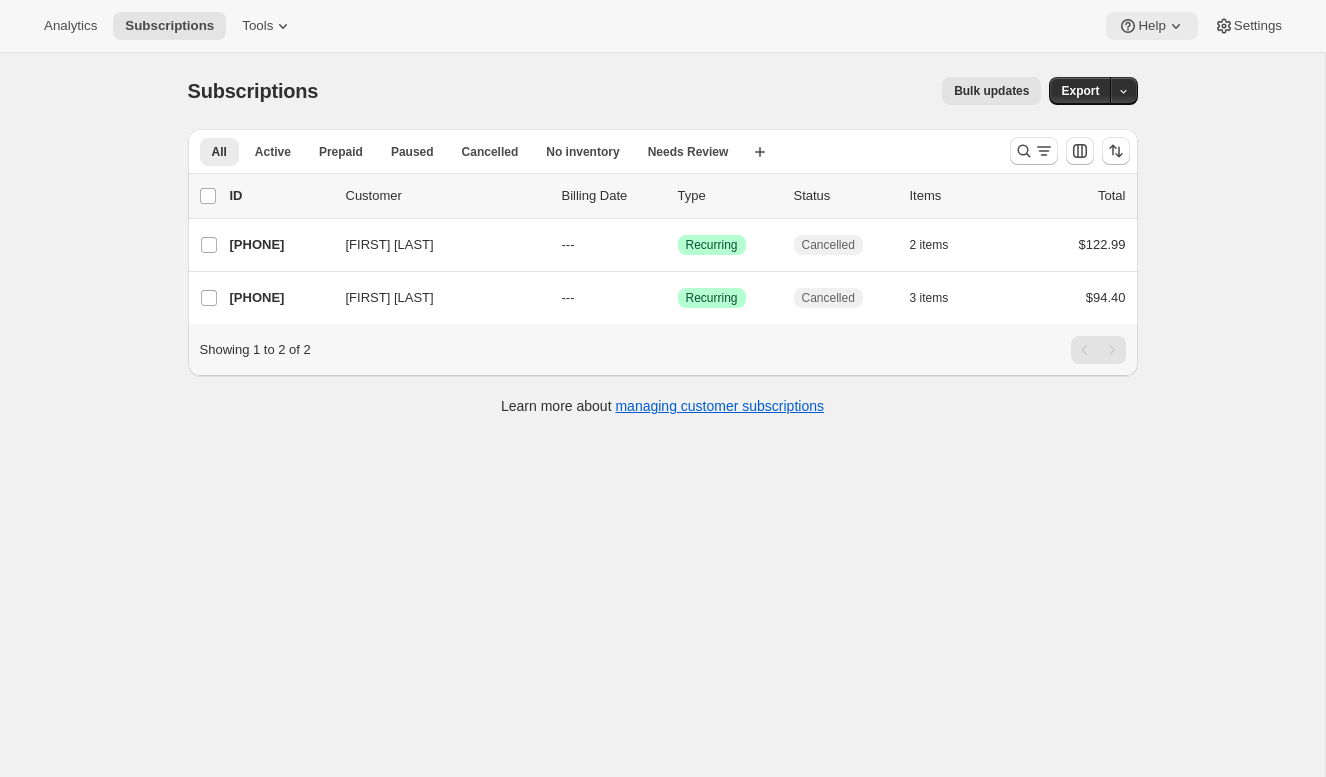 click on "Help" at bounding box center [1151, 26] 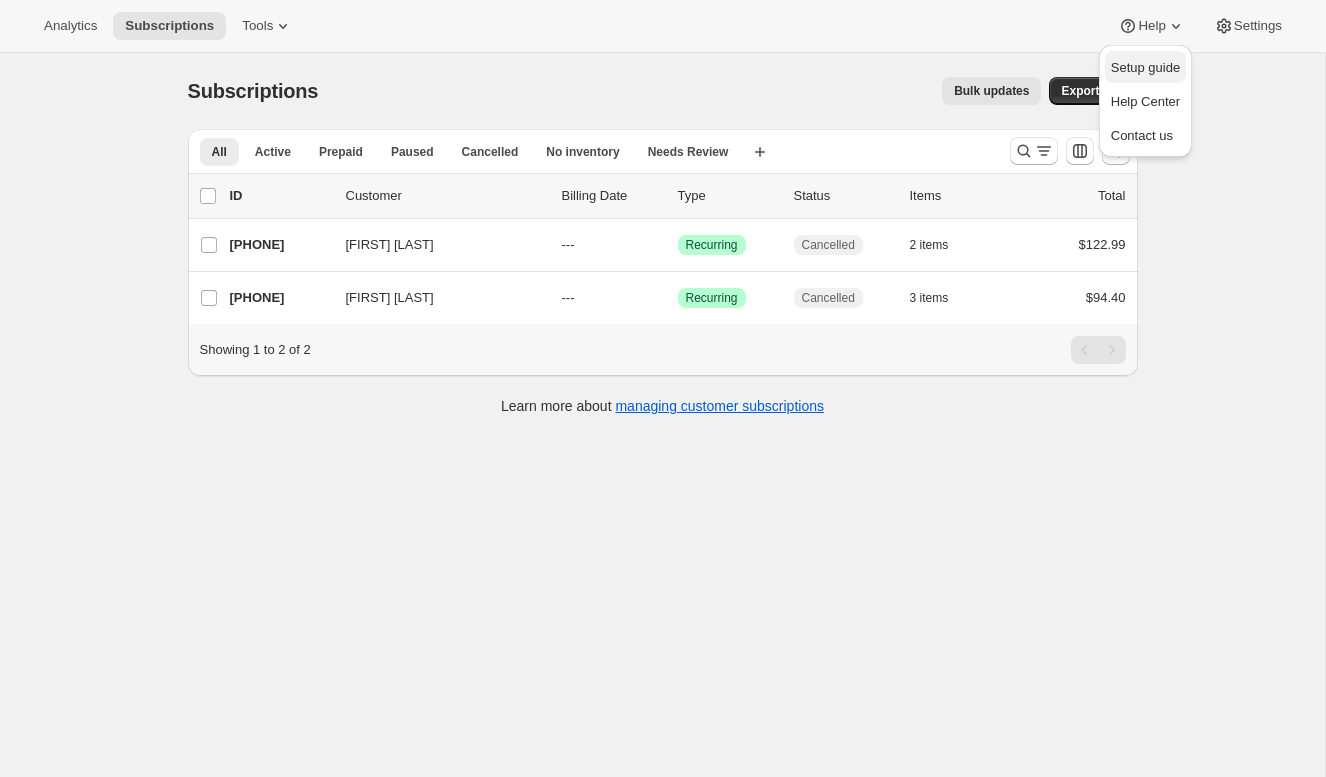 click on "Setup guide" at bounding box center [1145, 67] 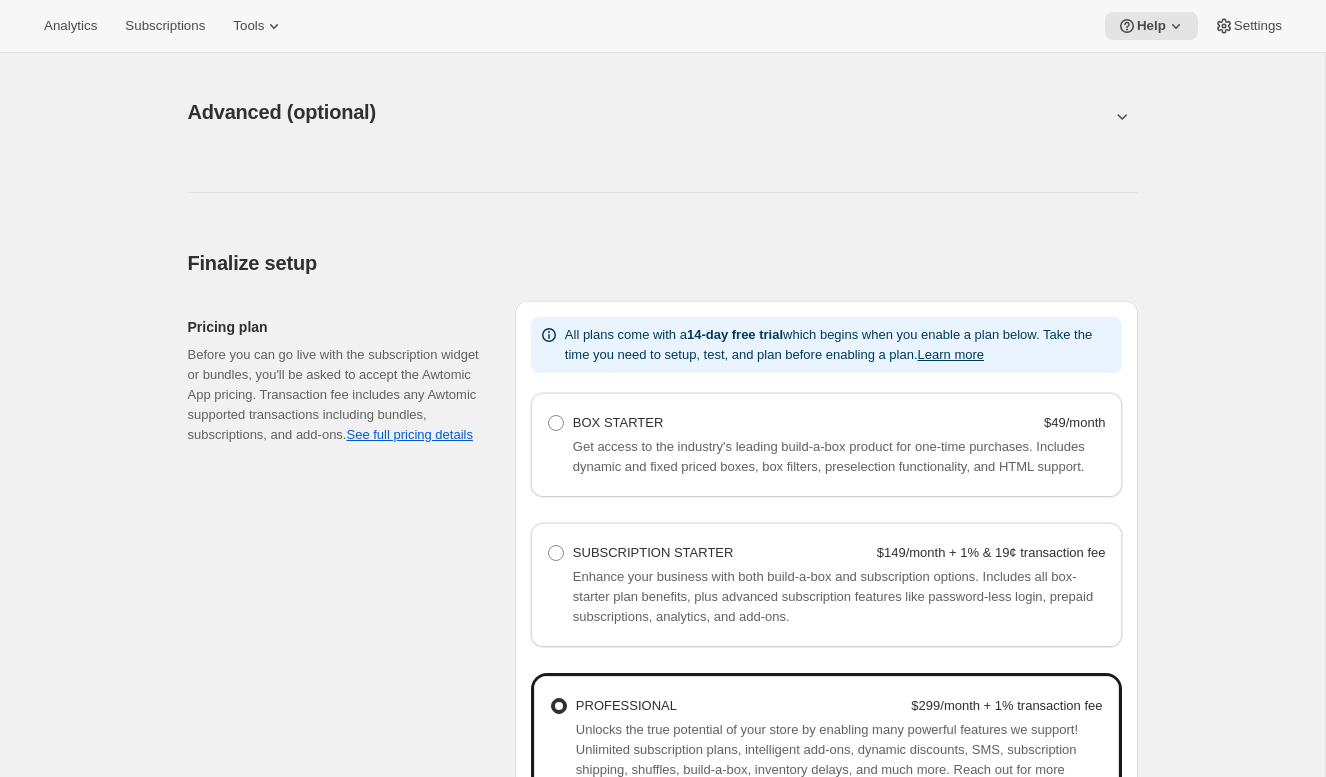 scroll, scrollTop: 381, scrollLeft: 0, axis: vertical 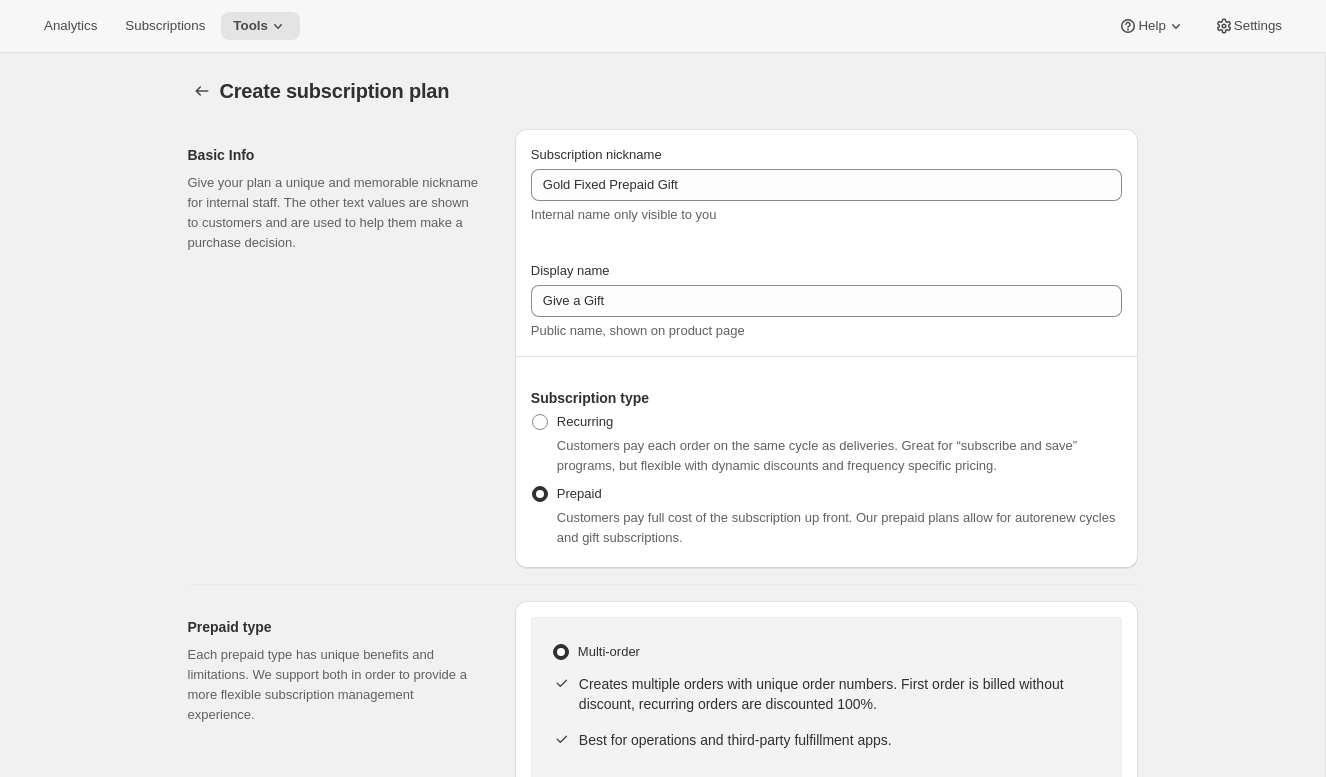 select on "MONTH" 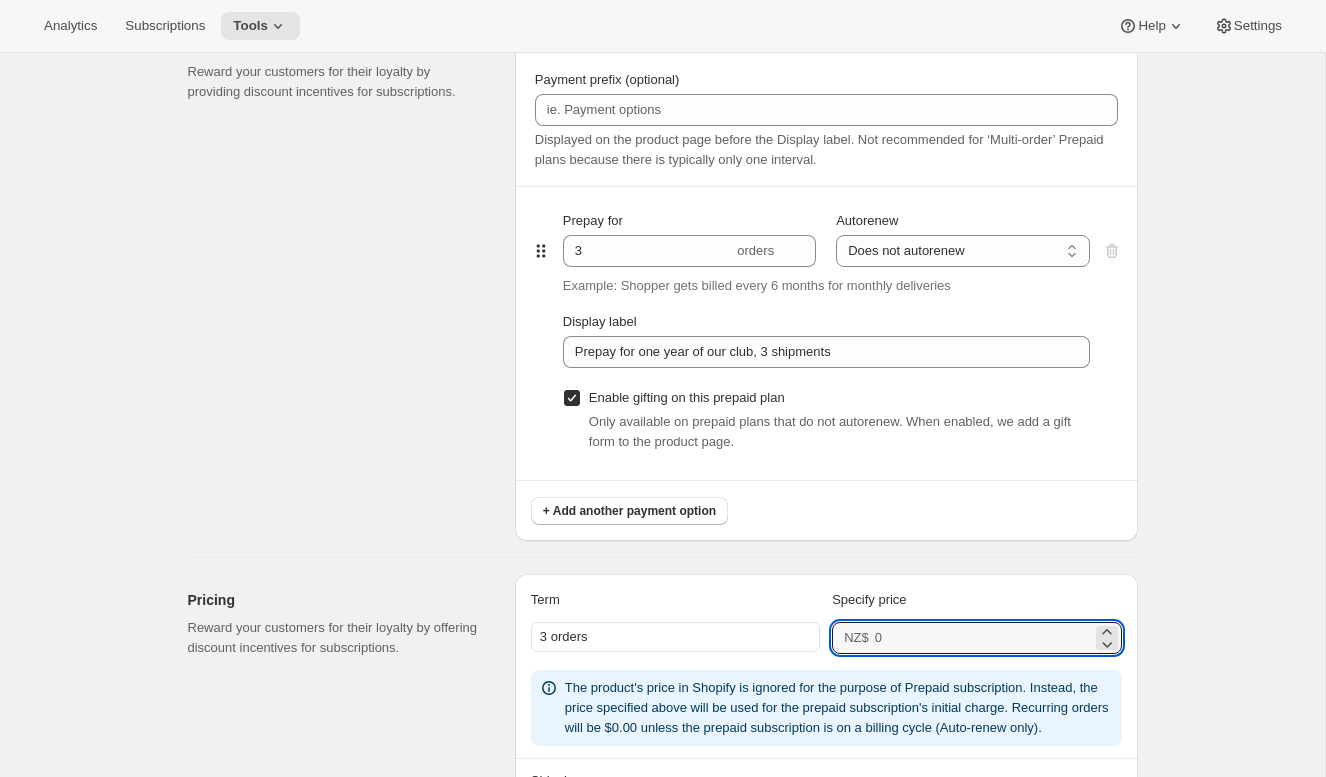 scroll, scrollTop: 1172, scrollLeft: 0, axis: vertical 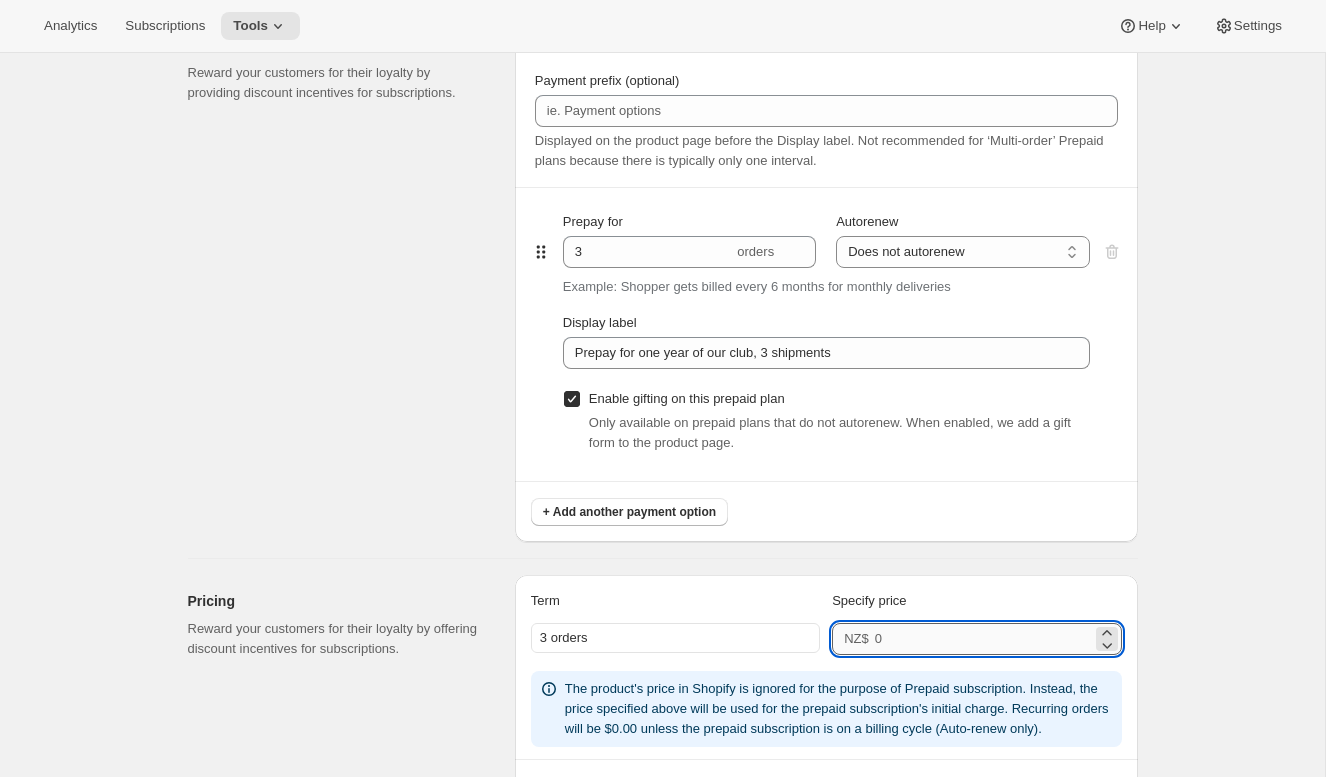 paste on "2430" 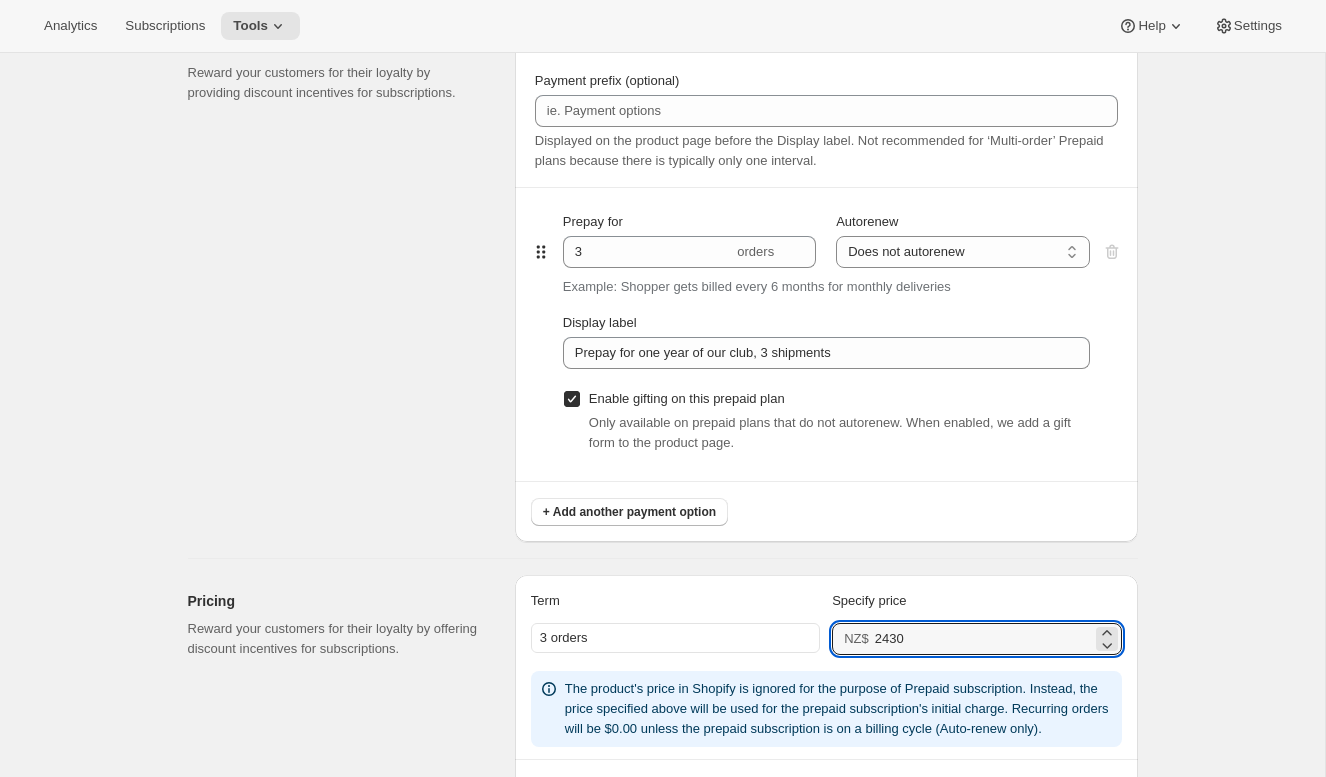 type on "2430" 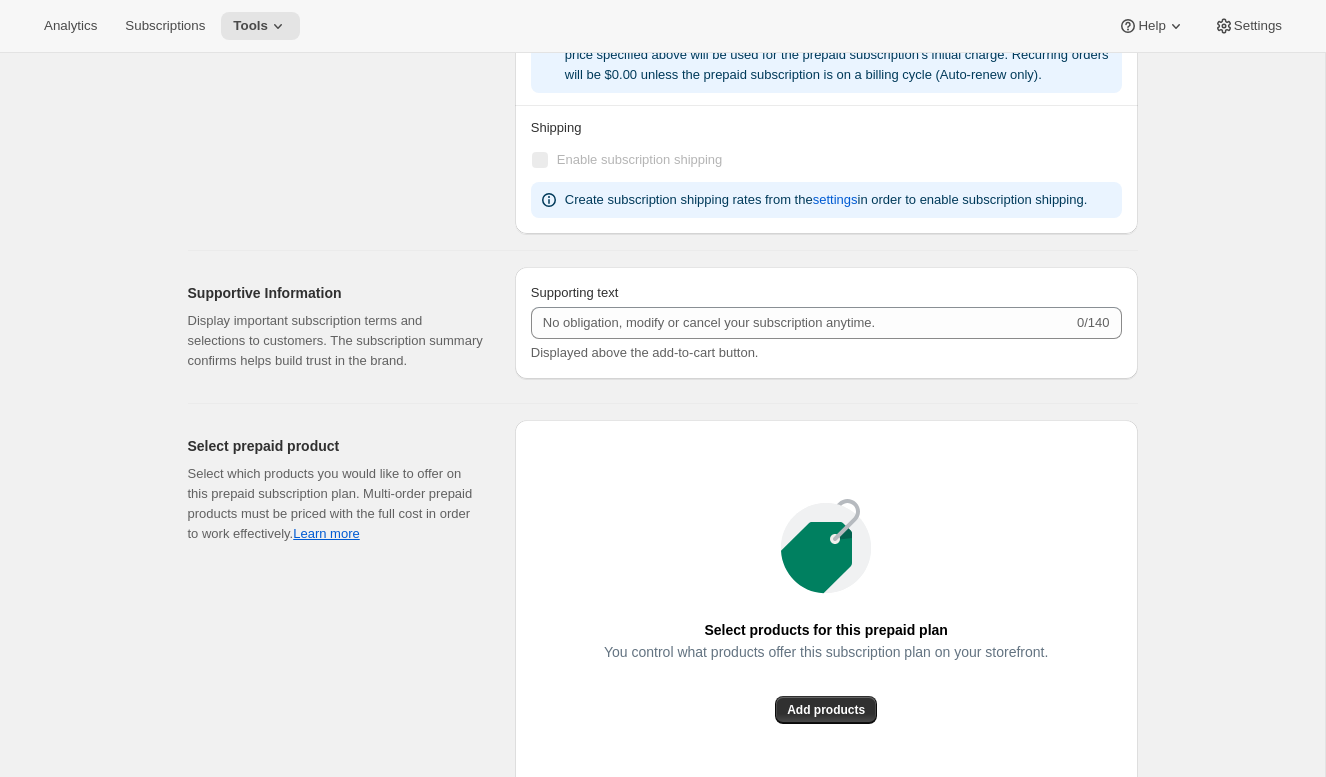 scroll, scrollTop: 2222, scrollLeft: 0, axis: vertical 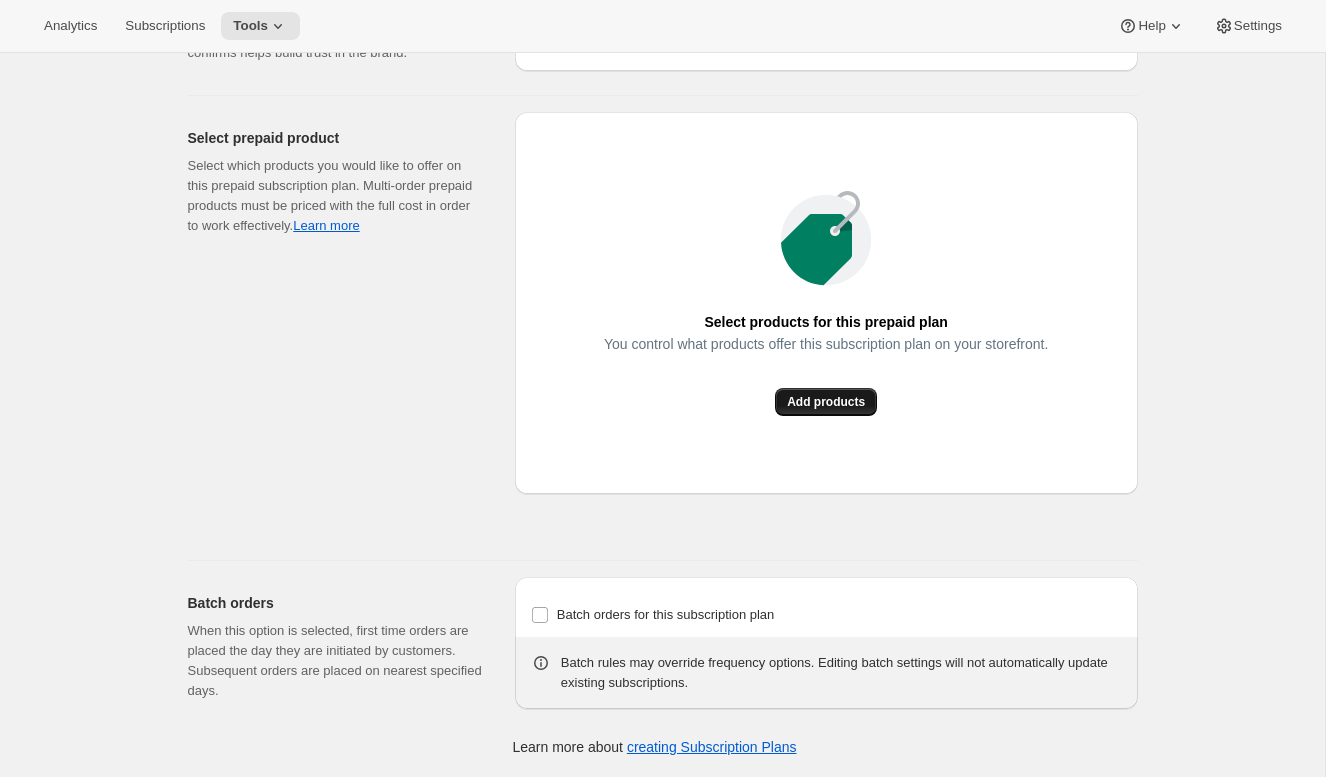 click on "Add products" at bounding box center [826, 402] 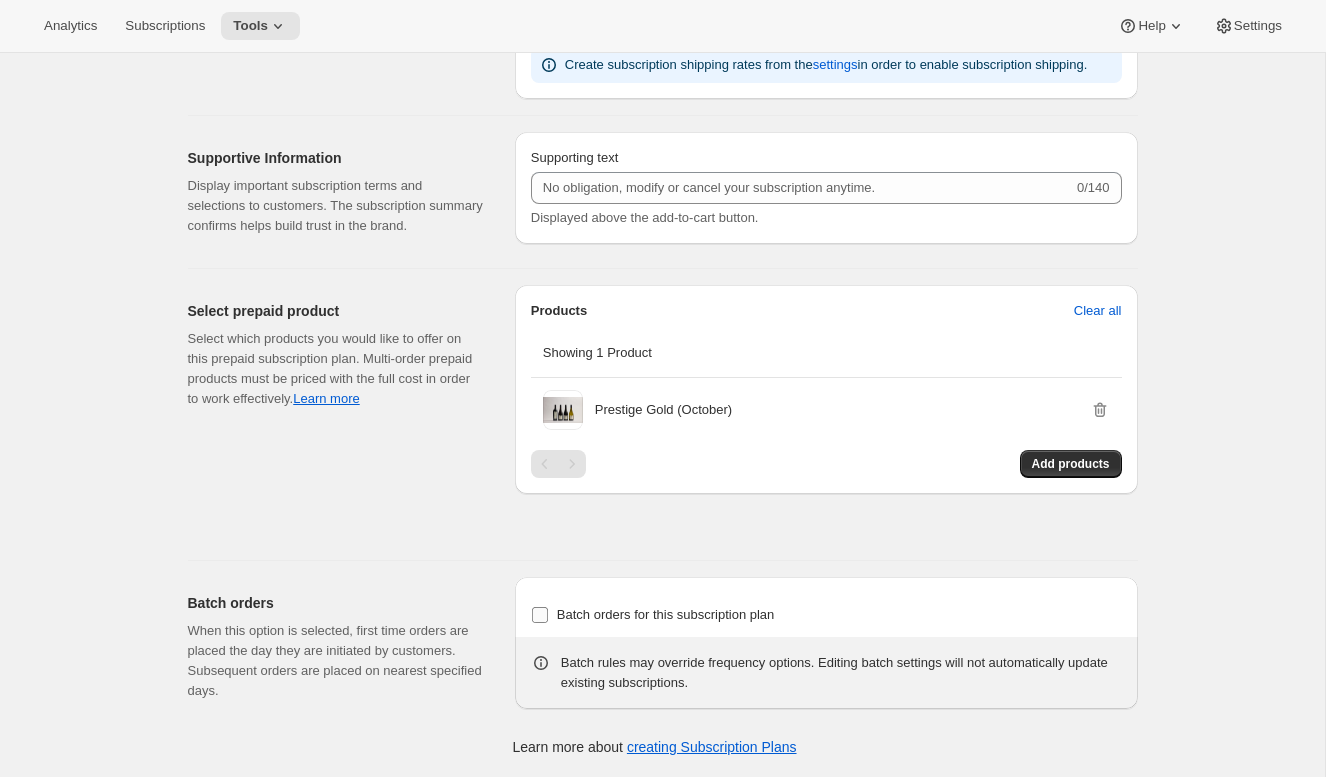 click on "Batch orders for this subscription plan" at bounding box center [666, 614] 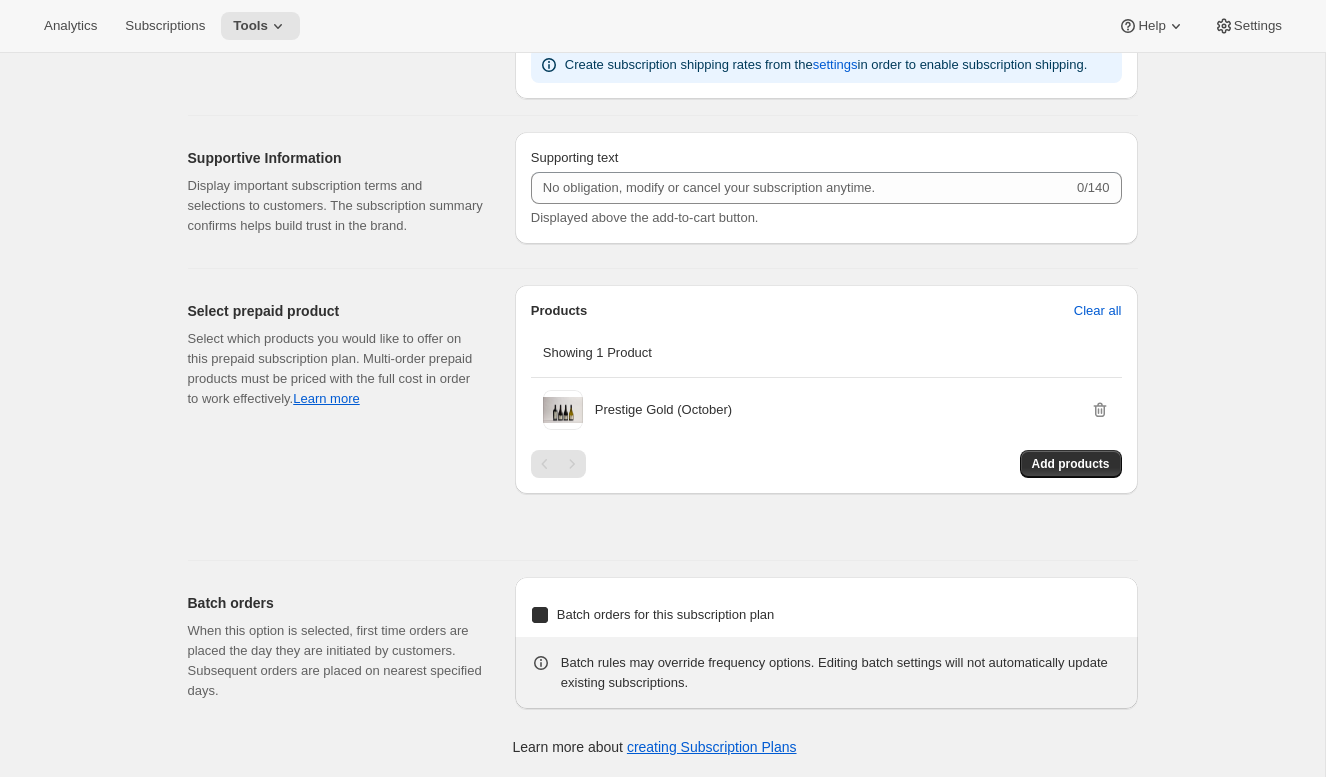 checkbox on "true" 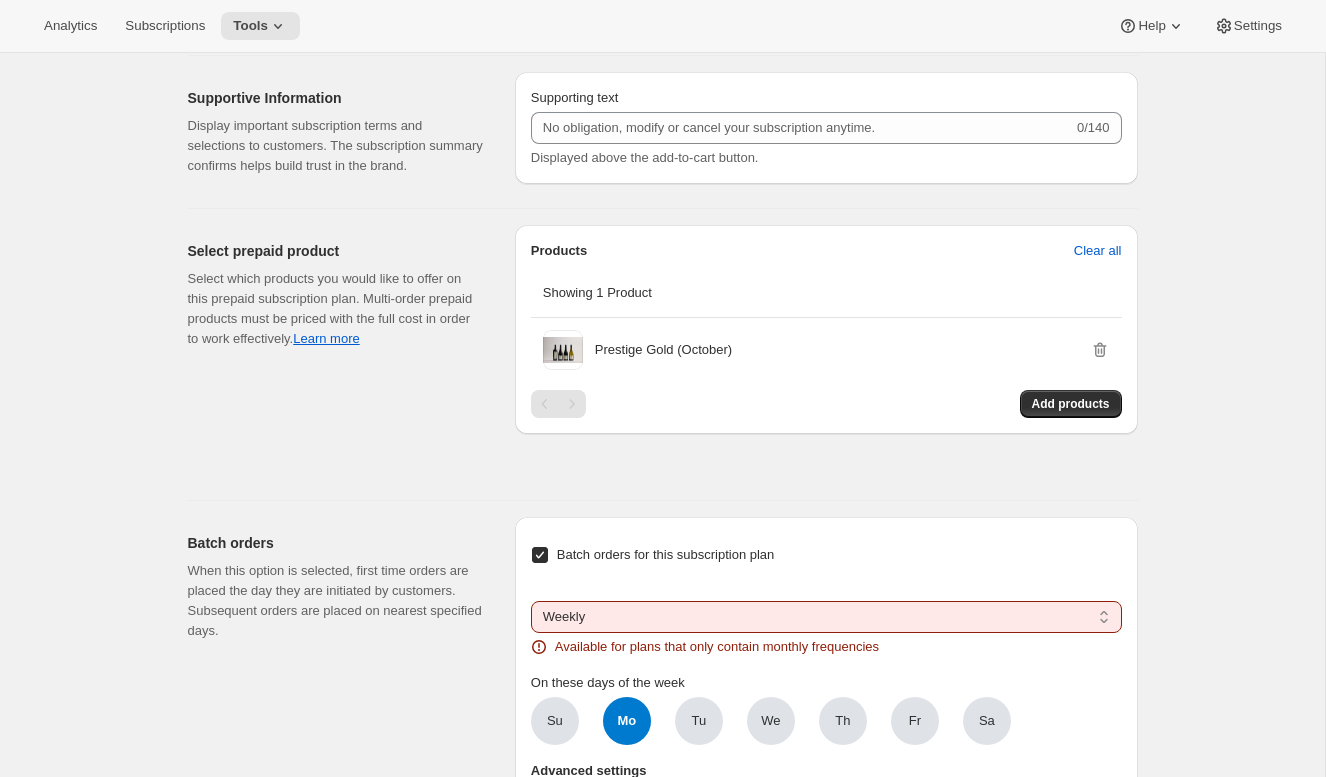 scroll, scrollTop: 2341, scrollLeft: 0, axis: vertical 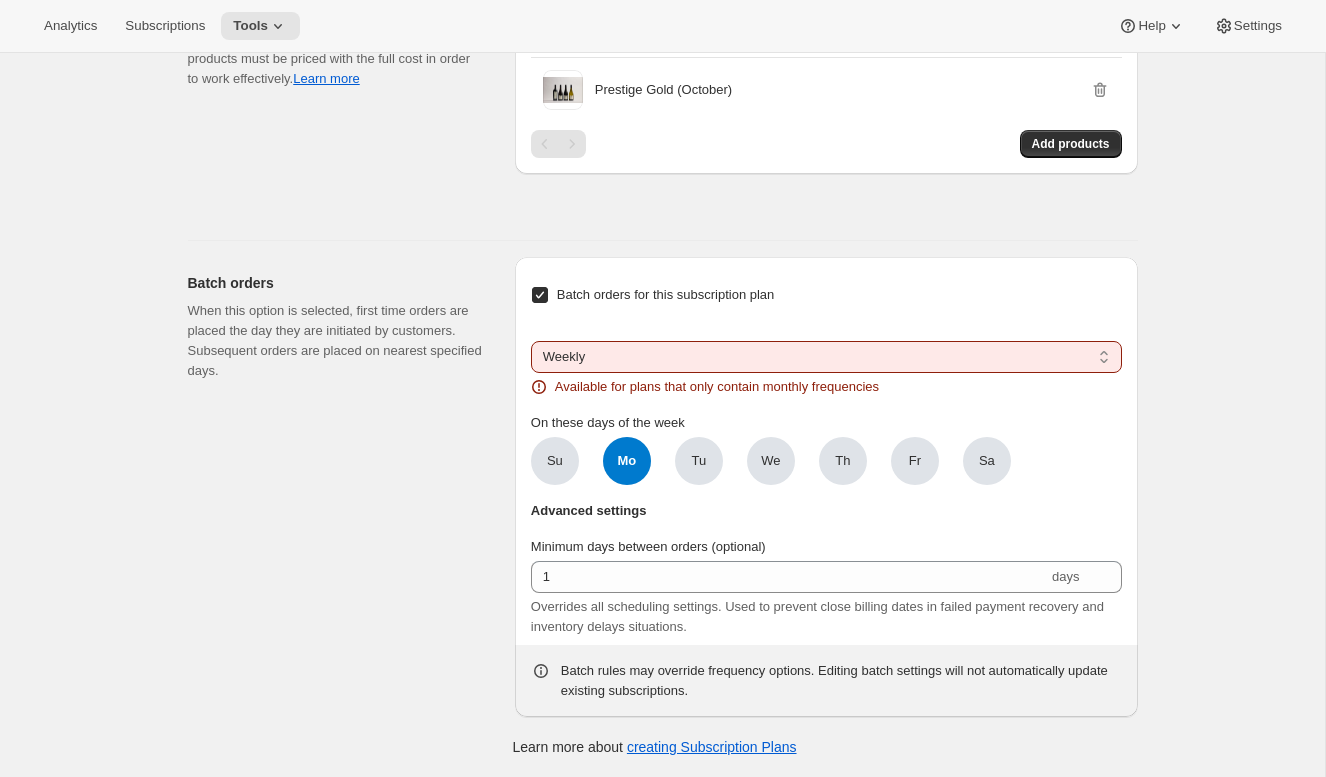click on "Weekly Monthly Yearly" at bounding box center [826, 357] 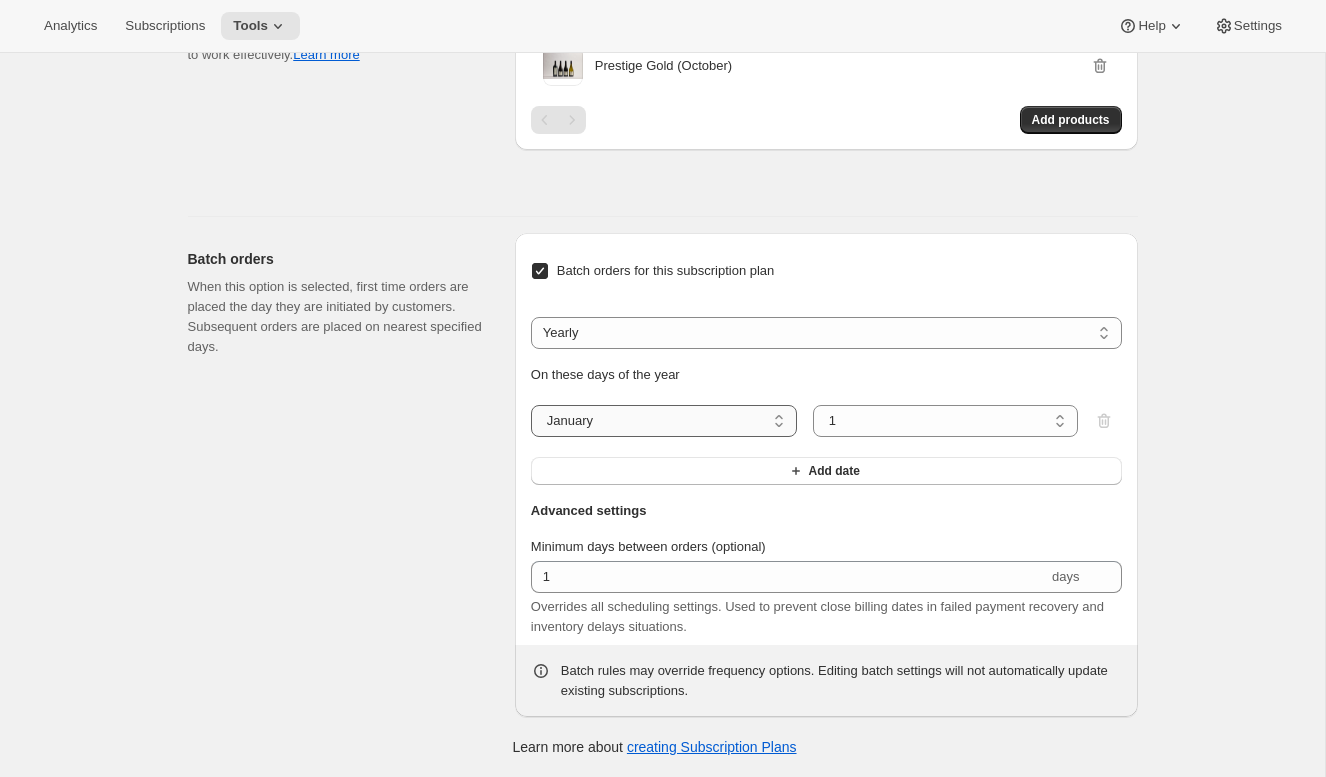 click on "January February March April May June July August September October November December" at bounding box center (664, 421) 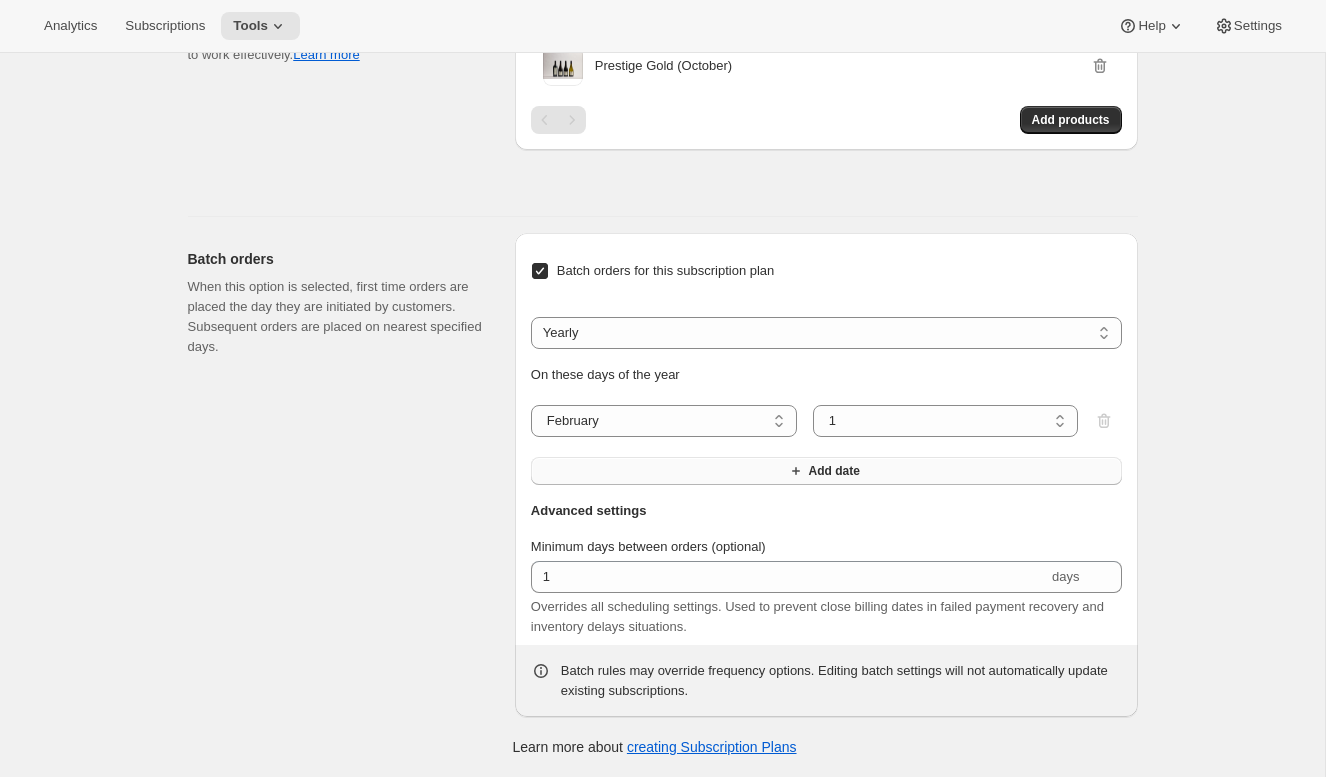 click on "Add date" at bounding box center [826, 471] 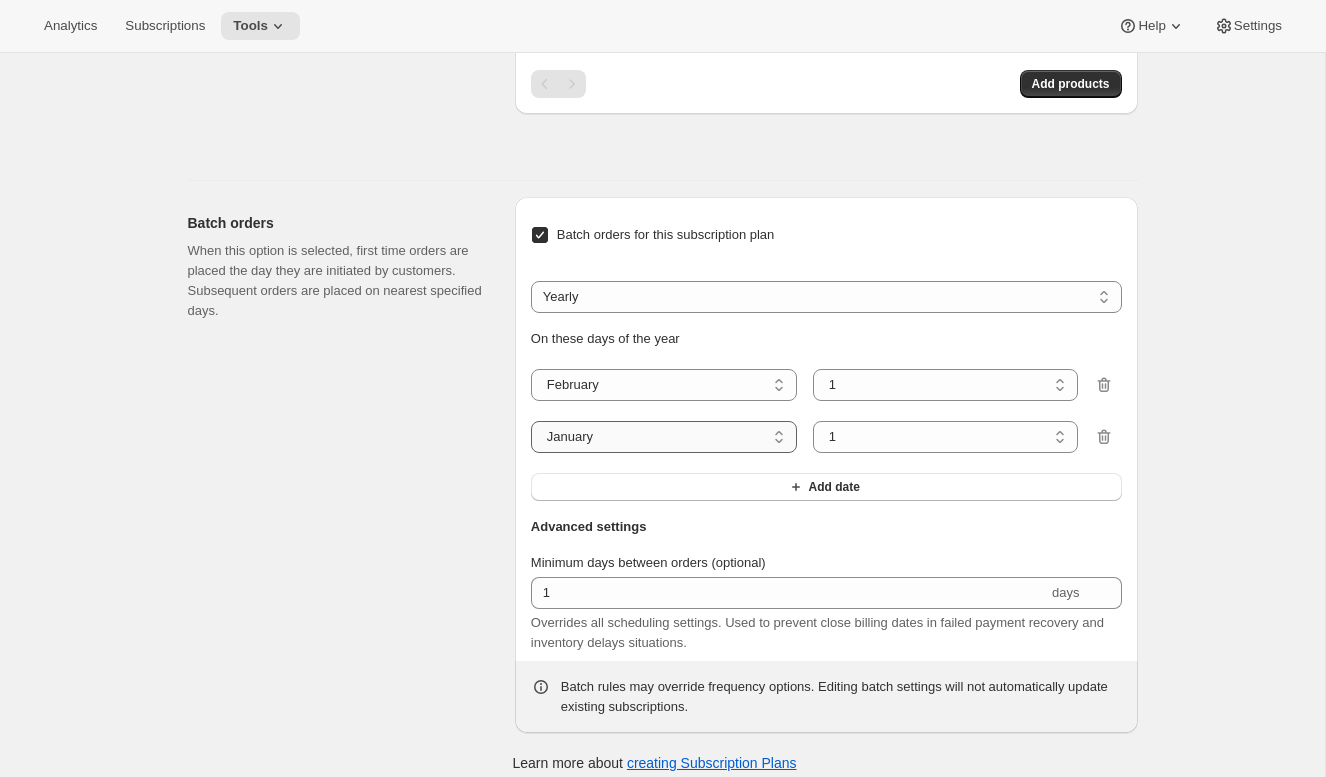 click on "January February March April May June July August September October November December" at bounding box center (664, 437) 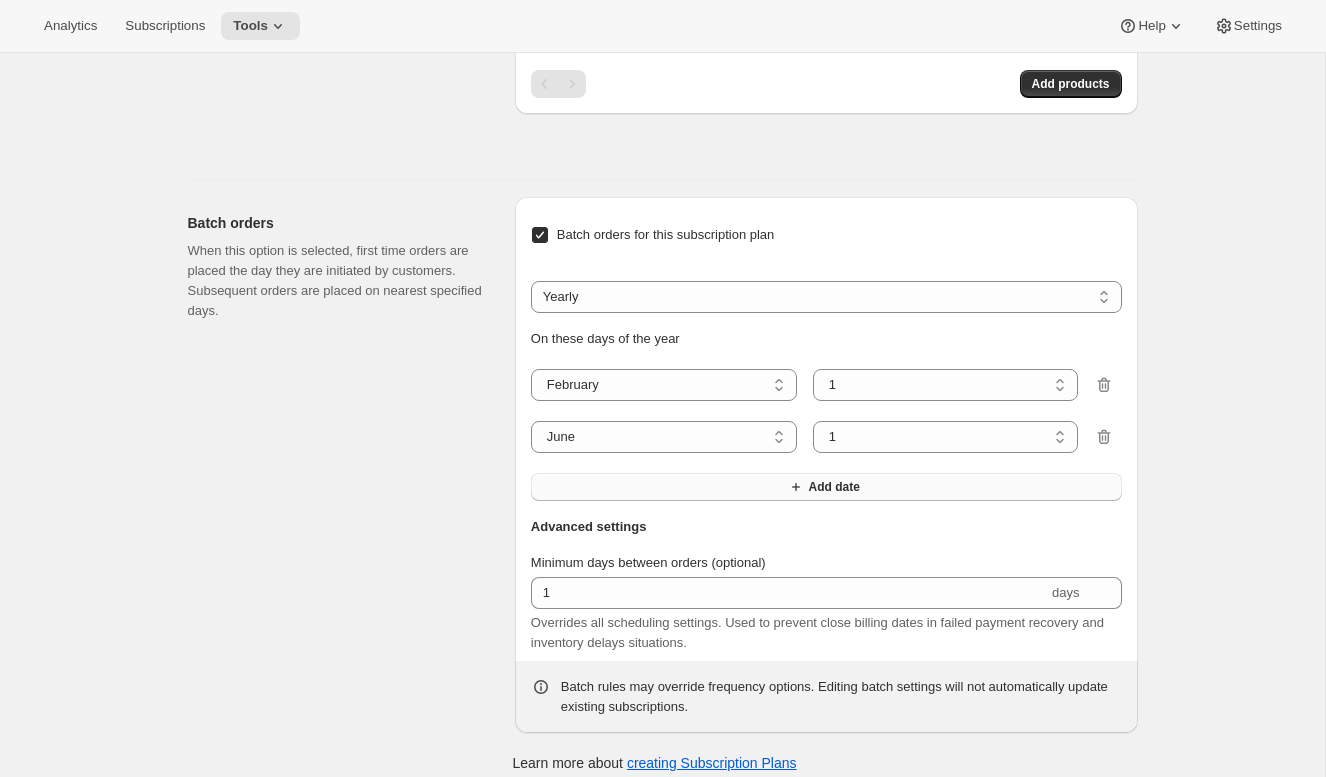 click on "Add date" at bounding box center (826, 487) 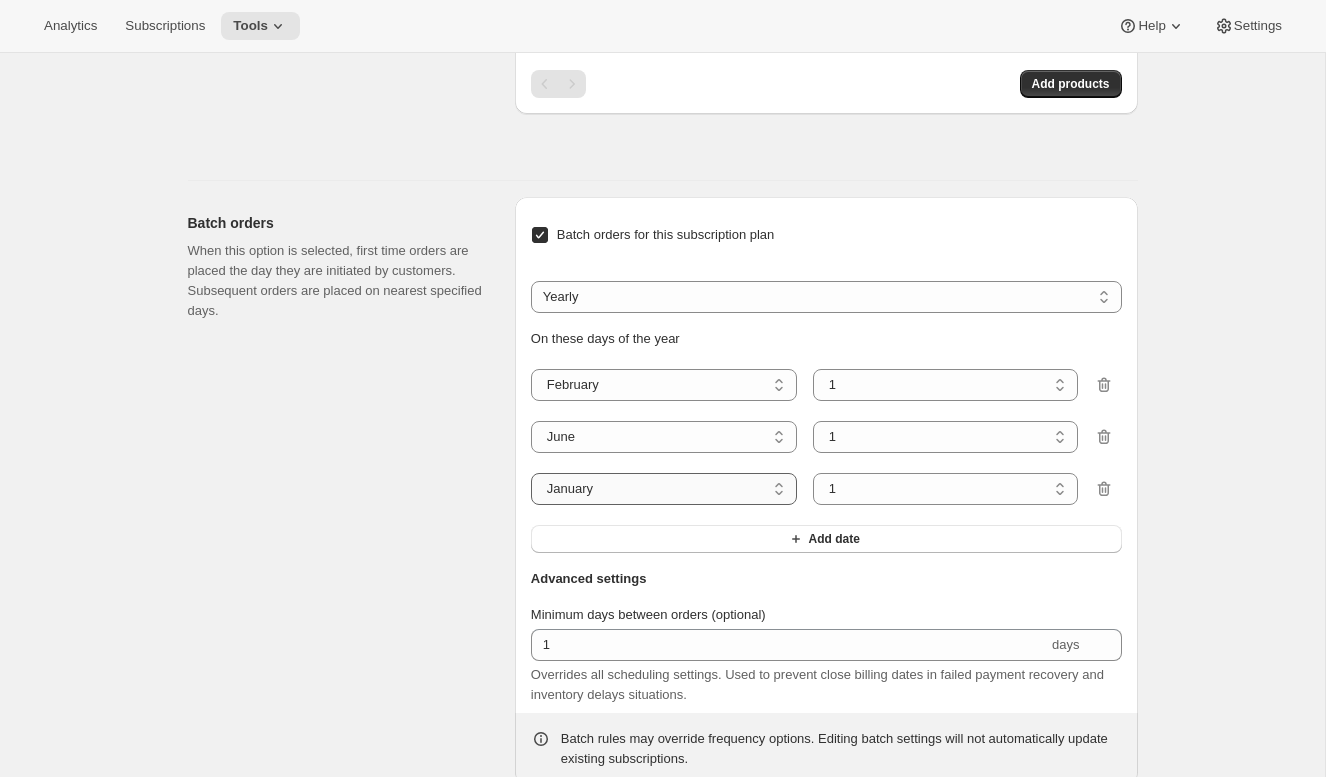 click on "January February March April May June July August September October November December" at bounding box center (664, 489) 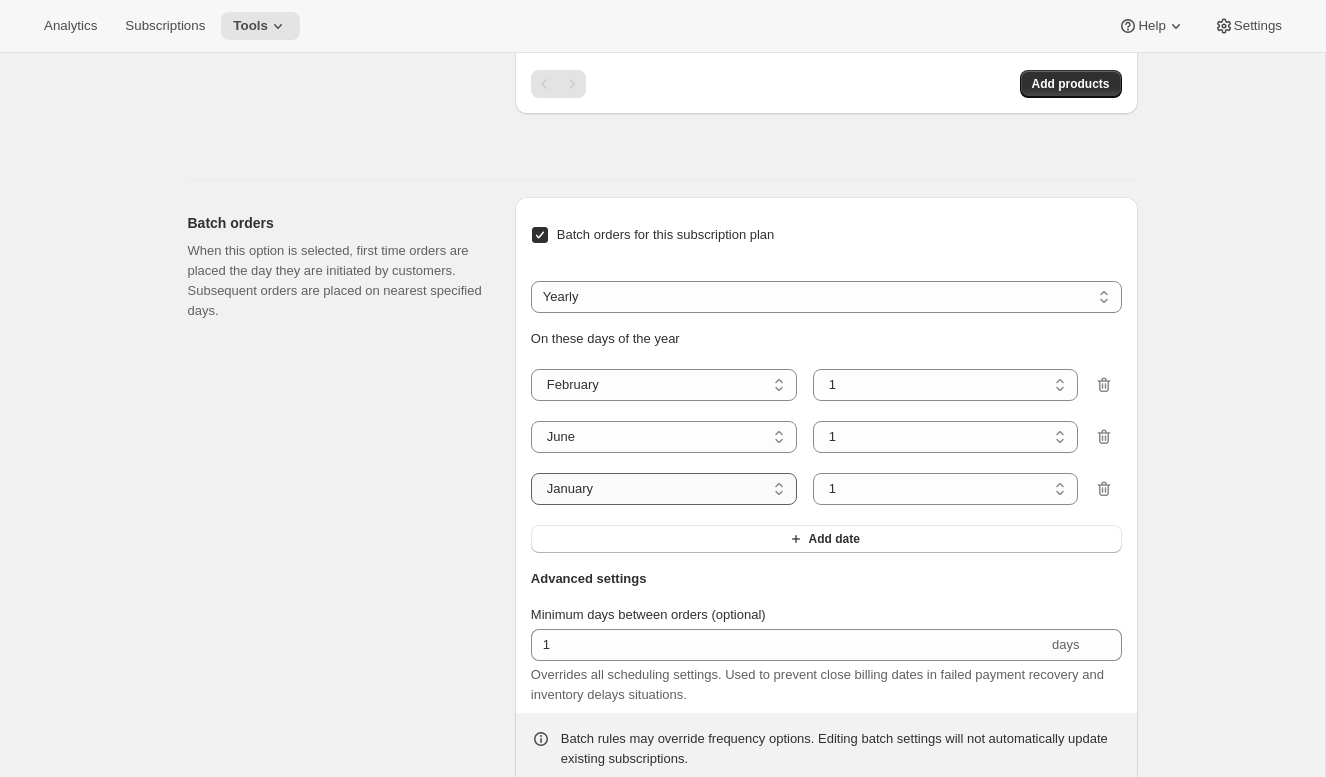 select on "10" 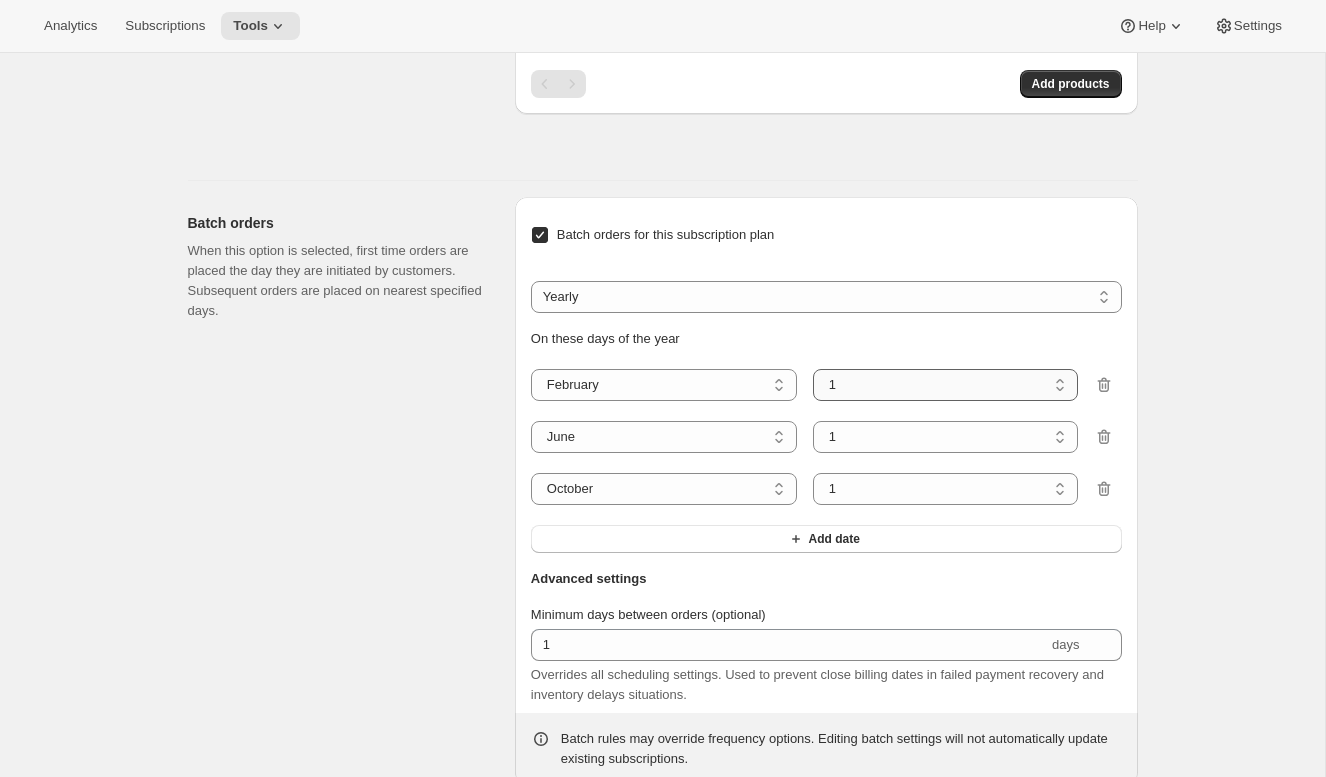 click on "1 2 3 4 5 6 7 8 9 10 11 12 13 14 15 16 17 18 19 20 21 22 23 24 25 26 27 28" at bounding box center (946, 385) 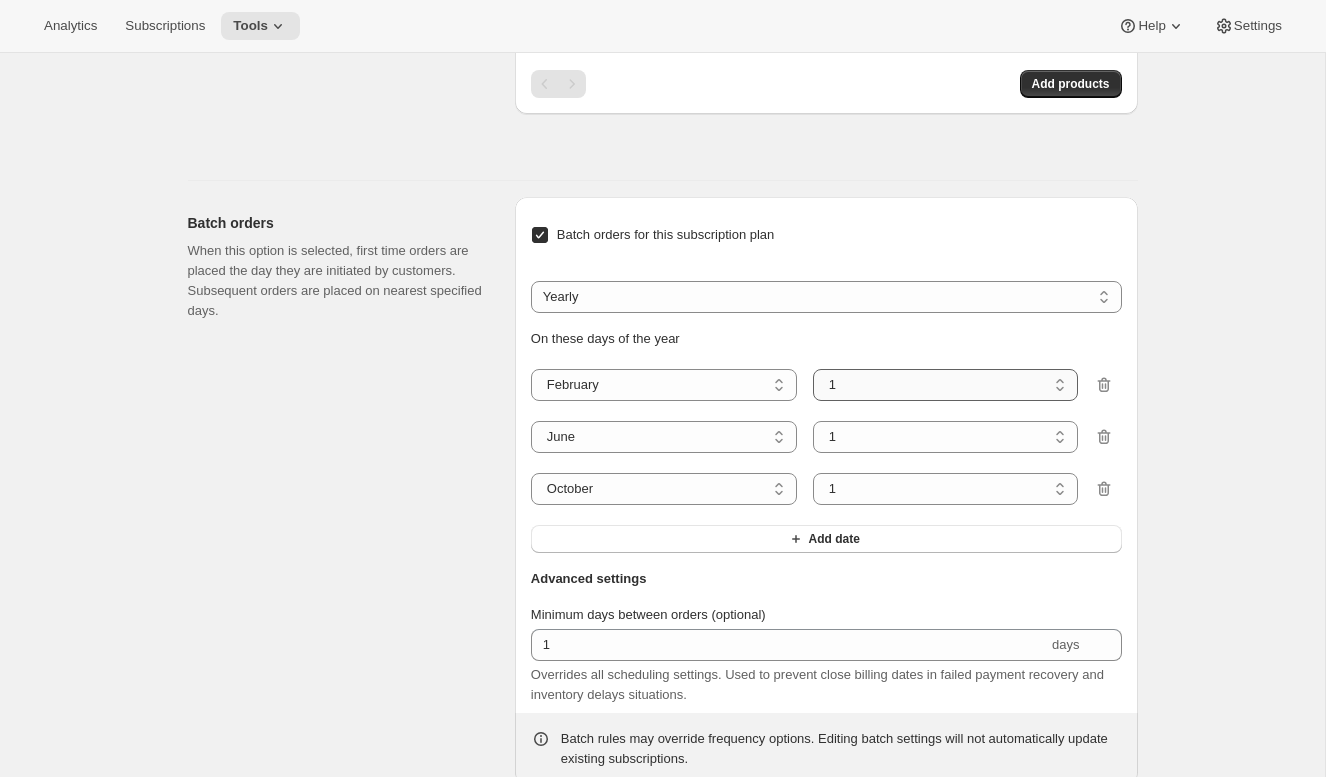select on "5" 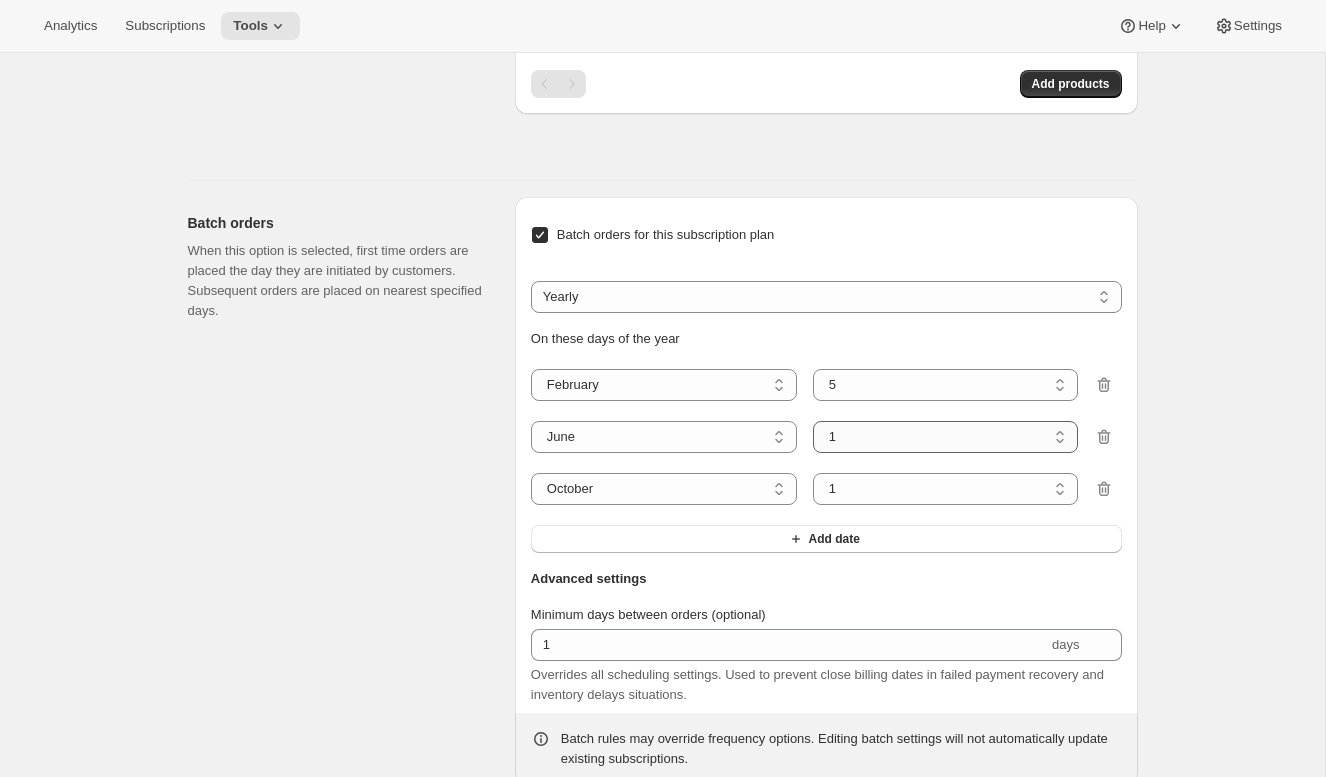 click on "1 2 3 4 5 6 7 8 9 10 11 12 13 14 15 16 17 18 19 20 21 22 23 24 25 26 27 28 29 30" at bounding box center [946, 437] 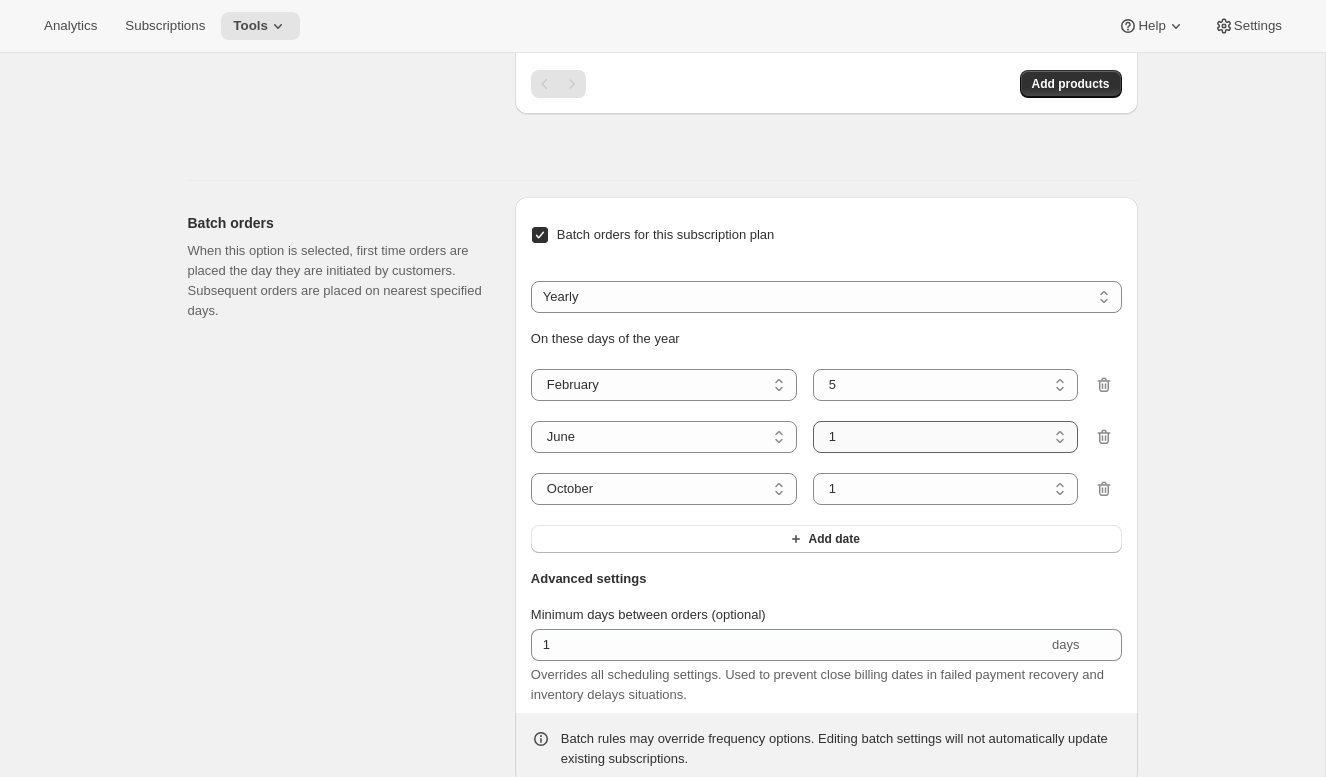 select on "5" 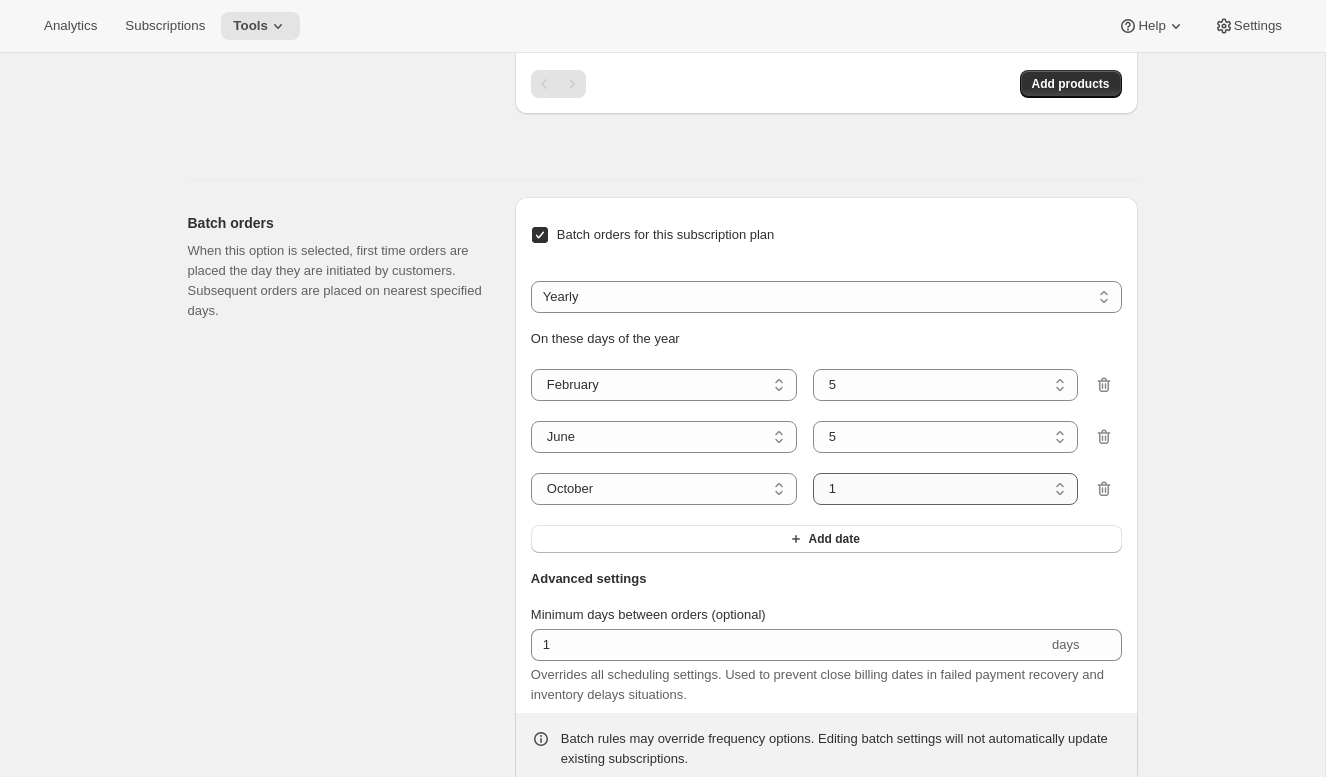 click on "1 2 3 4 5 6 7 8 9 10 11 12 13 14 15 16 17 18 19 20 21 22 23 24 25 26 27 28 29 30 31" at bounding box center [946, 489] 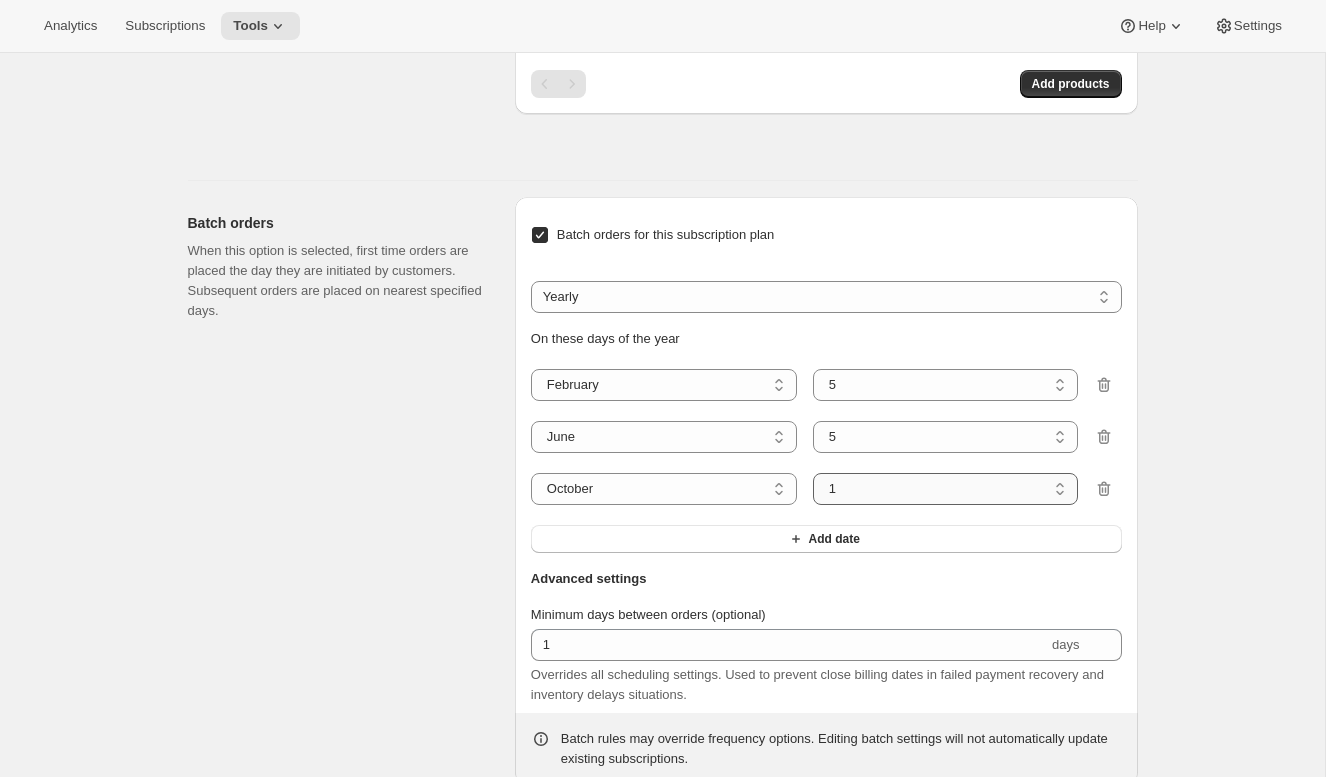 select on "5" 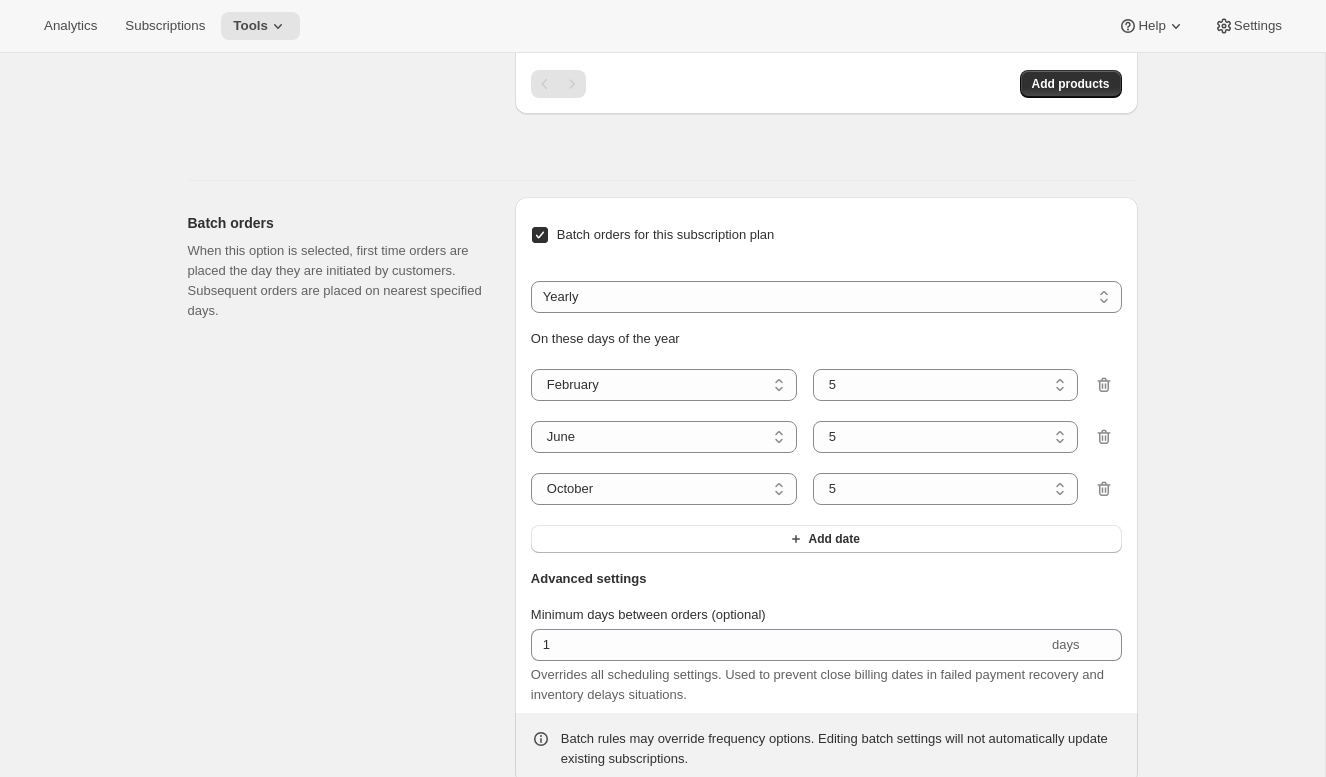 scroll, scrollTop: 0, scrollLeft: 0, axis: both 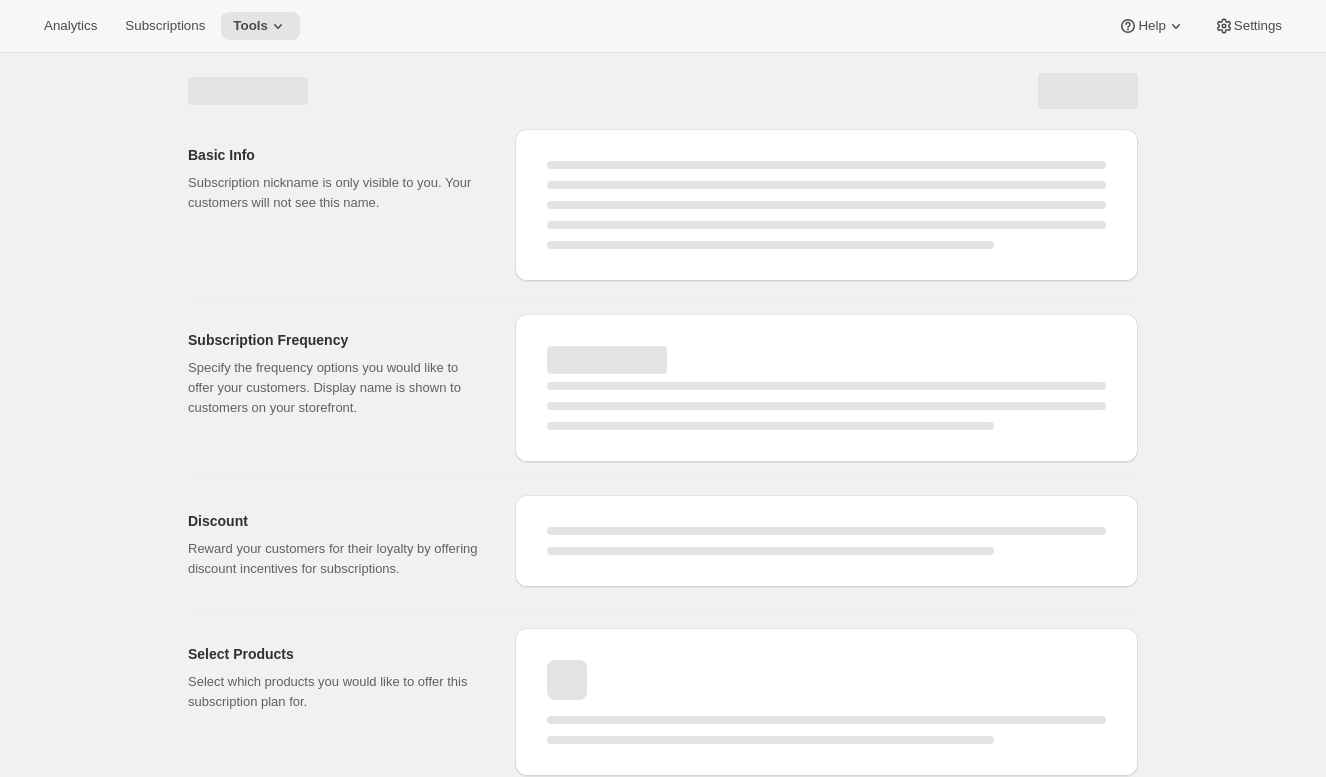 select on "WEEK" 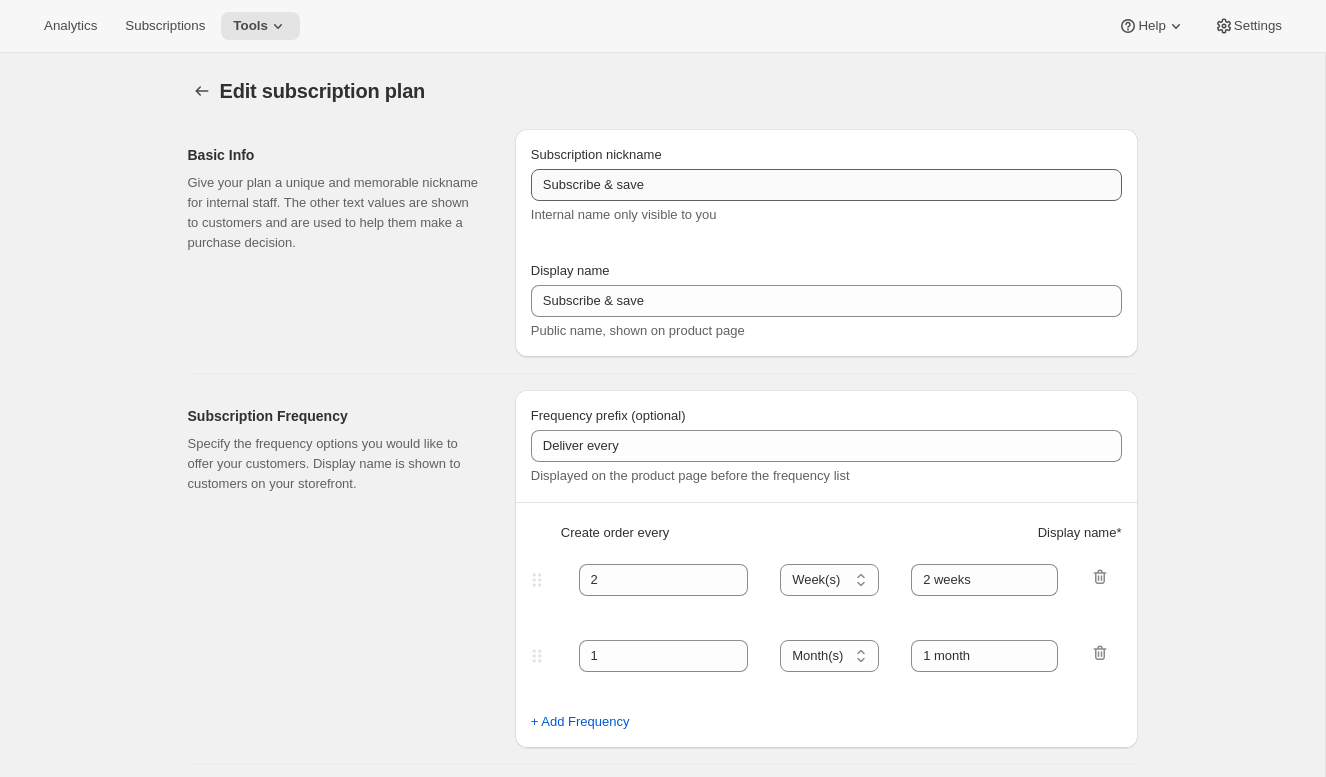 type on "Gold Fixed Prepaid Gift" 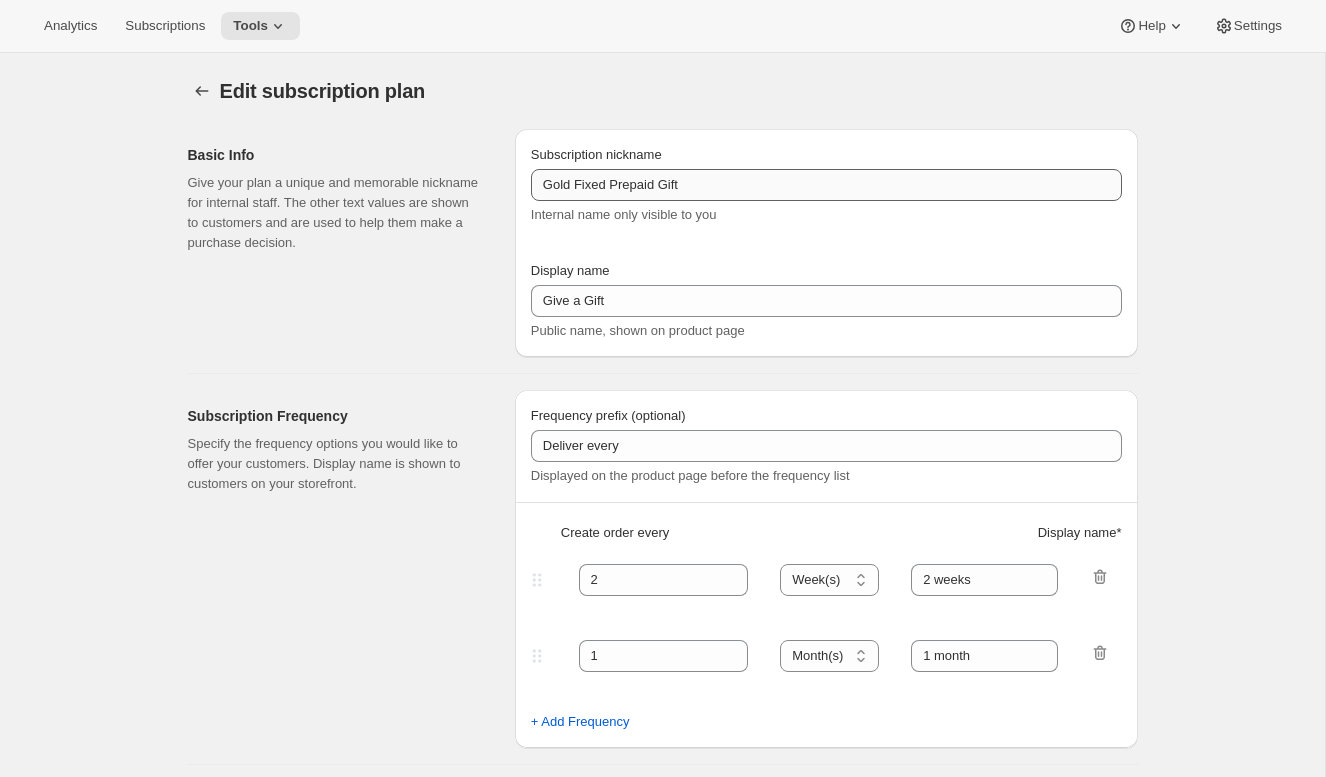 select on "MONTH" 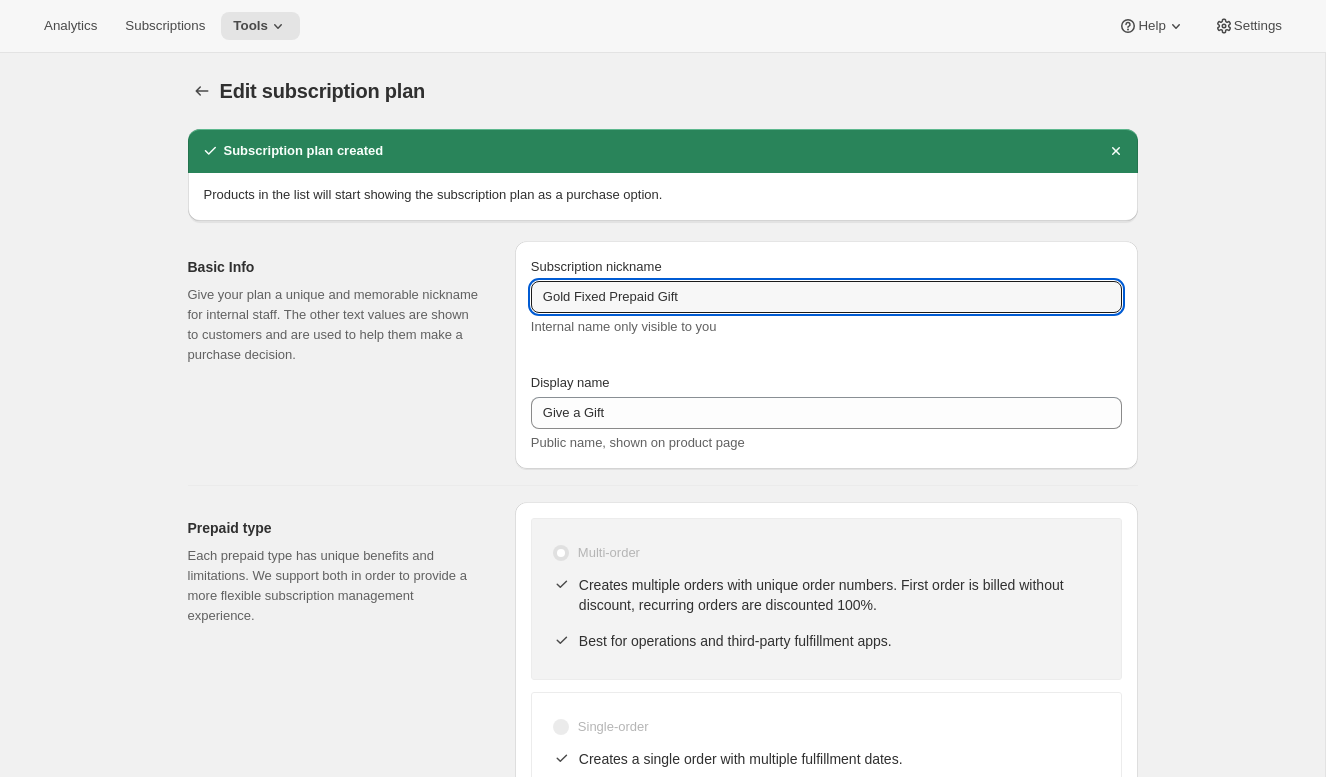 drag, startPoint x: 688, startPoint y: 292, endPoint x: 471, endPoint y: 278, distance: 217.45114 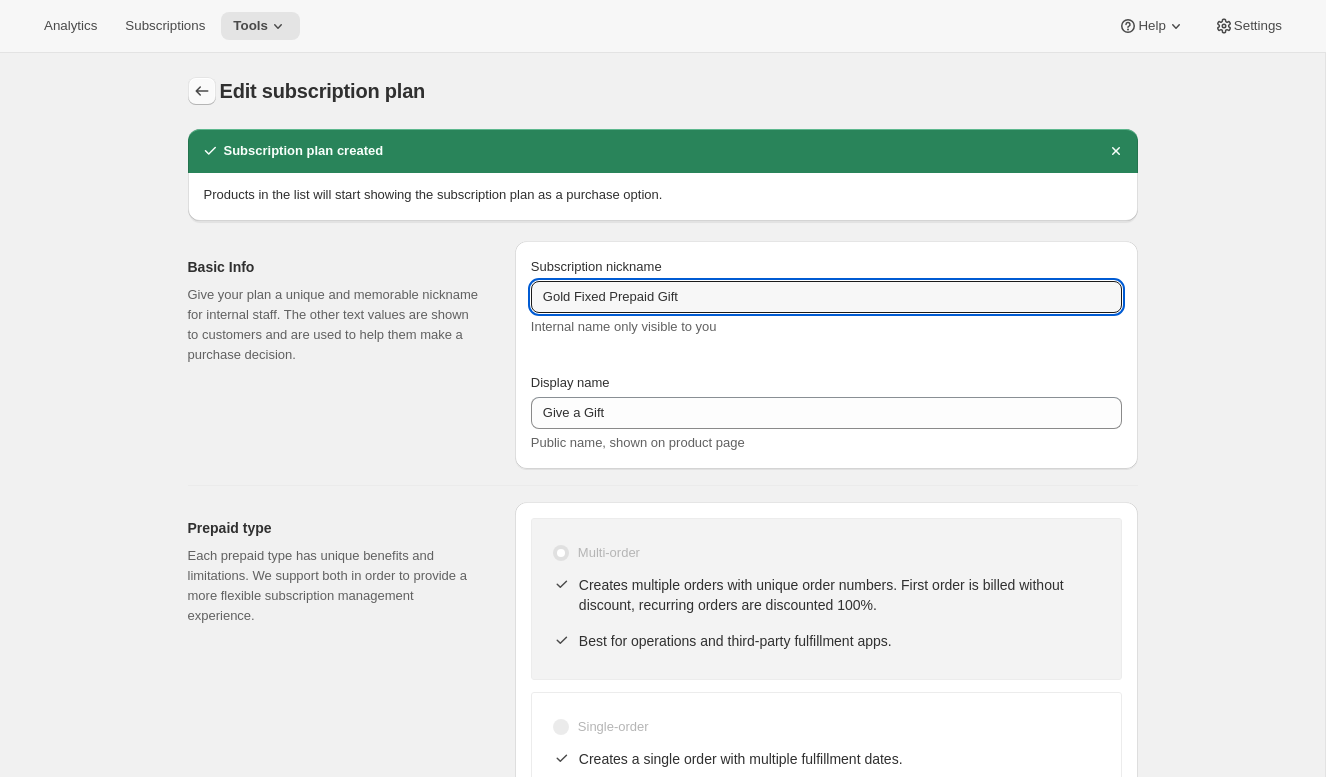 click 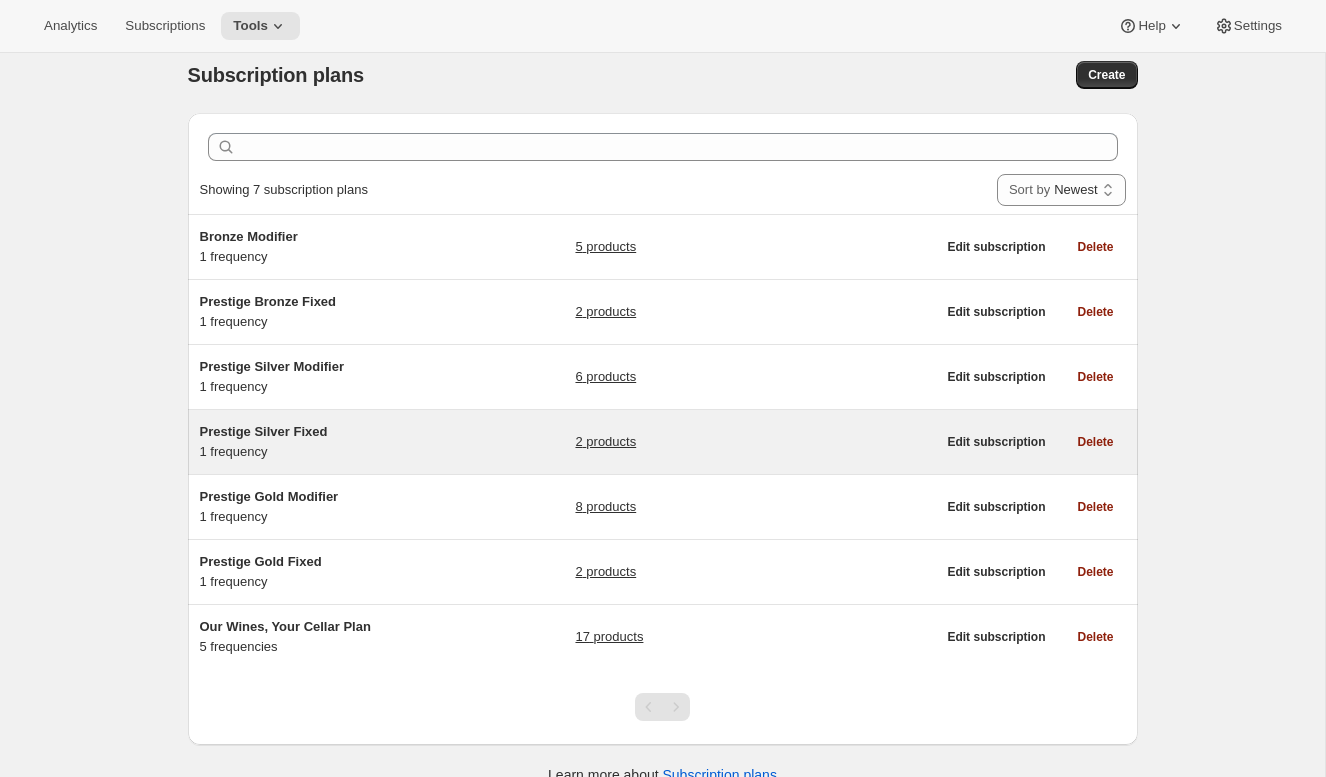 scroll, scrollTop: 0, scrollLeft: 0, axis: both 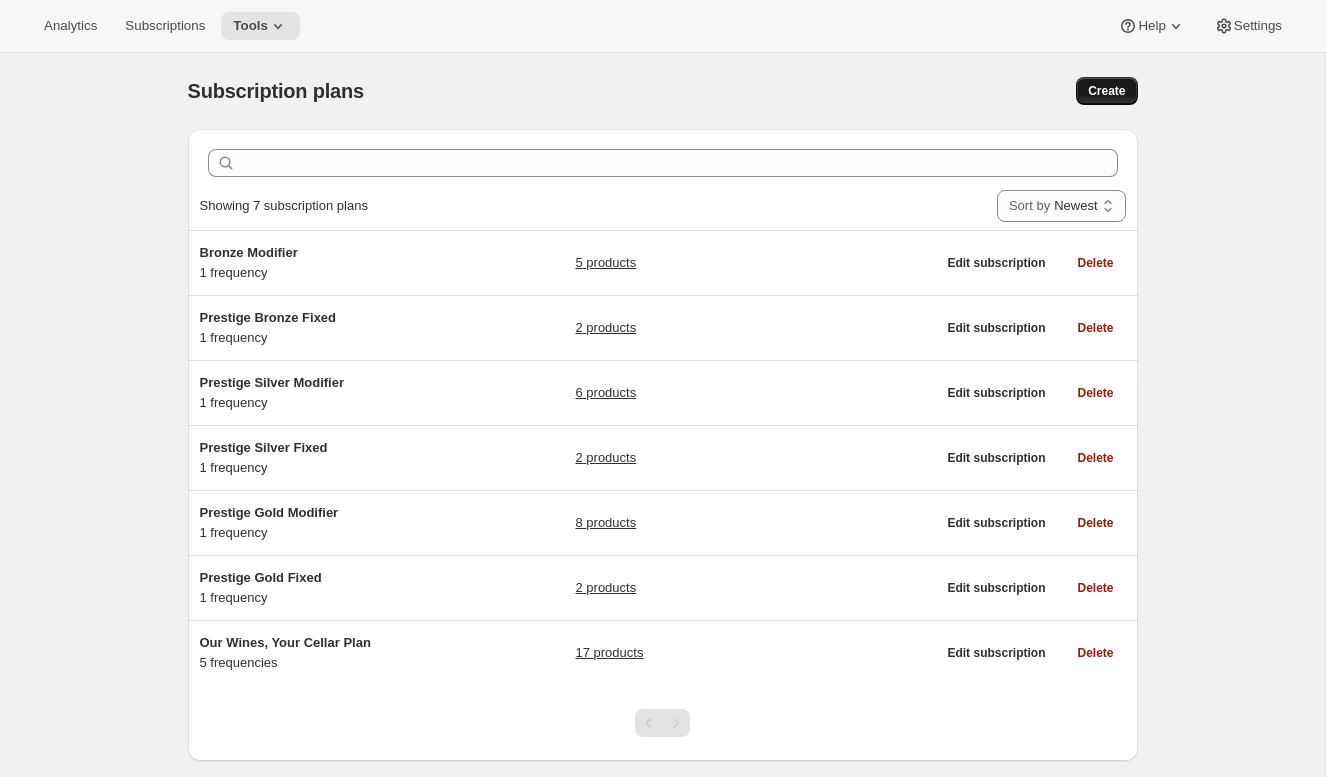click on "Create" at bounding box center [1106, 91] 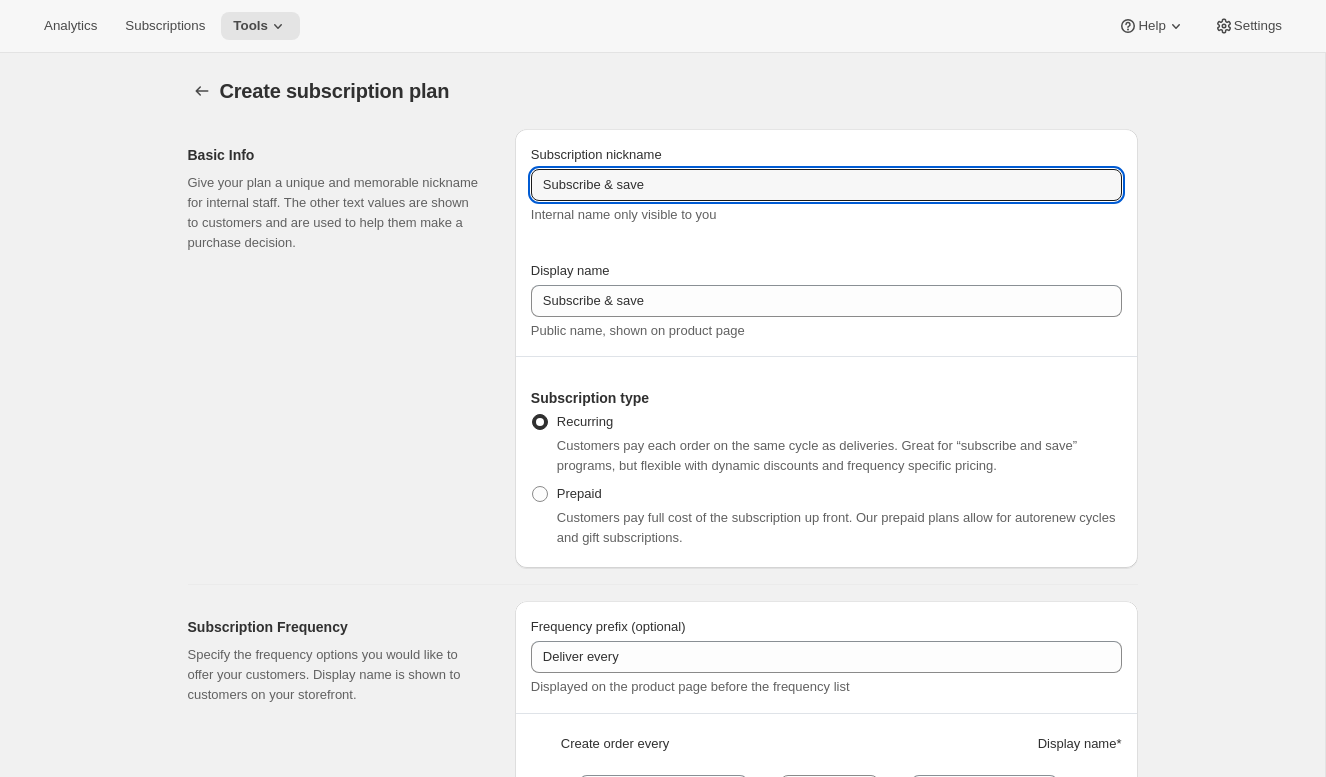 drag, startPoint x: 753, startPoint y: 190, endPoint x: 449, endPoint y: 177, distance: 304.27783 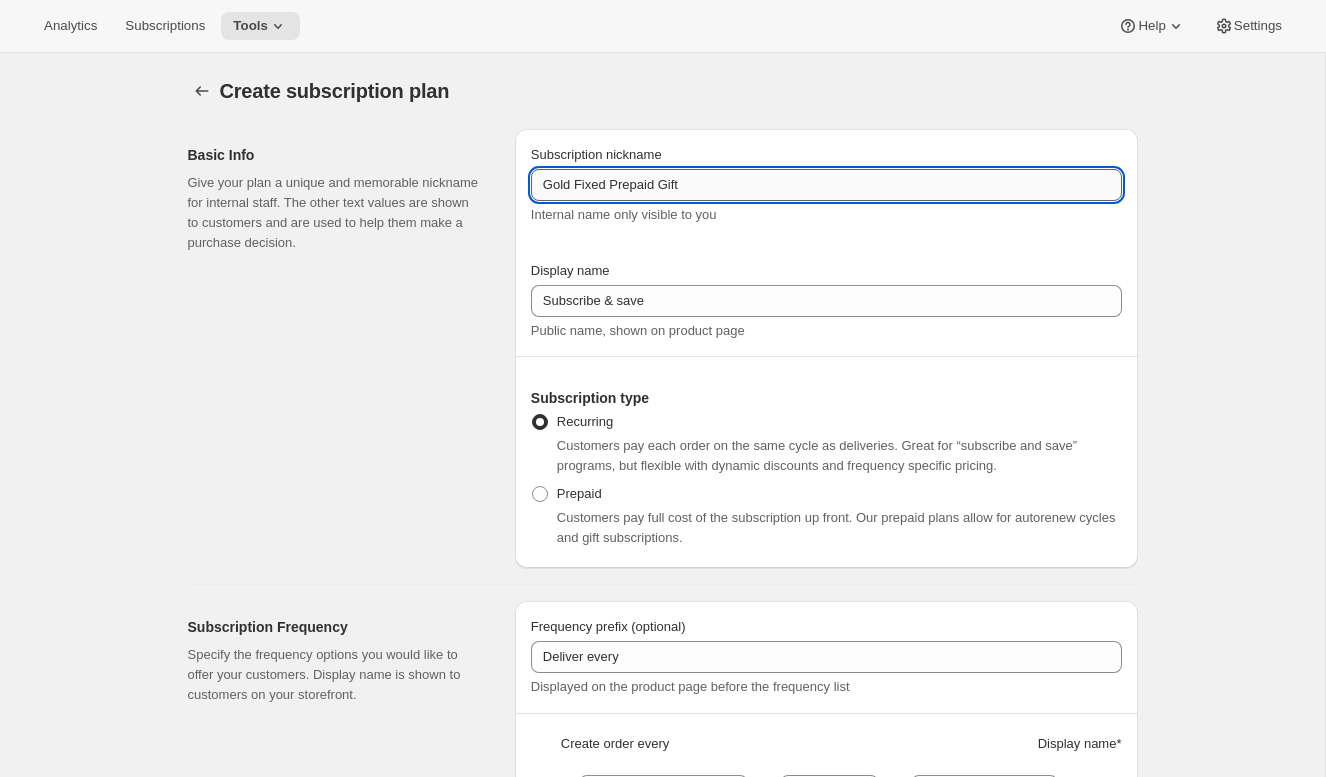 click on "Gold Fixed Prepaid Gift" at bounding box center [826, 185] 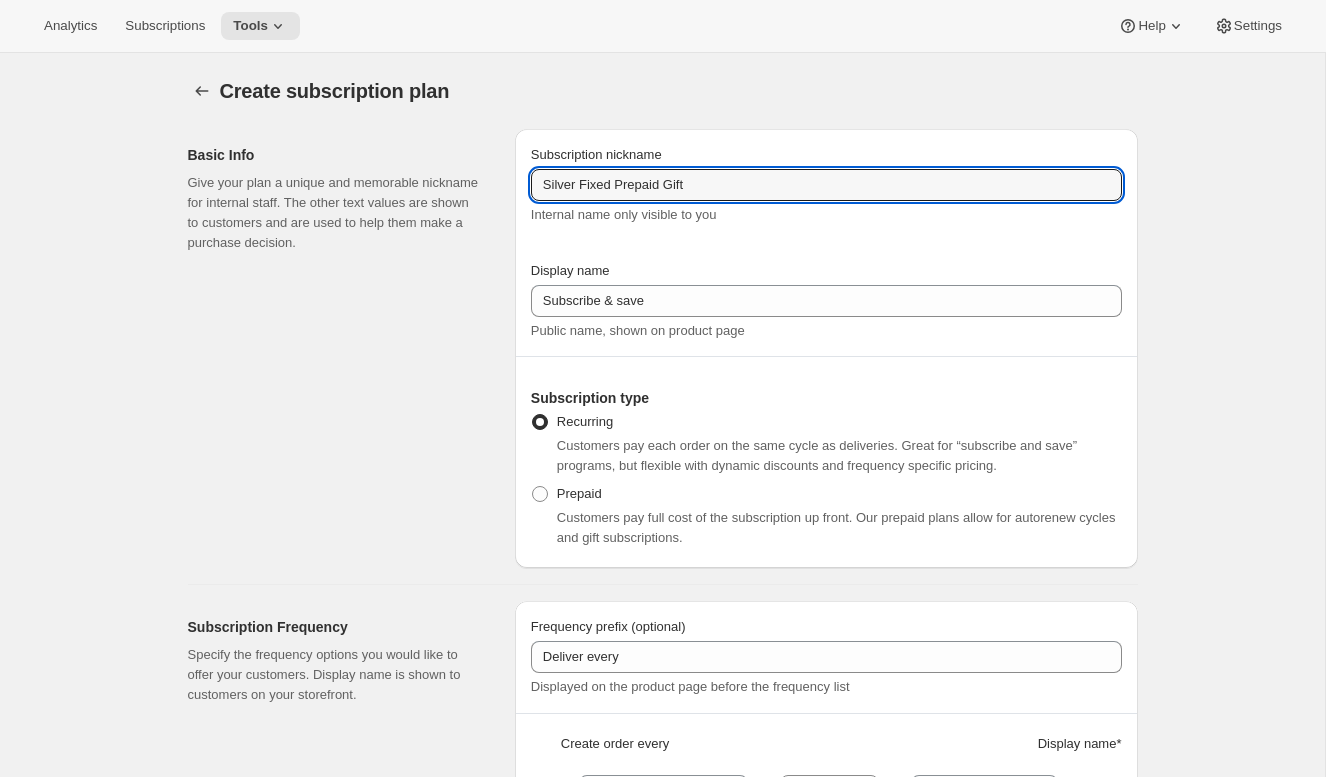 type on "Silver Fixed Prepaid Gift" 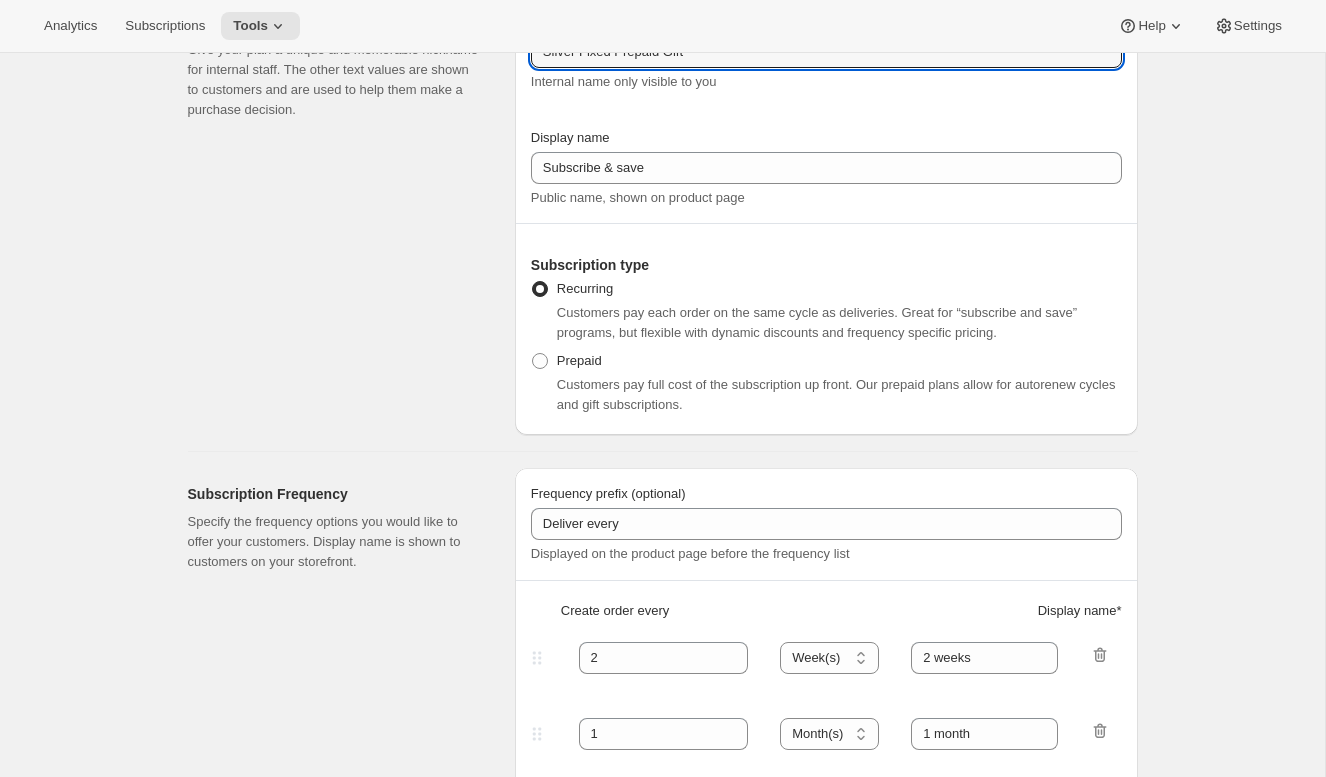 scroll, scrollTop: 155, scrollLeft: 0, axis: vertical 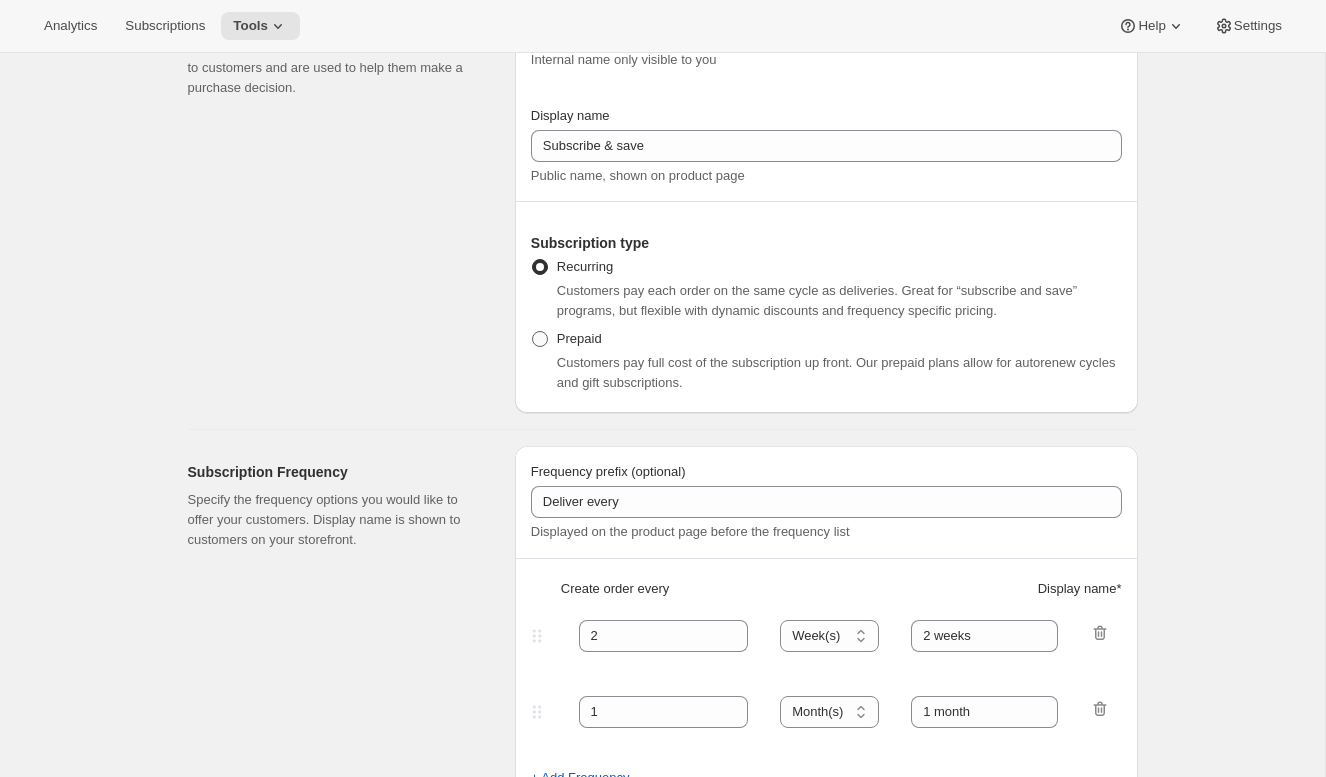 click on "Prepaid" at bounding box center (579, 338) 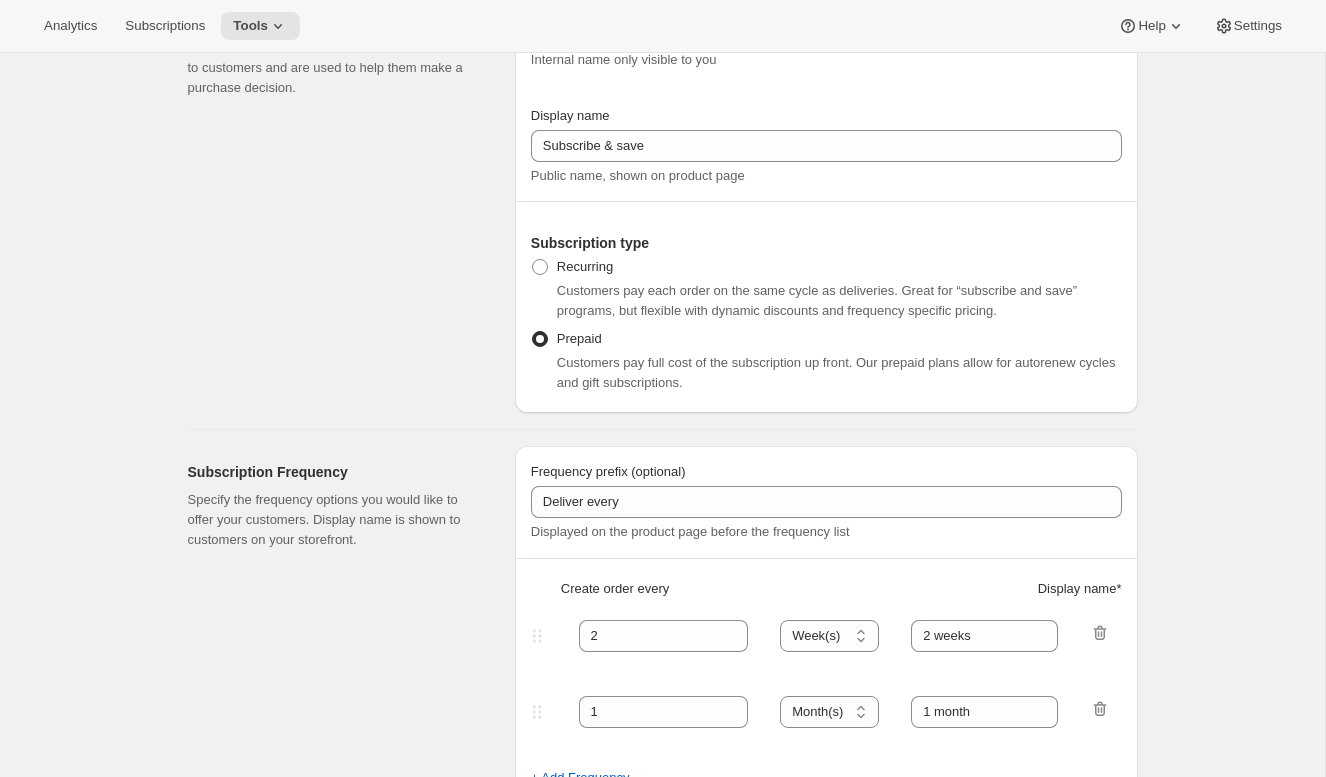 select on "MONTH" 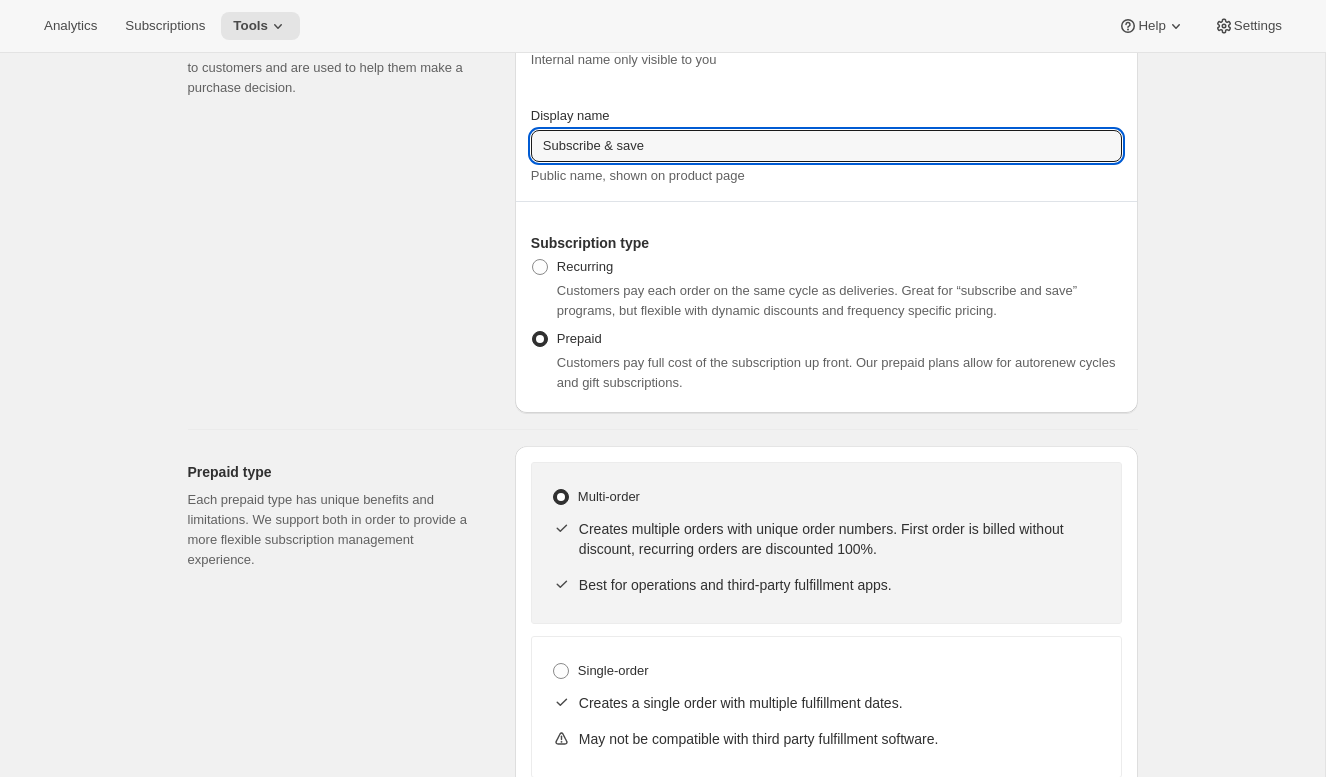 drag, startPoint x: 667, startPoint y: 150, endPoint x: 389, endPoint y: 143, distance: 278.0881 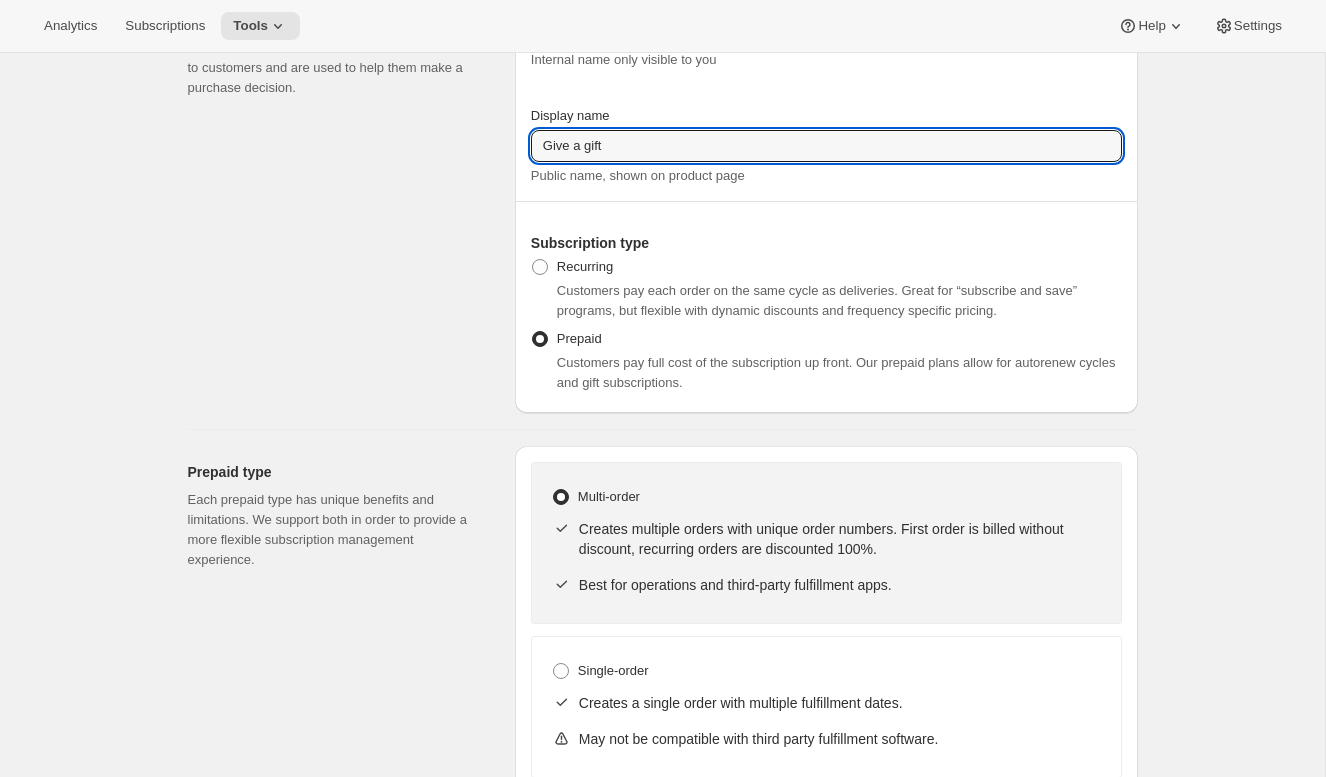 type on "Give a gift" 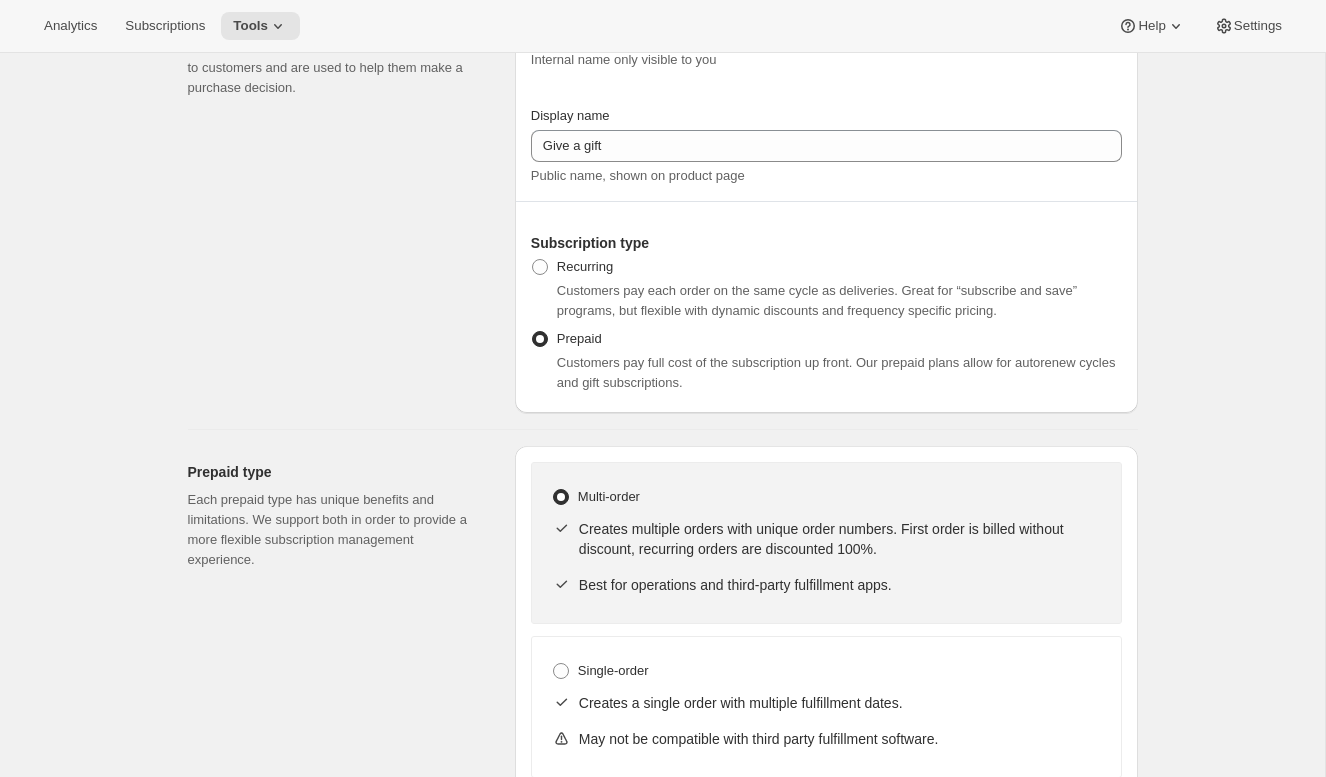 click on "Basic Info Give your plan a unique and memorable nickname for internal staff. The other text values are shown to customers and are used to help them make a purchase decision." at bounding box center [343, 193] 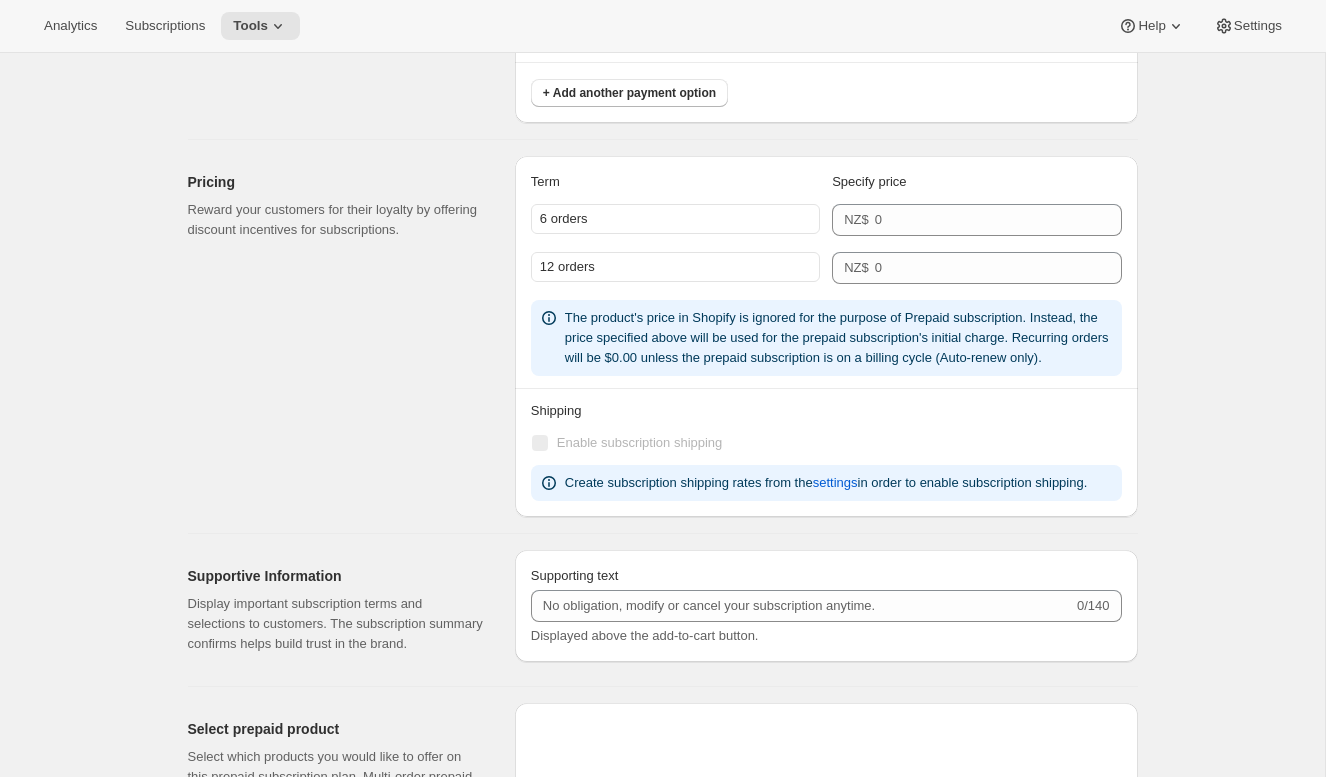 scroll, scrollTop: 1909, scrollLeft: 0, axis: vertical 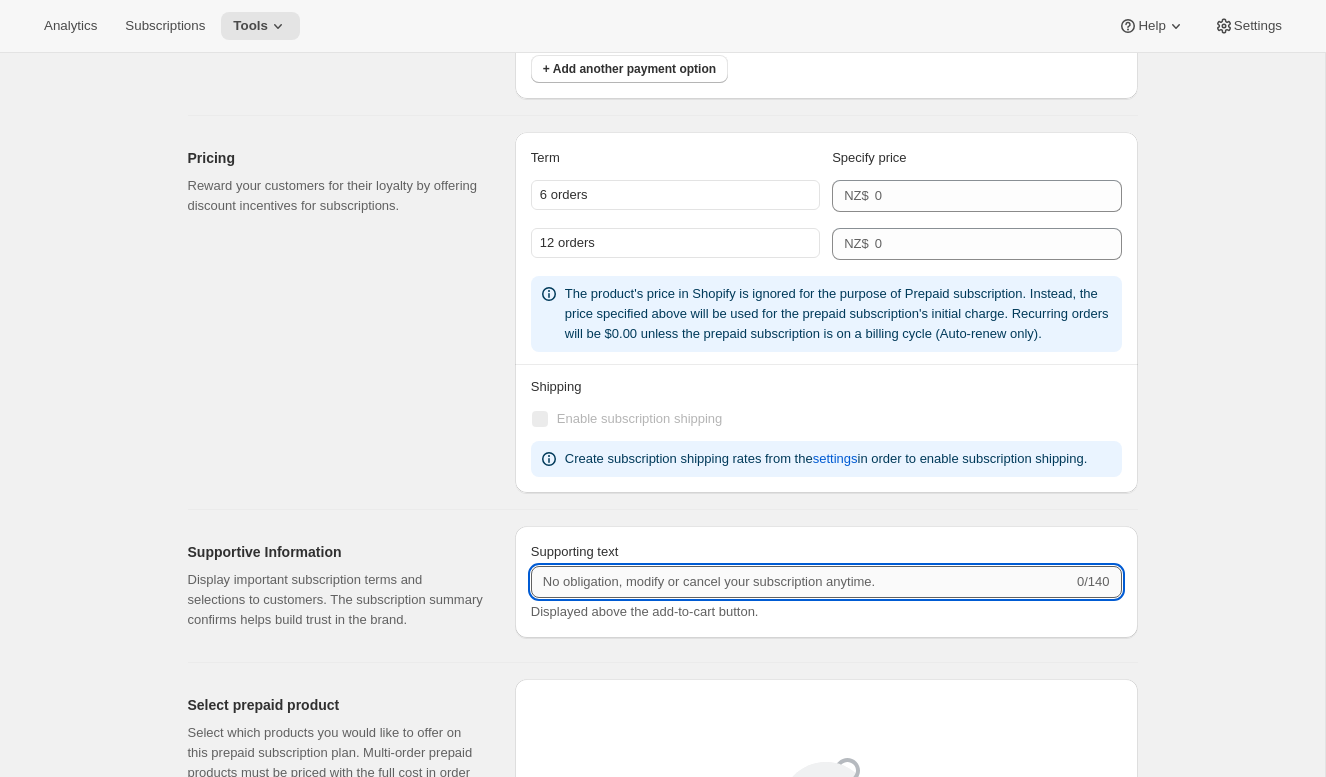 click on "Supporting text" at bounding box center [802, 582] 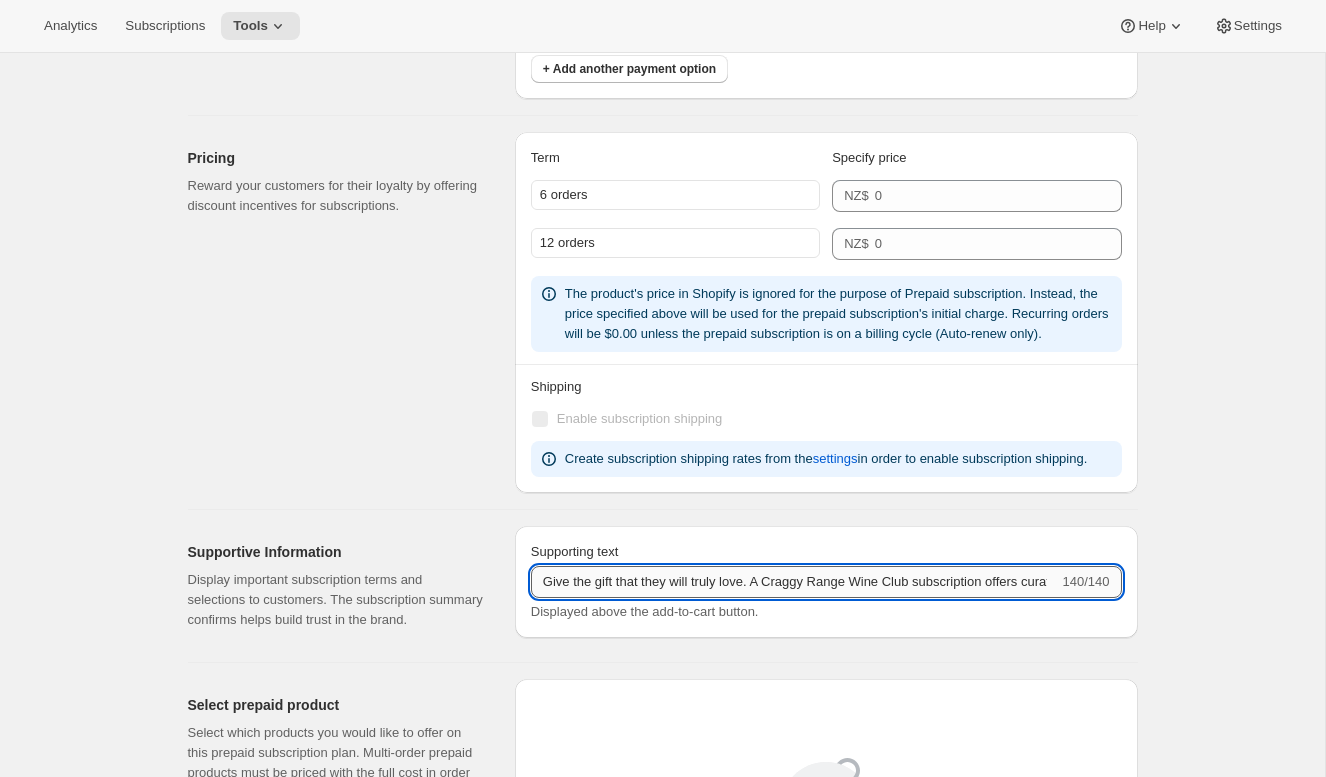 scroll, scrollTop: 0, scrollLeft: 340, axis: horizontal 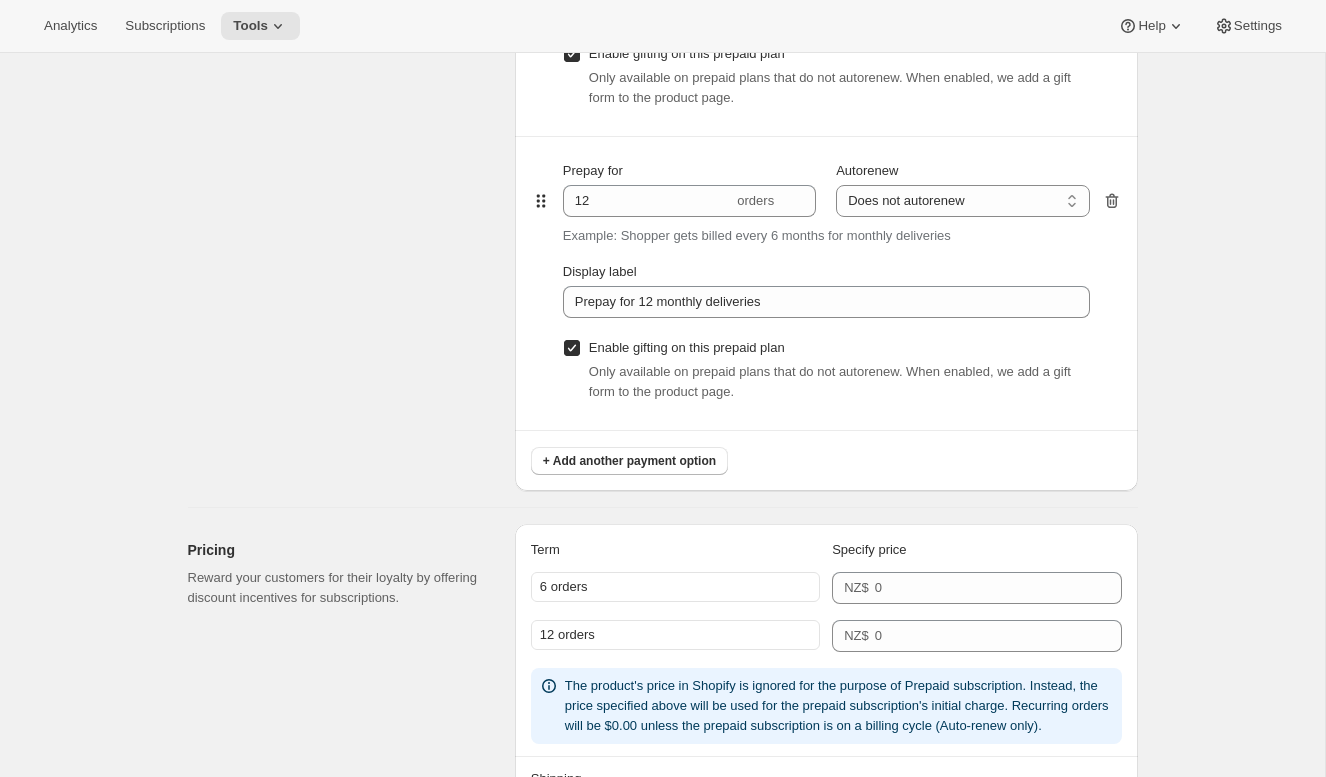 click 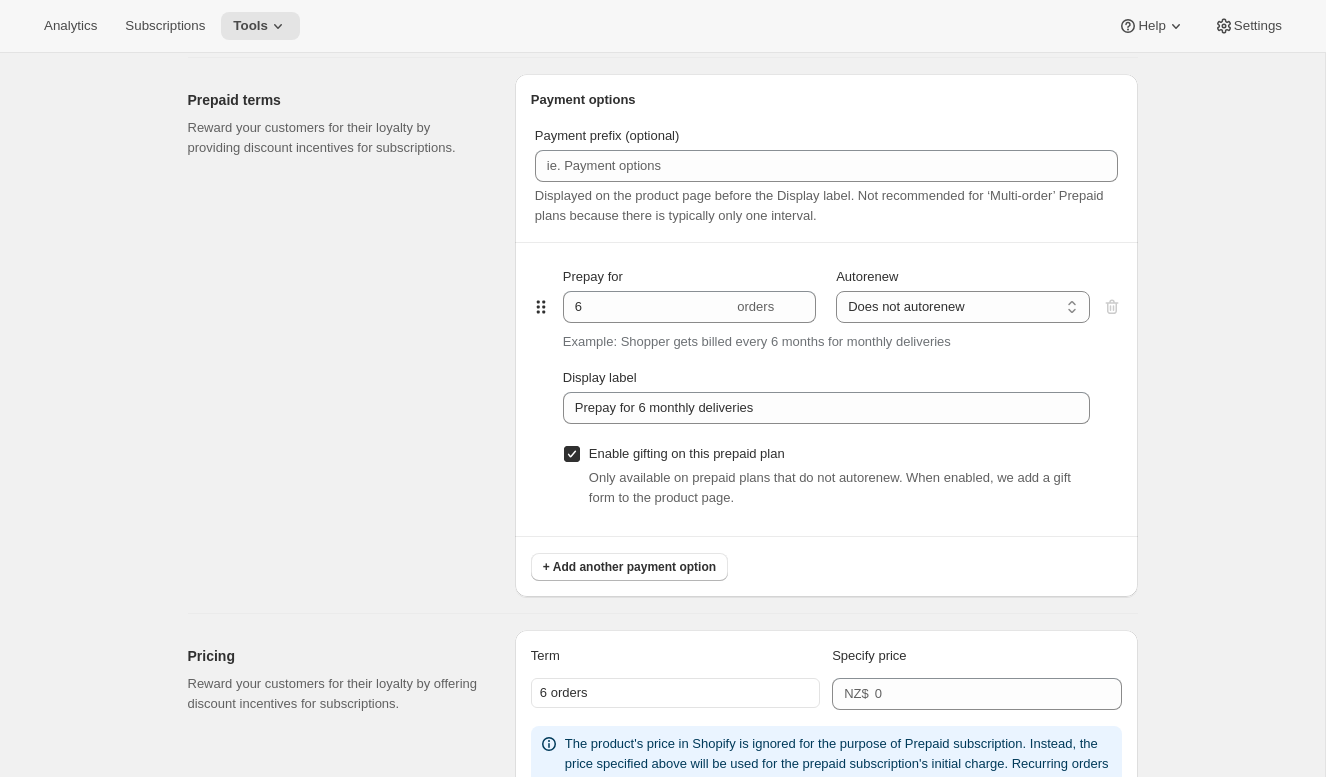 scroll, scrollTop: 551, scrollLeft: 0, axis: vertical 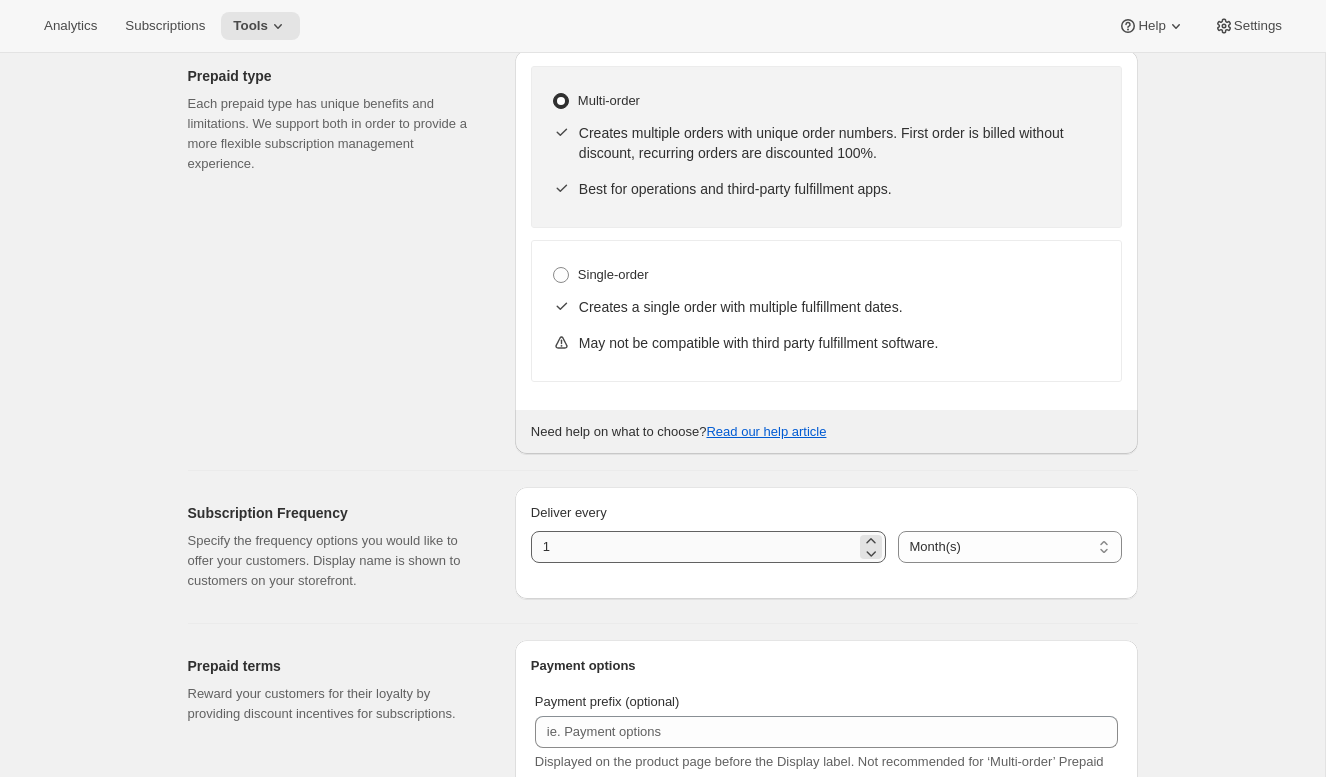 type on "Give the gift that they will truly love. A Craggy Range Wine Club subscription offers curated releases, exclusive experiences and offers, an" 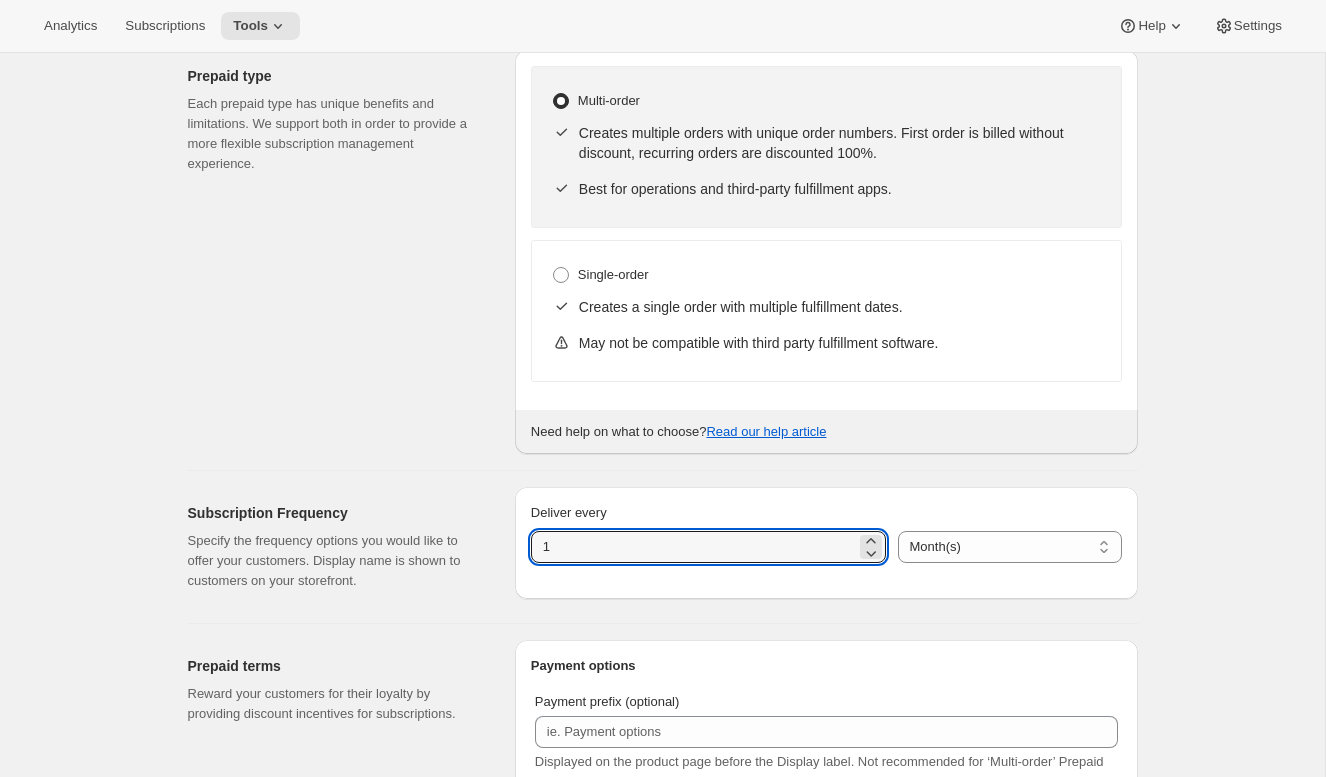scroll, scrollTop: 0, scrollLeft: 0, axis: both 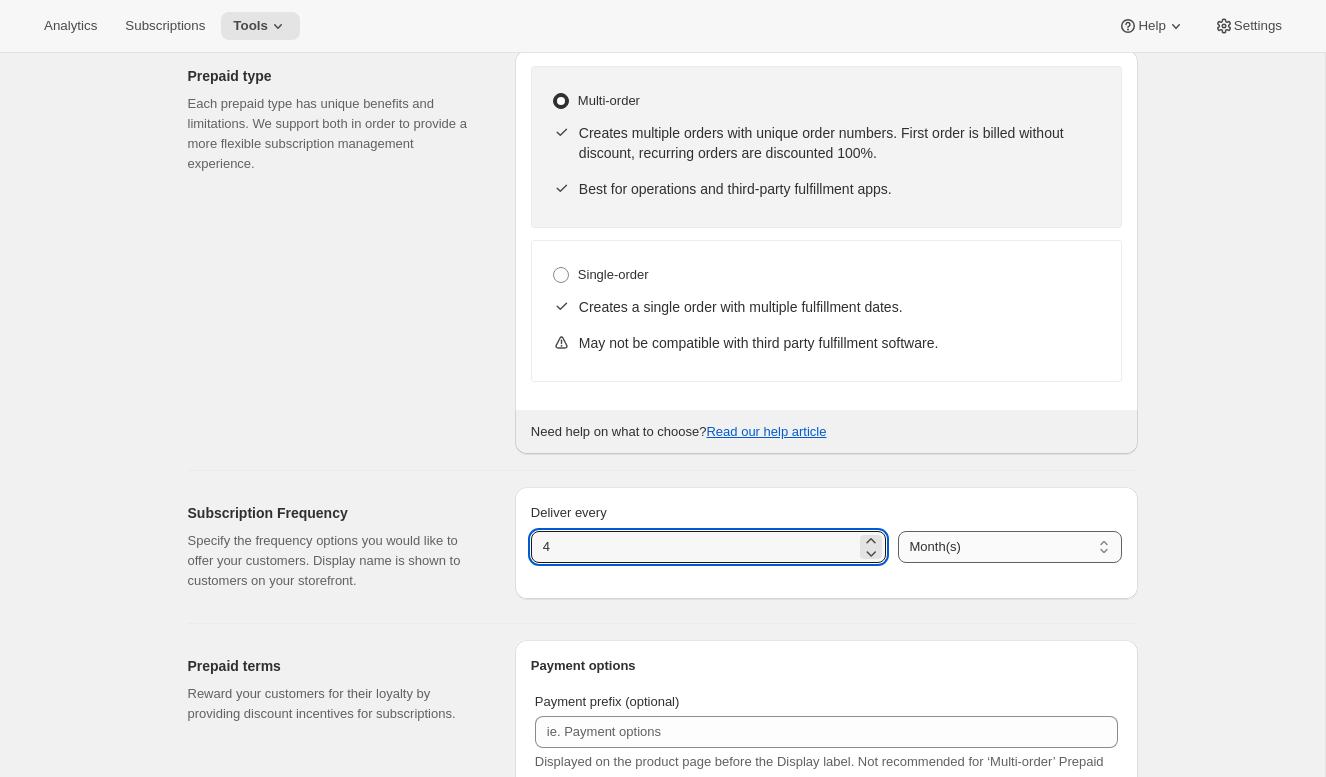 type on "4" 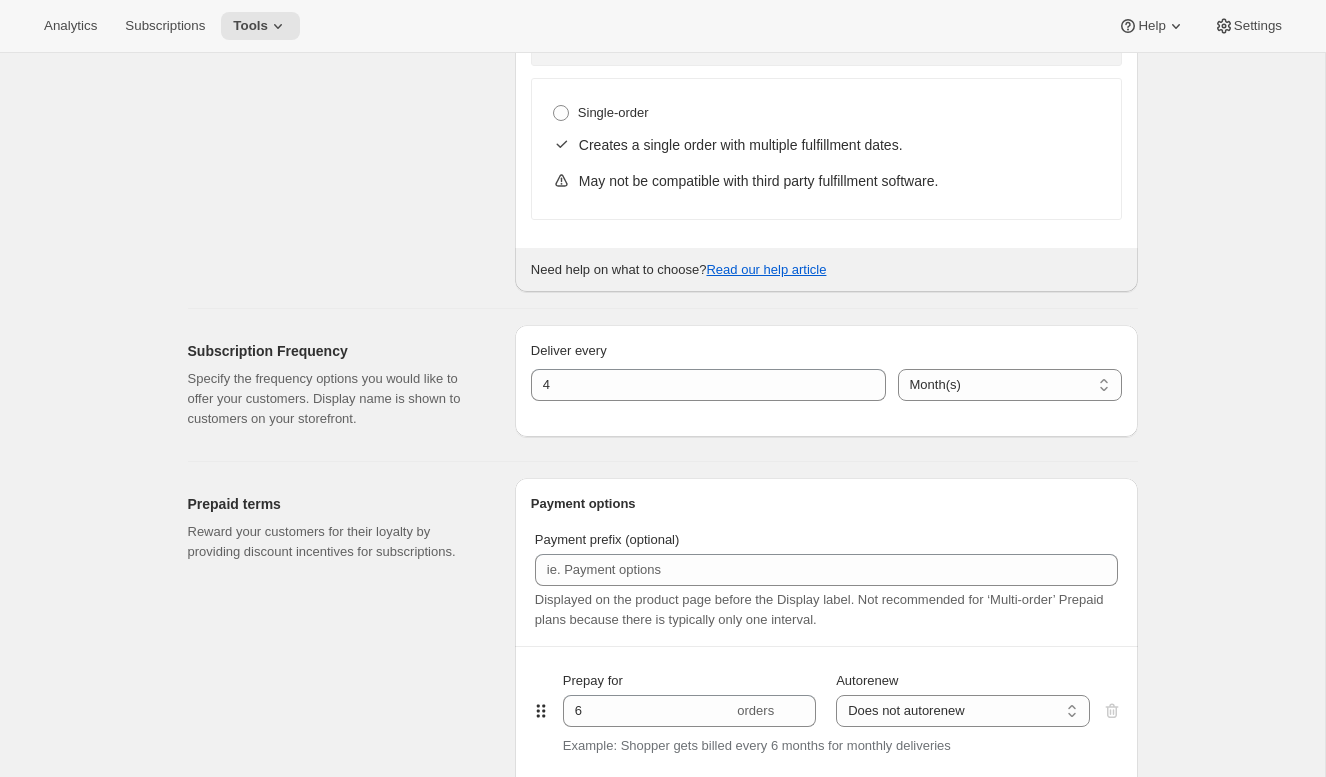 scroll, scrollTop: 827, scrollLeft: 0, axis: vertical 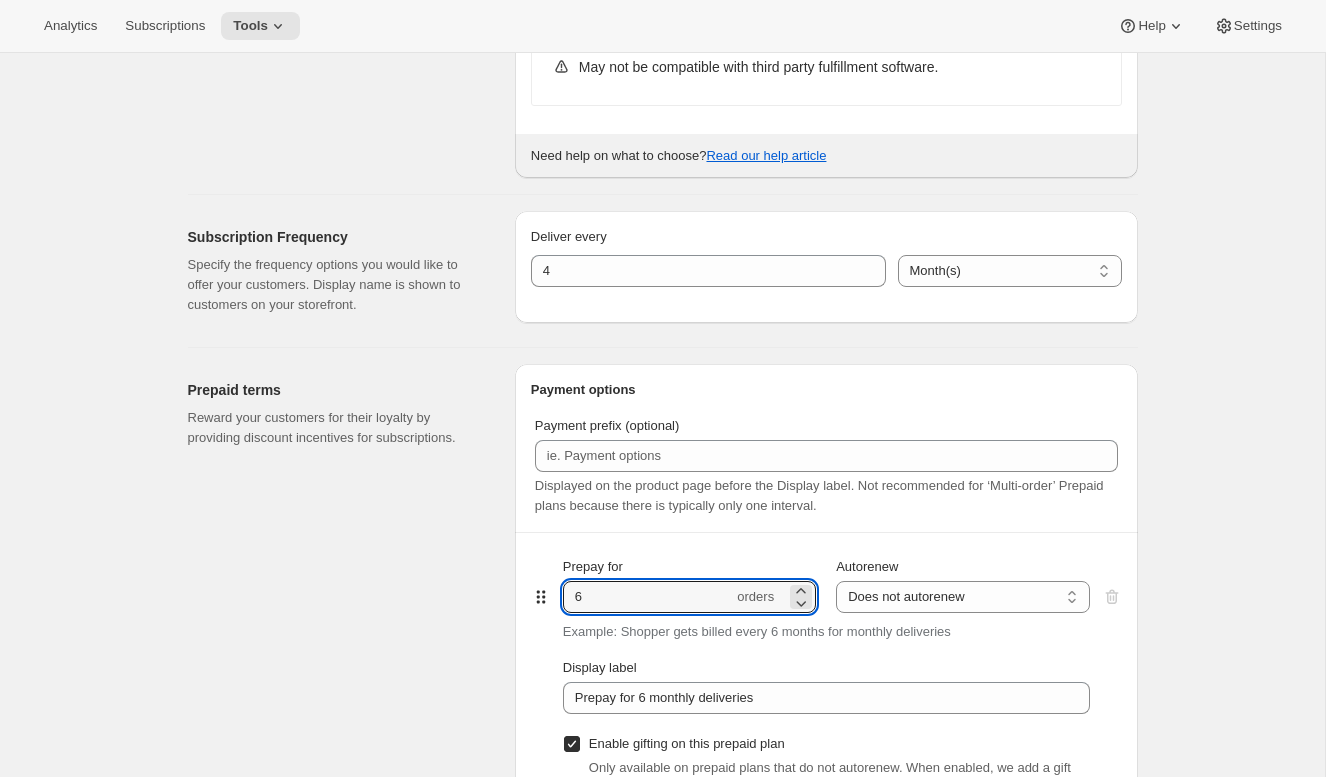 drag, startPoint x: 597, startPoint y: 599, endPoint x: 532, endPoint y: 588, distance: 65.9242 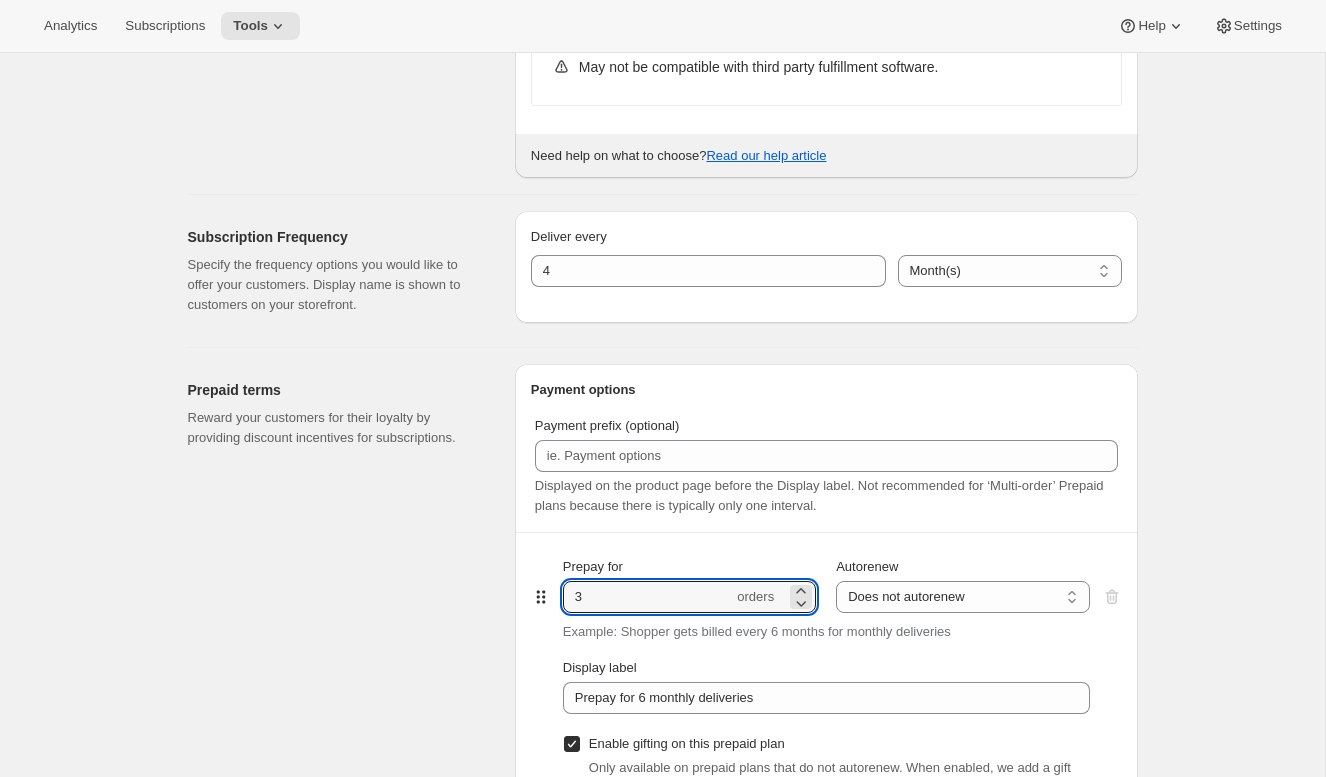 type on "3" 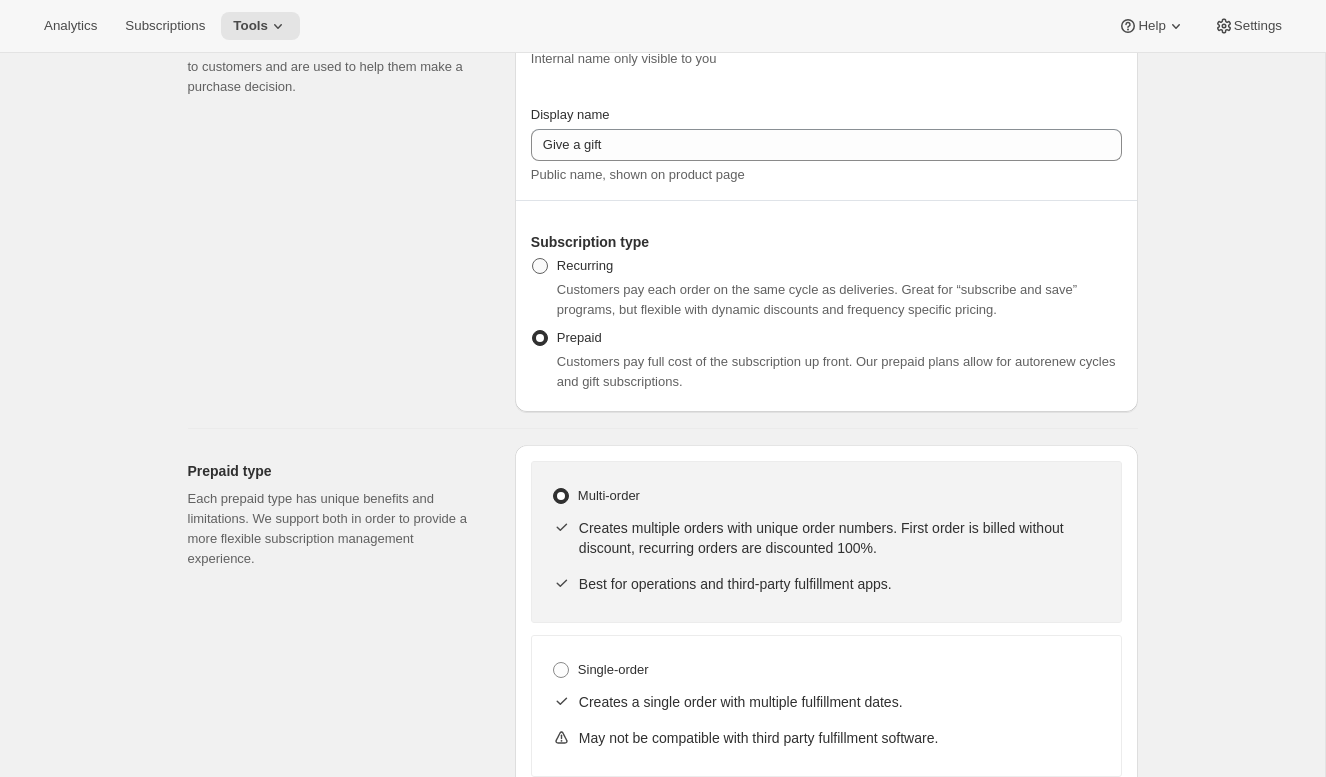 scroll, scrollTop: 74, scrollLeft: 0, axis: vertical 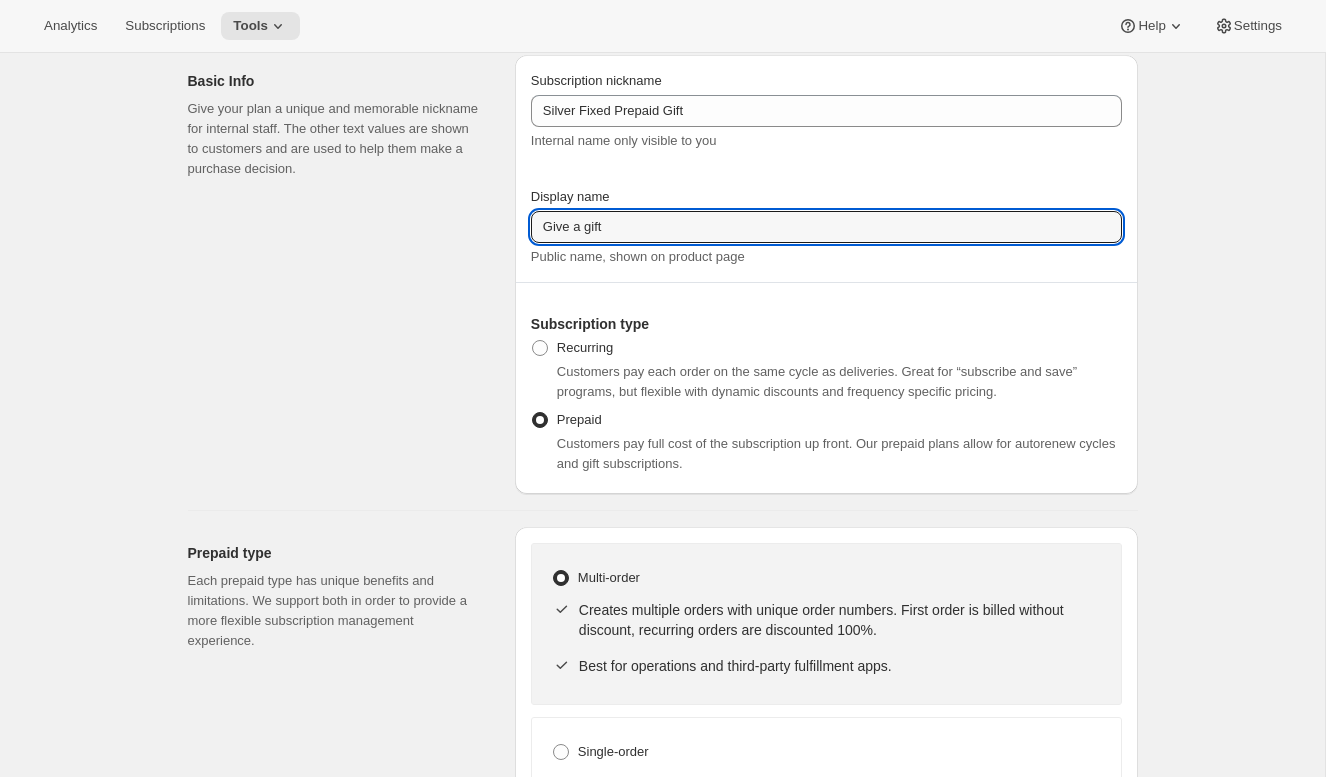 drag, startPoint x: 627, startPoint y: 227, endPoint x: 425, endPoint y: 203, distance: 203.42075 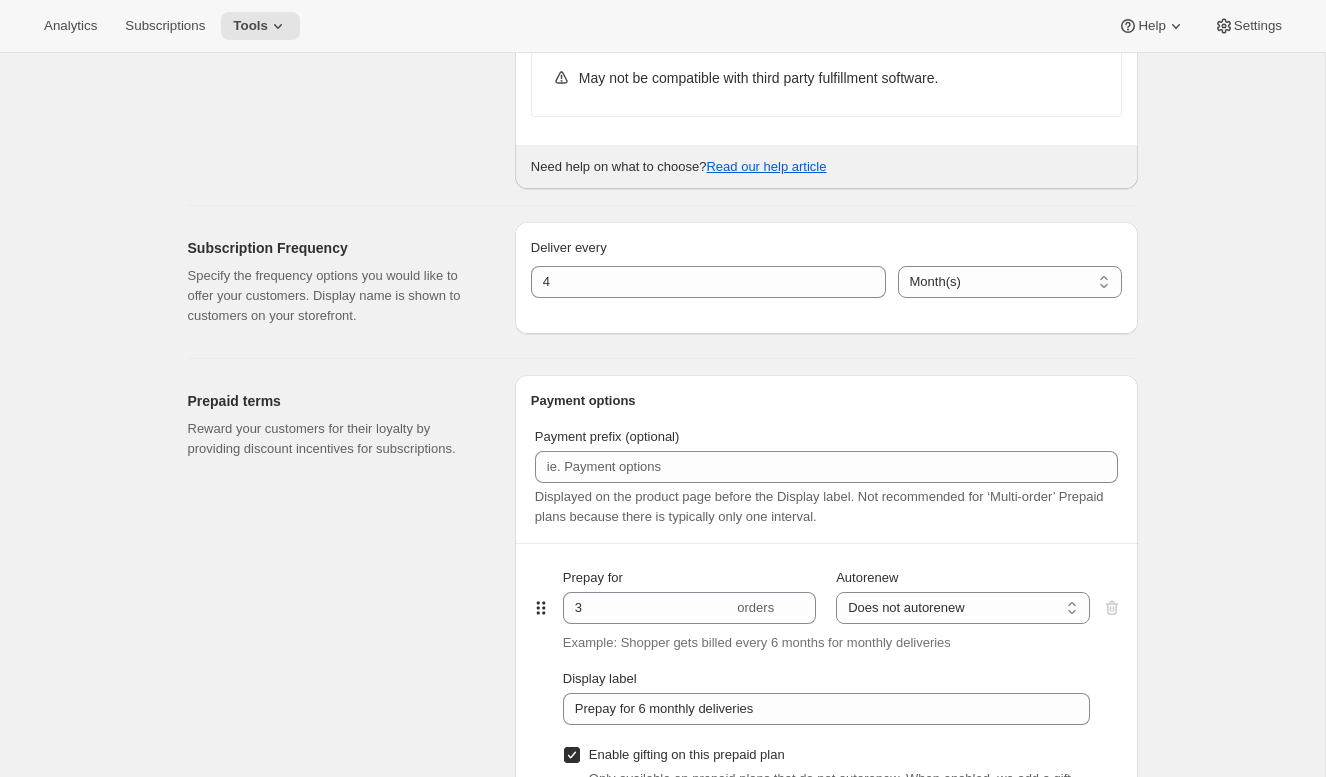 scroll, scrollTop: 998, scrollLeft: 0, axis: vertical 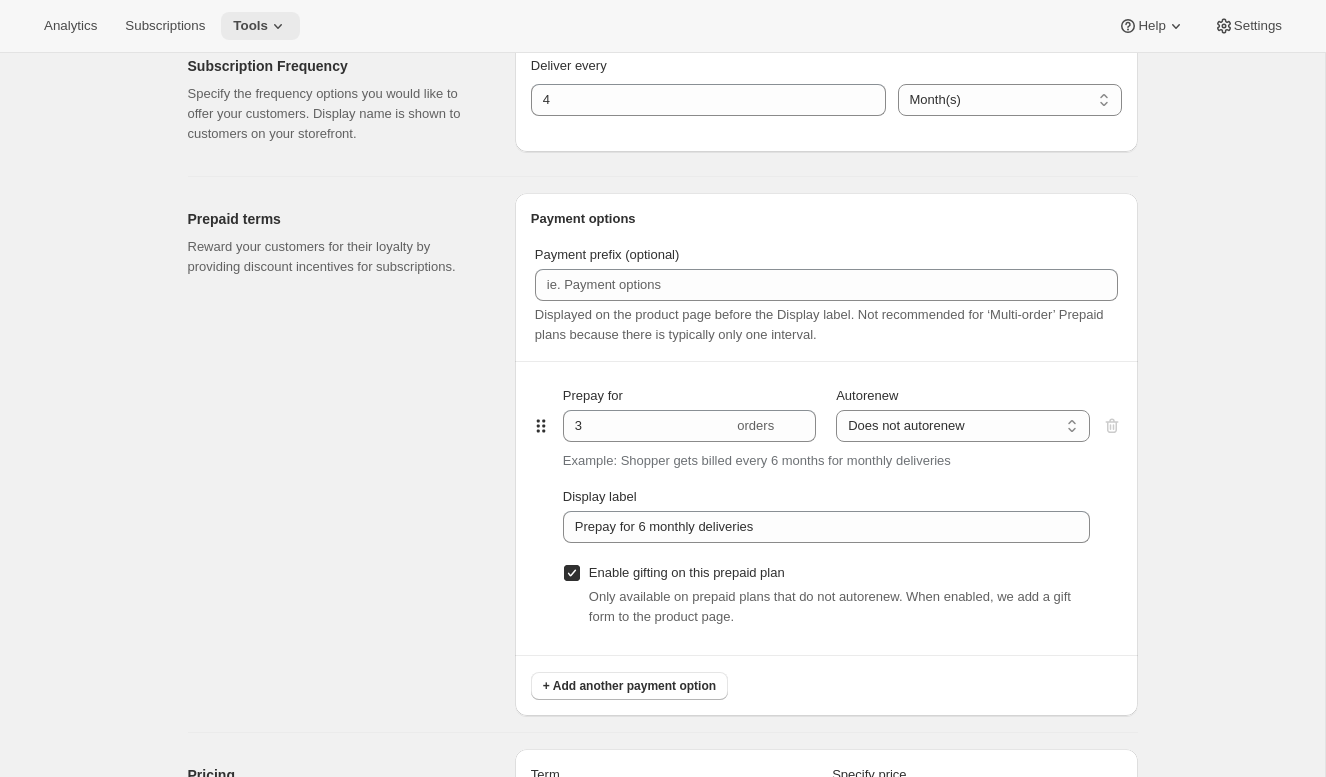 type on "Gift the club" 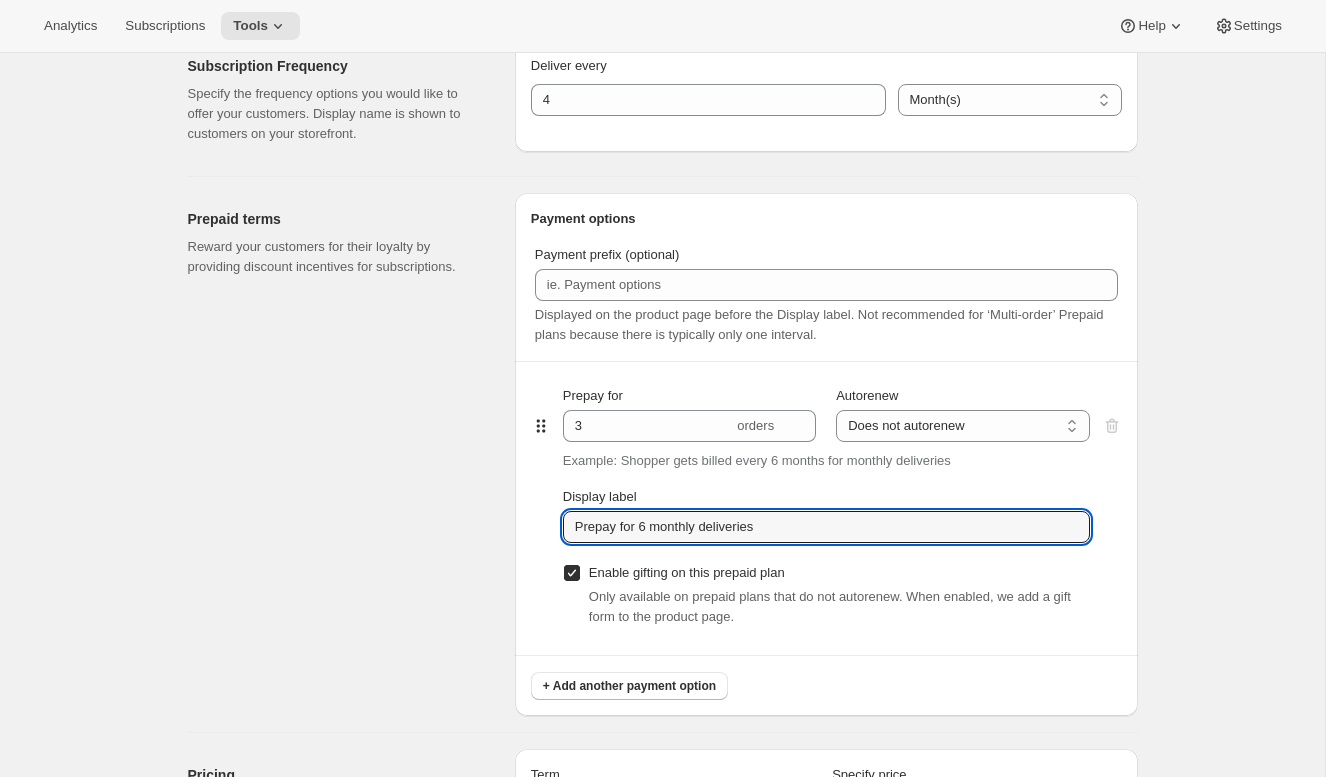 drag, startPoint x: 721, startPoint y: 535, endPoint x: 485, endPoint y: 528, distance: 236.10379 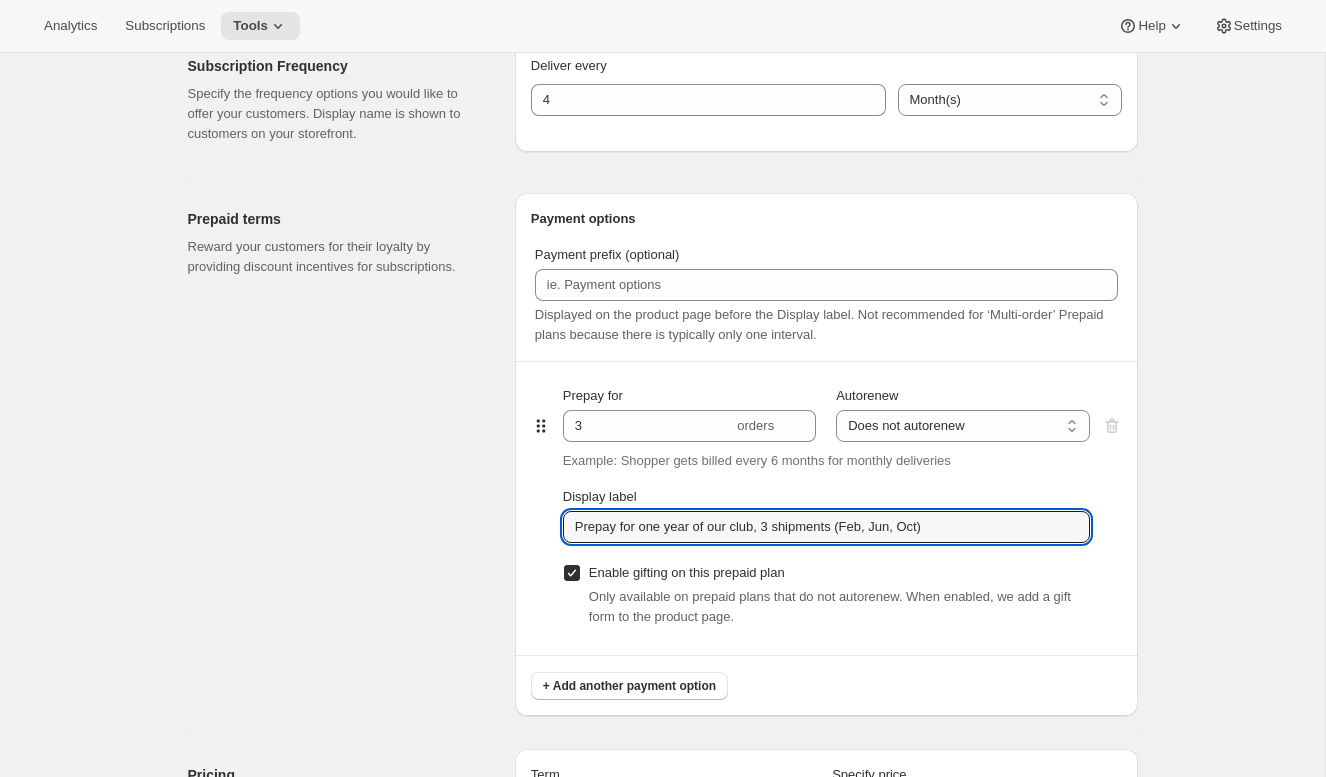type on "Prepay for one year of our club, 3 shipments (Feb, Jun, Oct)" 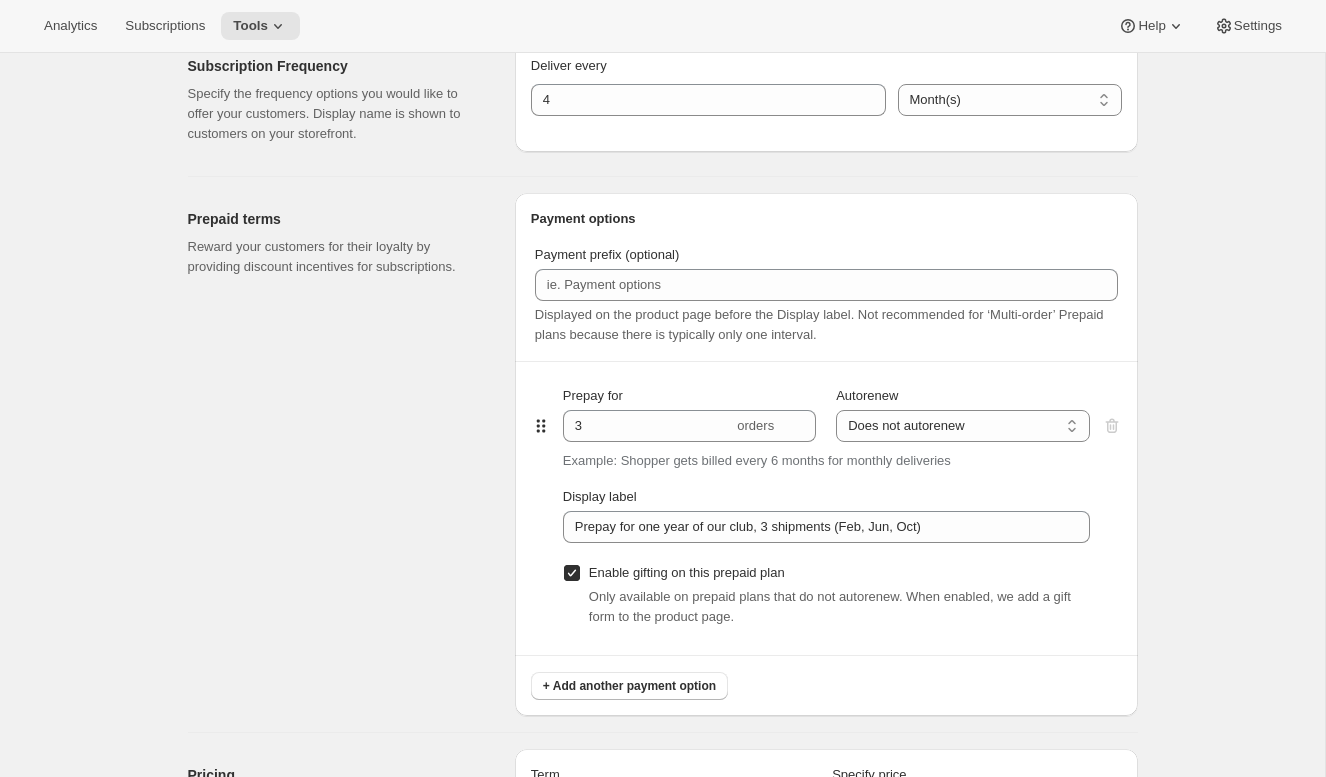 click on "Create subscription plan. This page is ready Create subscription plan Basic Info Give your plan a unique and memorable nickname for internal staff. The other text values are shown to customers and are used to help them make a purchase decision. Subscription nickname Silver Fixed Prepaid Gift Internal name only visible to you Display name Gift the club Public name, shown on product page Subscription type Recurring Customers pay each order on the same cycle as deliveries. Great for “subscribe and save” programs, but flexible with dynamic discounts and frequency specific pricing. Prepaid Customers pay full cost of the subscription up front. Our prepaid plans allow for autorenew cycles and gift subscriptions. Prepaid type Each prepaid type has unique benefits and limitations. We support both in order to provide a more flexible subscription management experience. Multi-order Creates multiple orders with unique order numbers. First order is billed without discount, recurring orders are discounted 100%. 4 Day(s)" at bounding box center (662, 484) 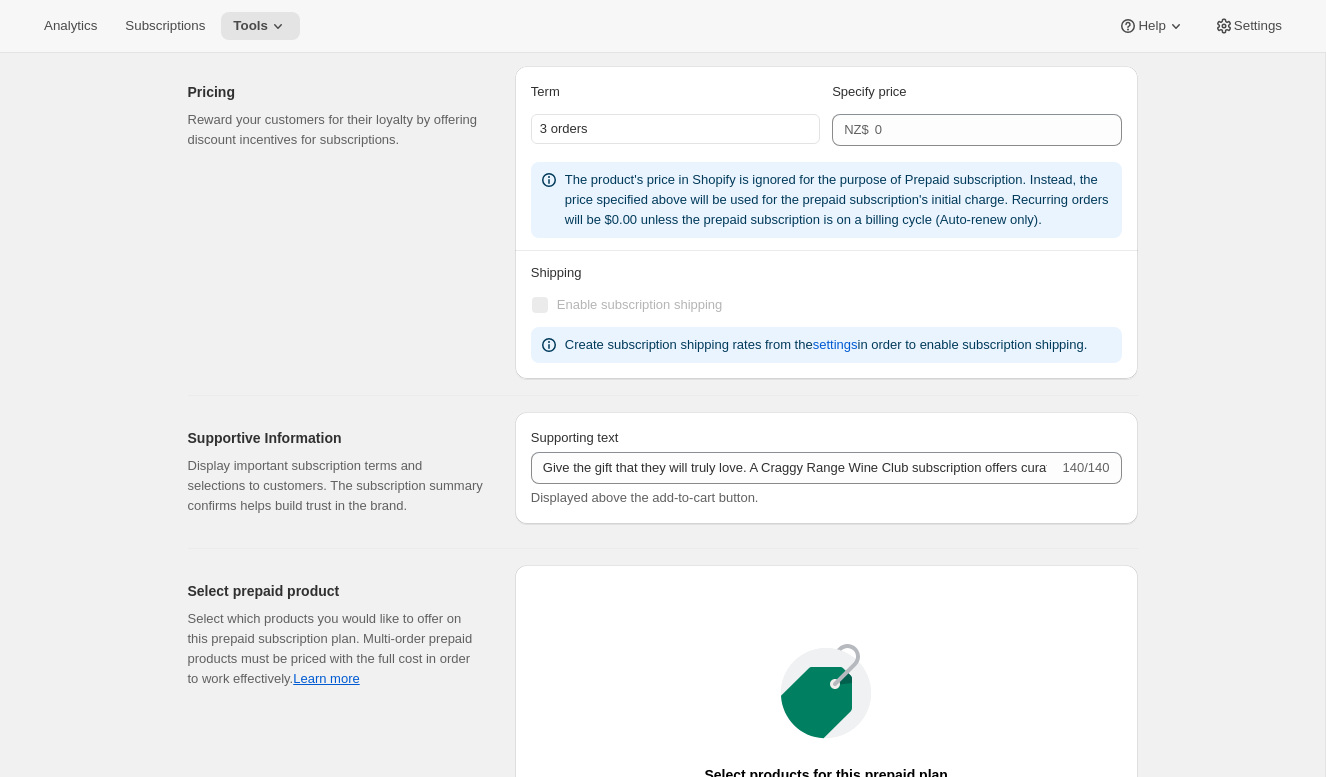 scroll, scrollTop: 2222, scrollLeft: 0, axis: vertical 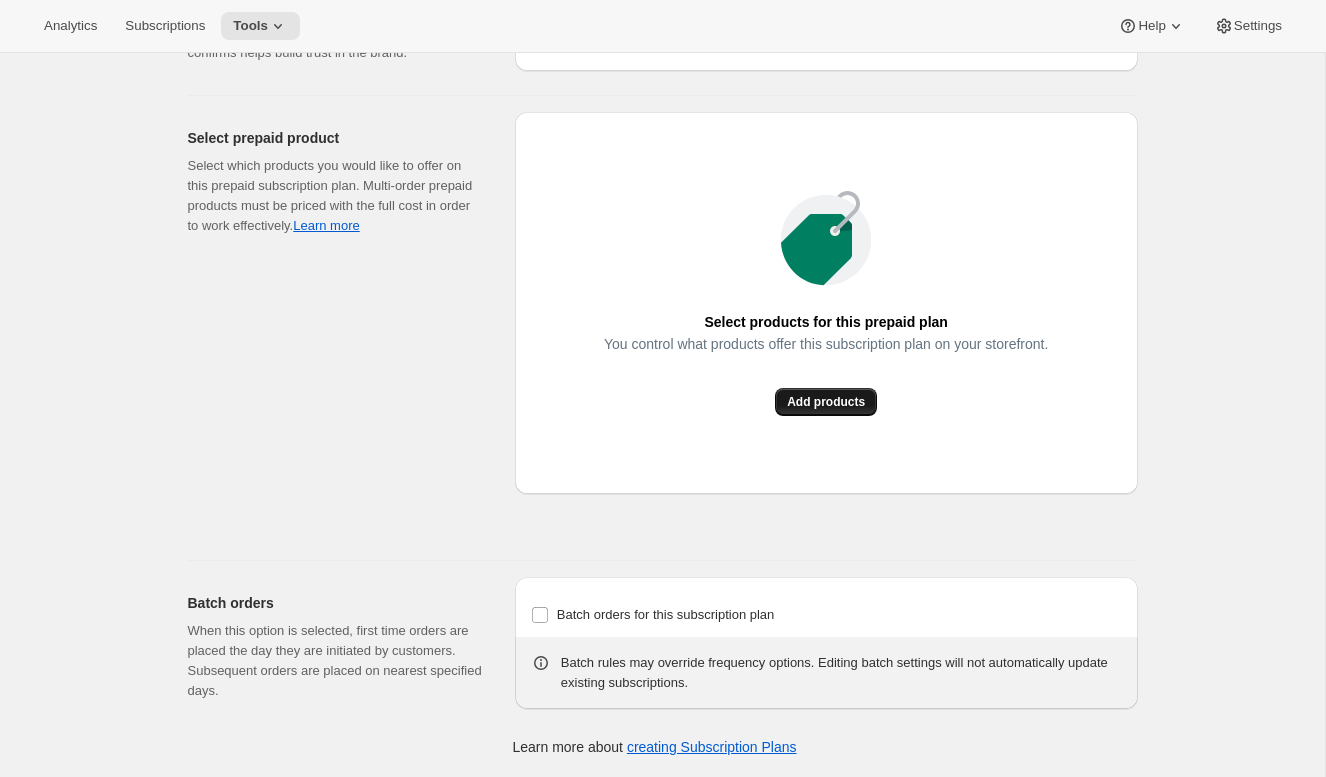 click on "Add products" at bounding box center (826, 402) 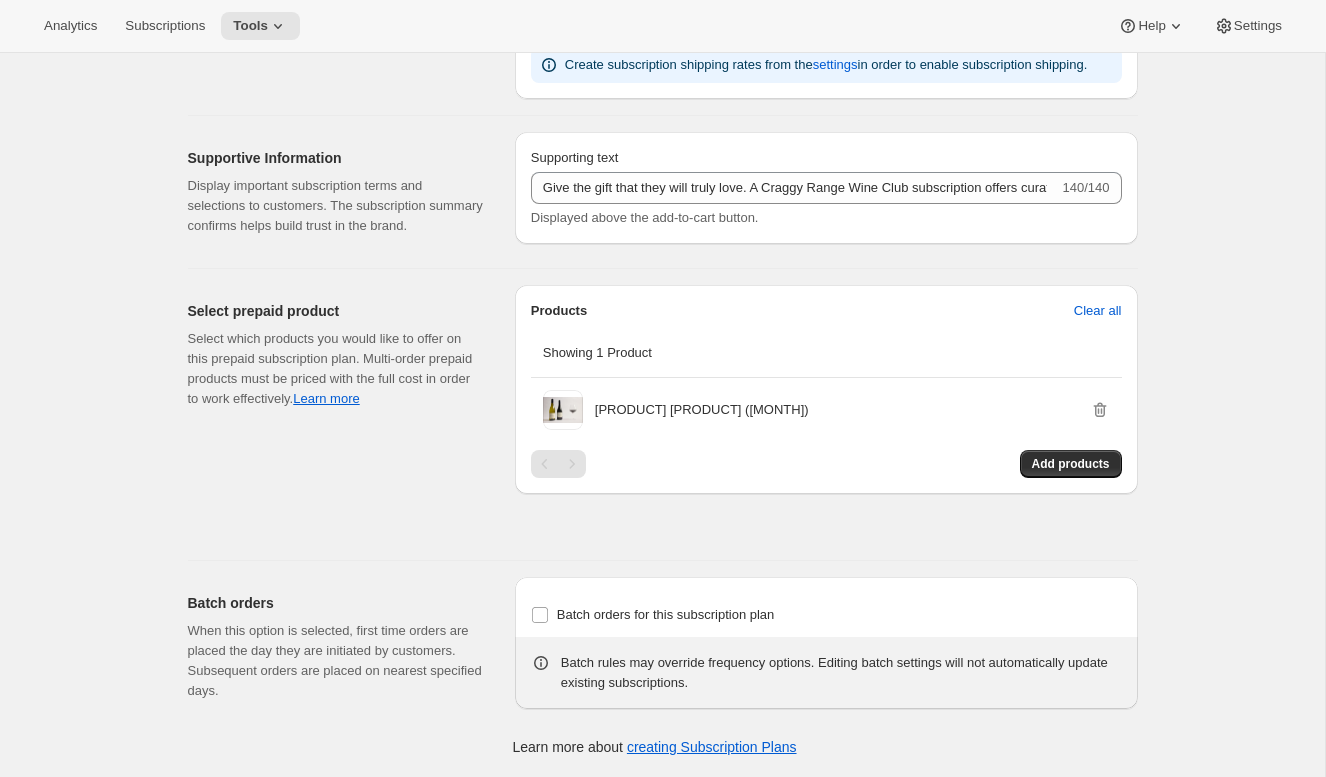 scroll, scrollTop: 2021, scrollLeft: 0, axis: vertical 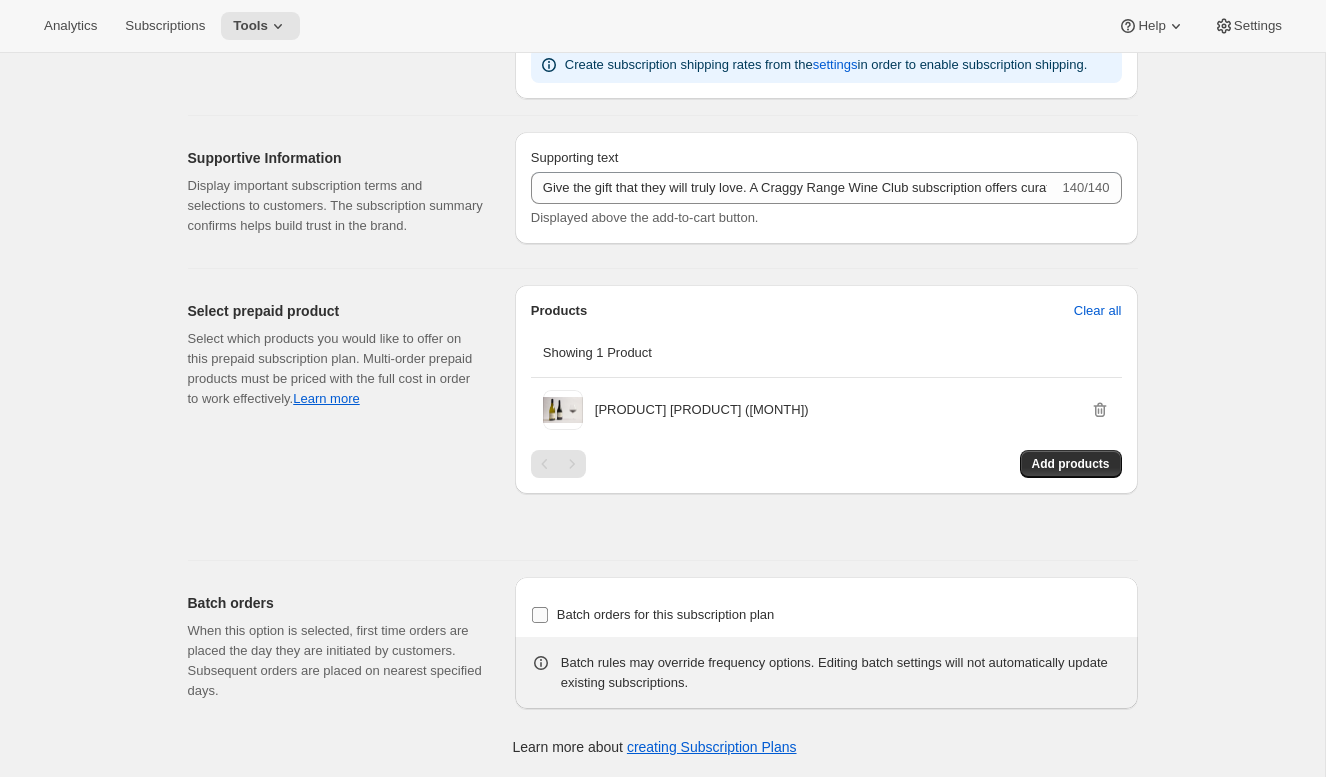 click on "Batch orders for this subscription plan" at bounding box center (666, 615) 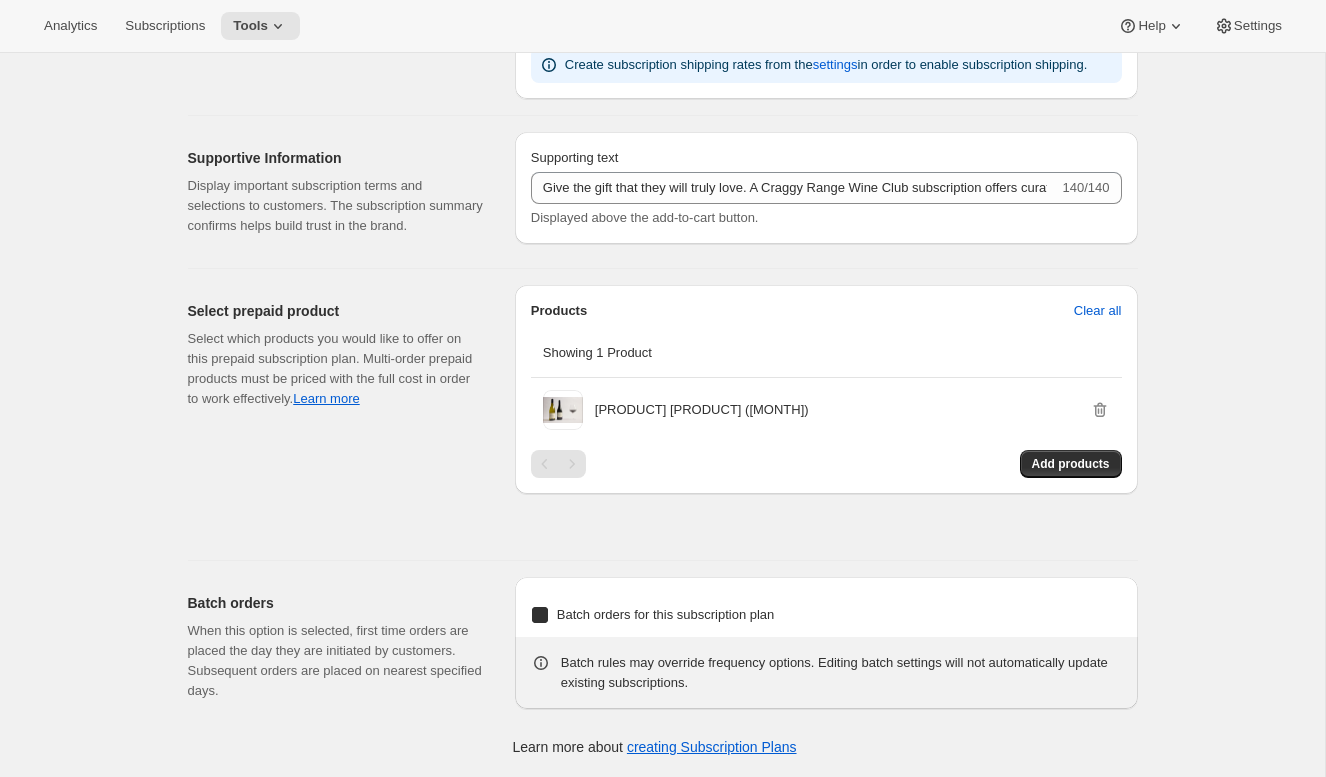 checkbox on "true" 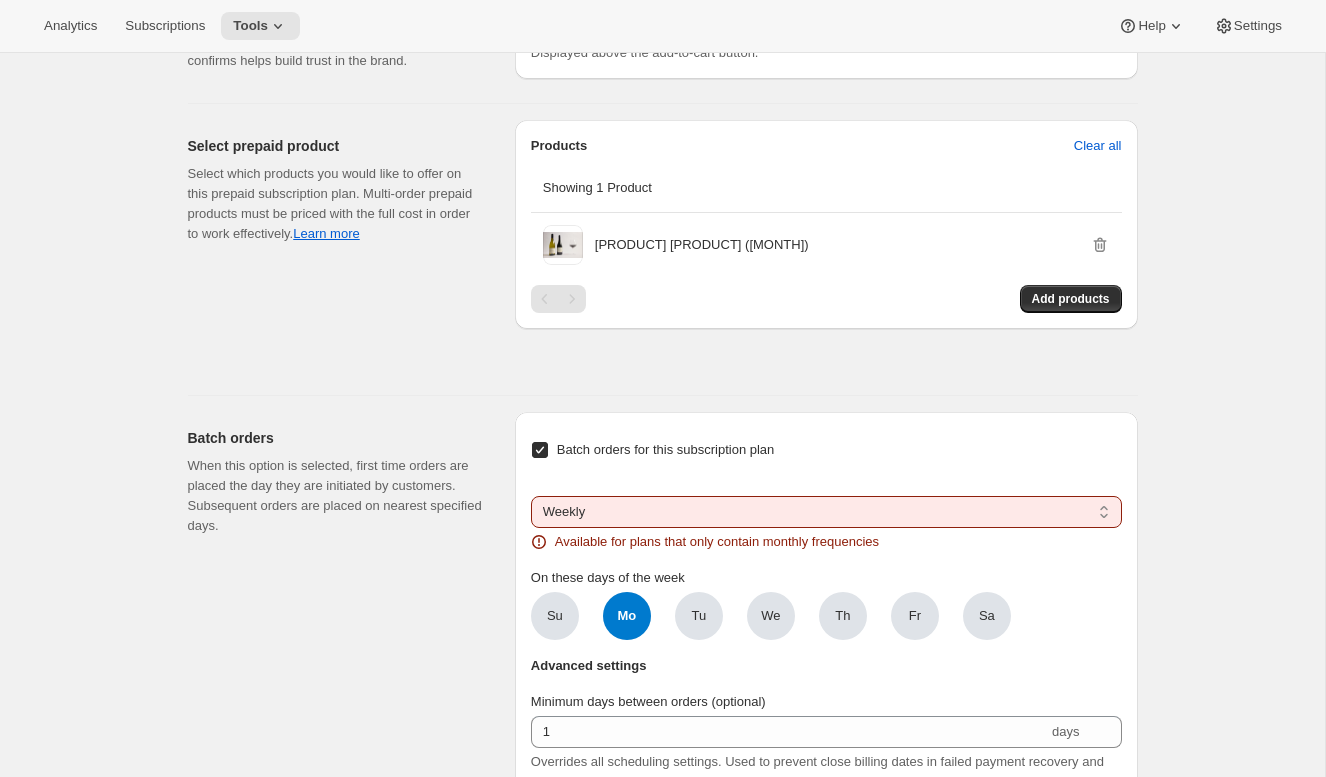 scroll, scrollTop: 2173, scrollLeft: 0, axis: vertical 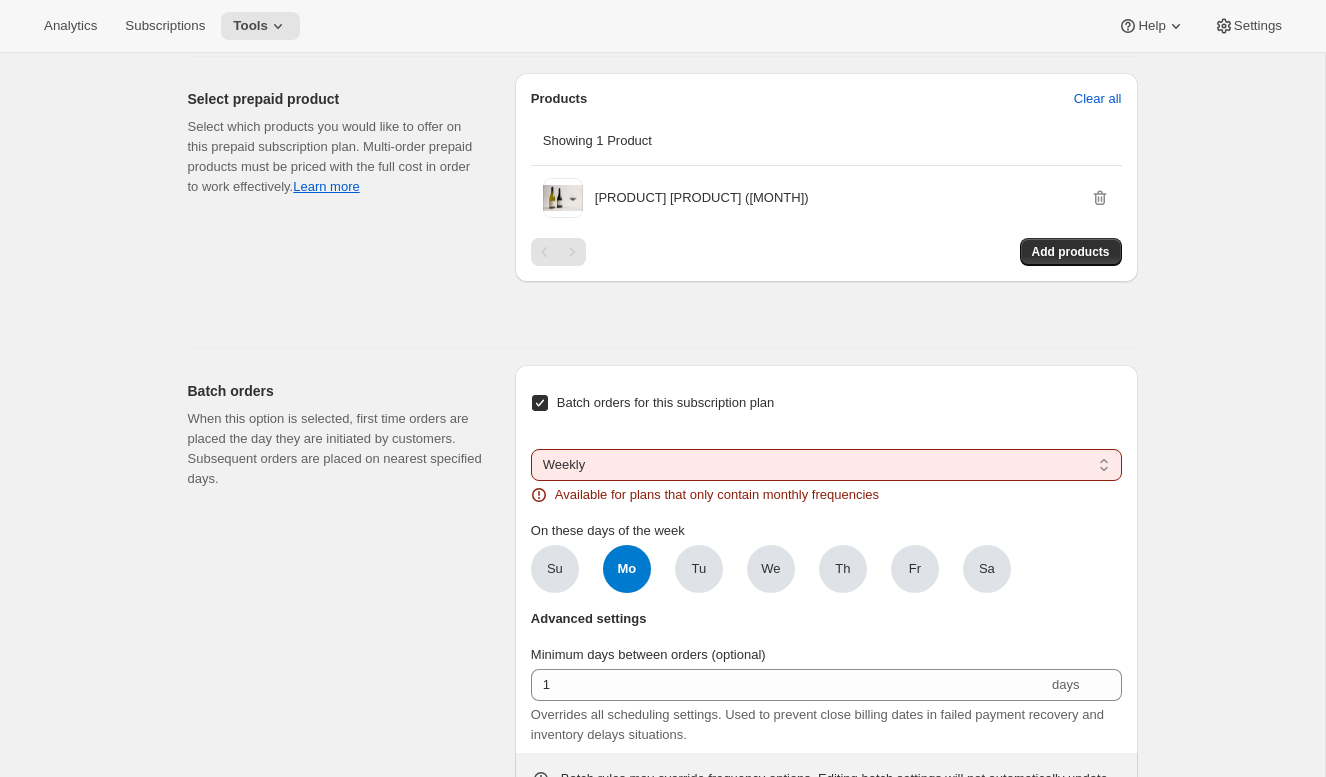 click on "Weekly Monthly Yearly" at bounding box center (826, 465) 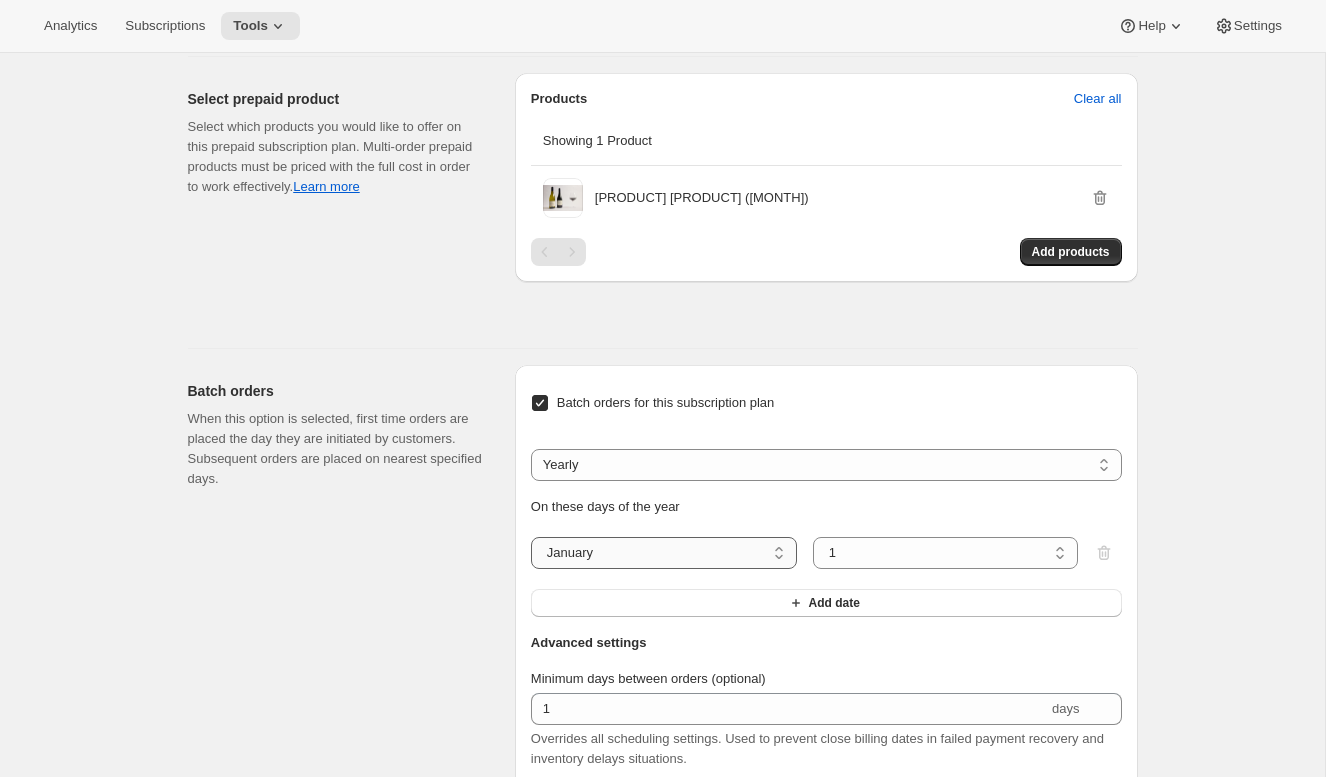 click on "January February March April May June July August September October November December" at bounding box center [664, 553] 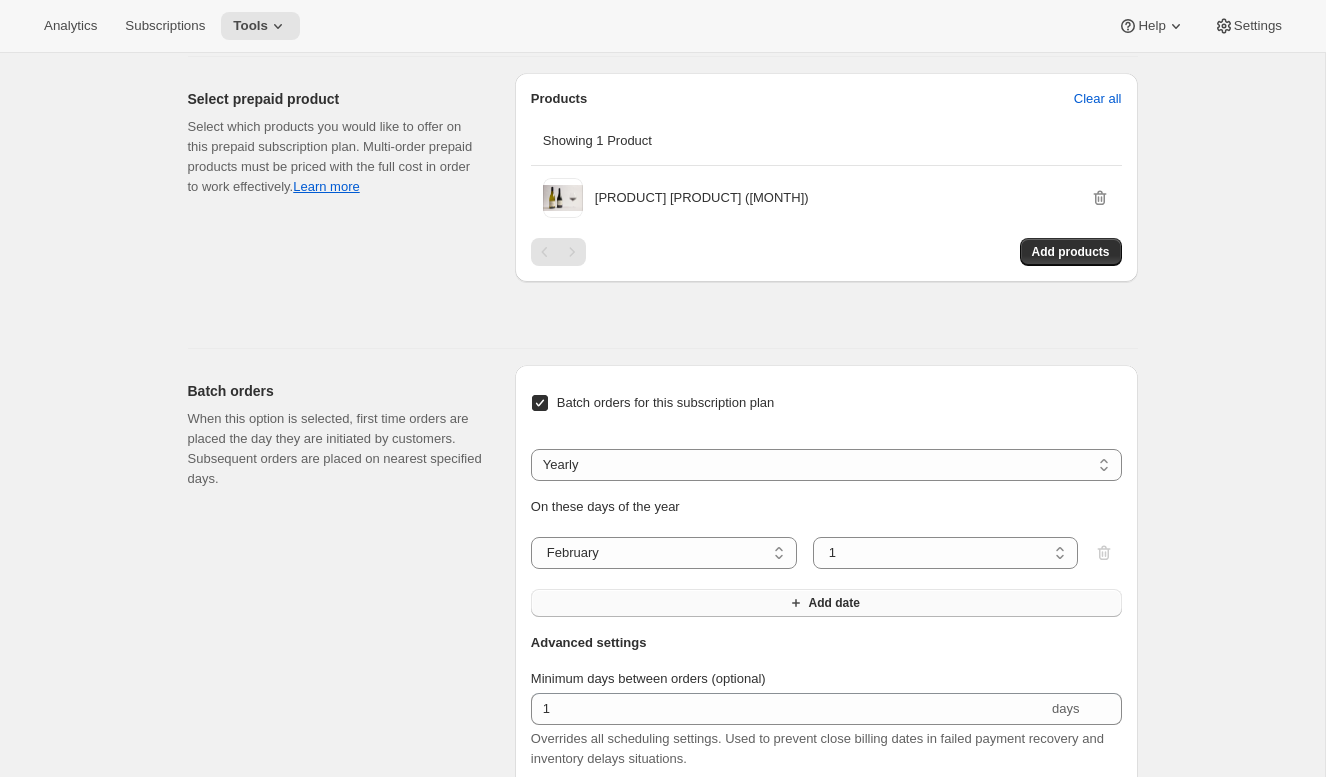 click on "Add date" at bounding box center [826, 603] 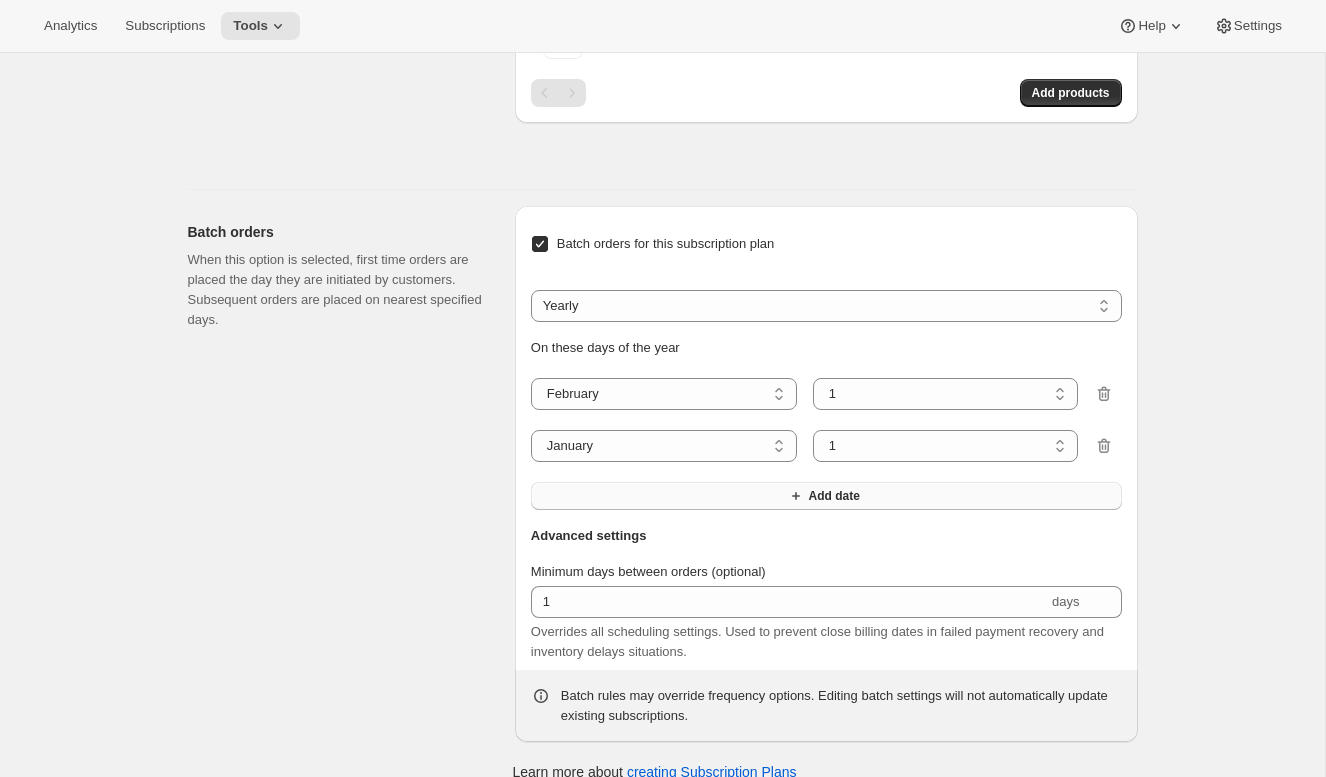 scroll, scrollTop: 2348, scrollLeft: 0, axis: vertical 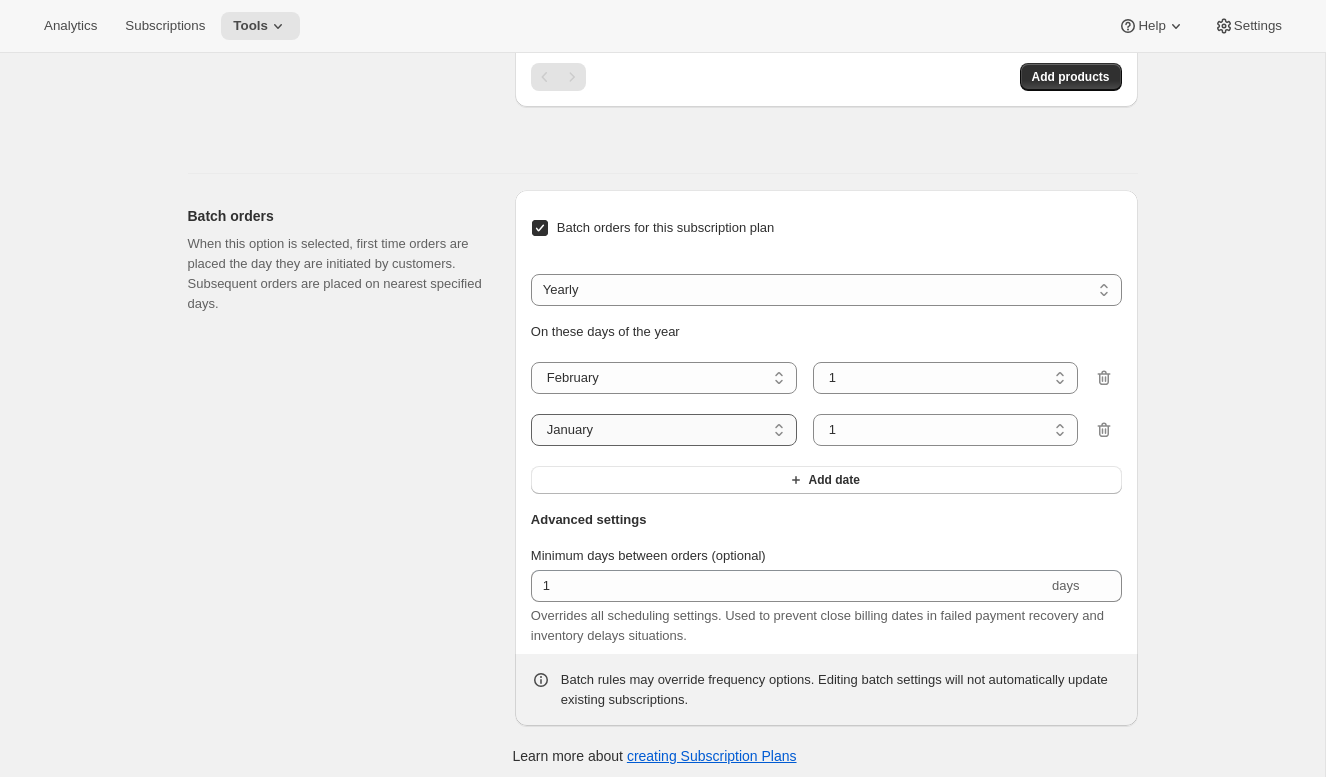 click on "January February March April May June July August September October November December" at bounding box center [664, 430] 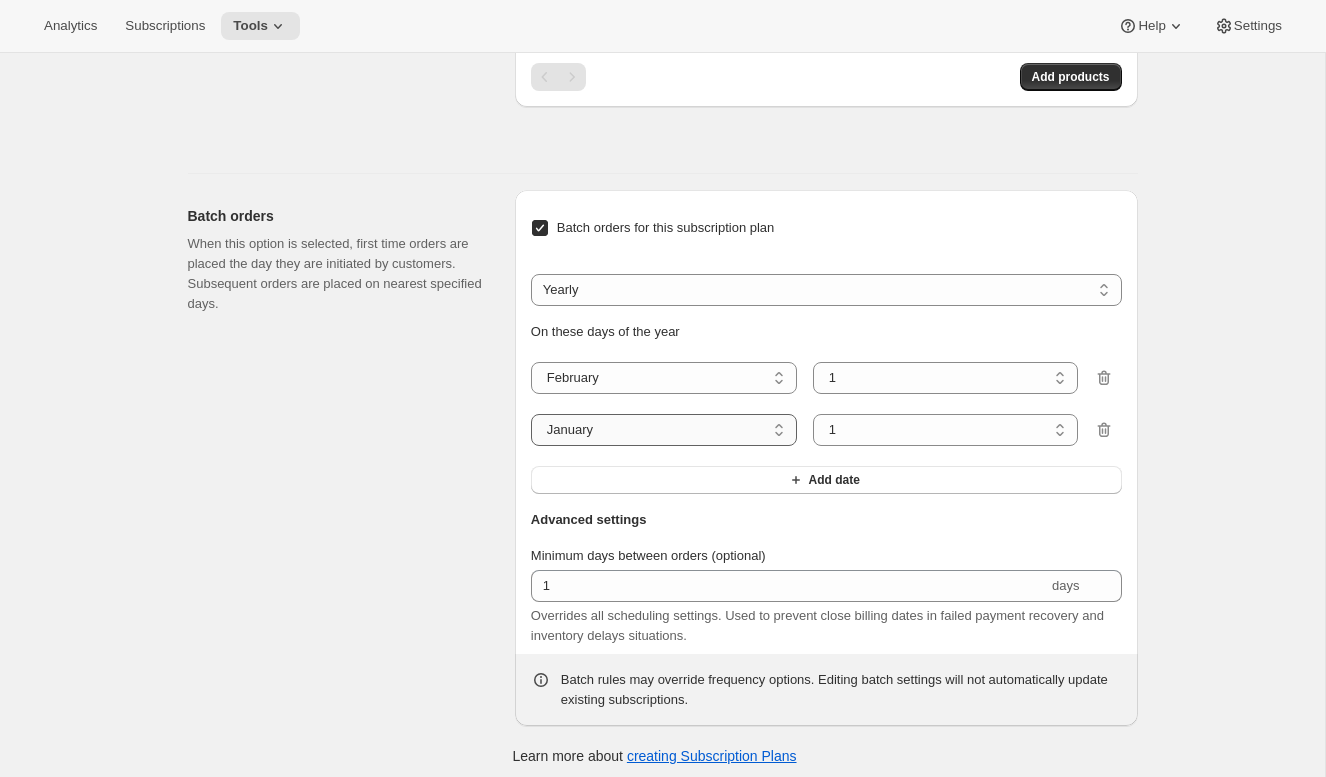 select on "6" 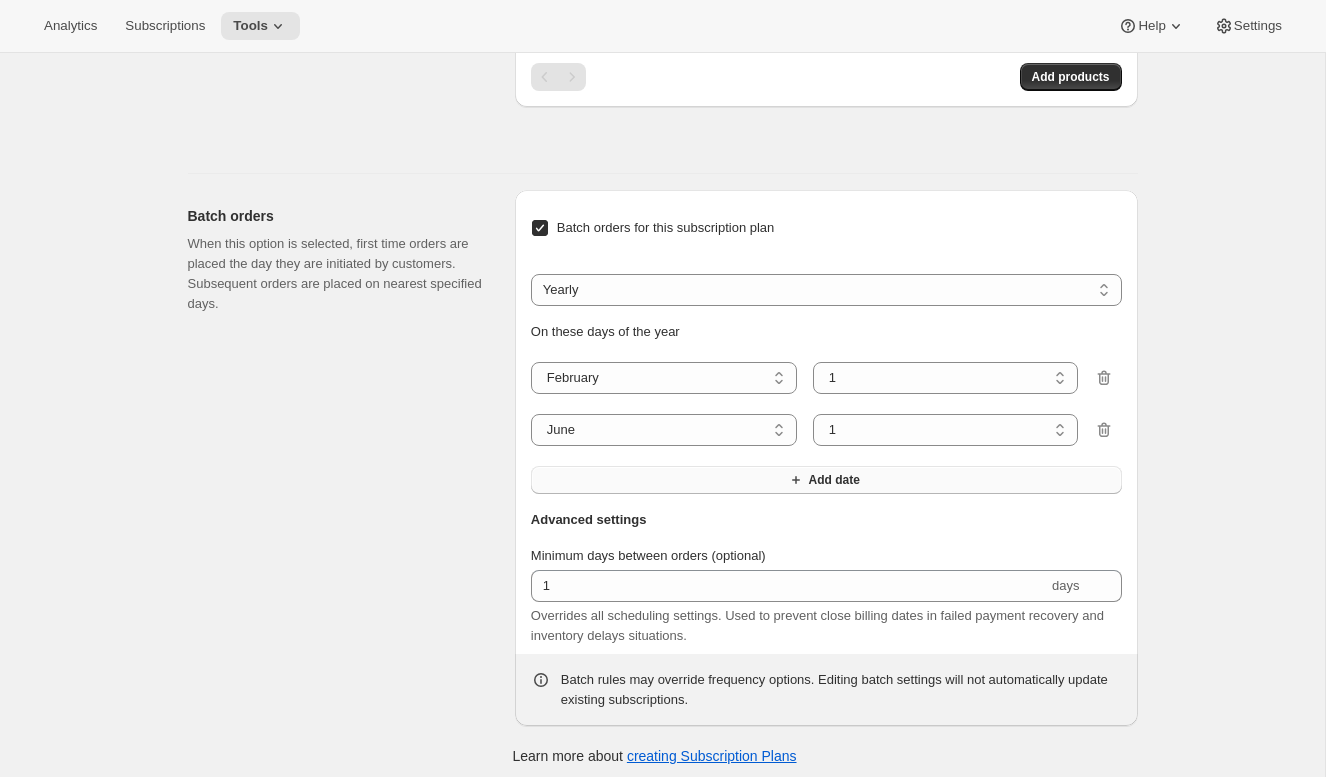 click on "Add date" at bounding box center [826, 480] 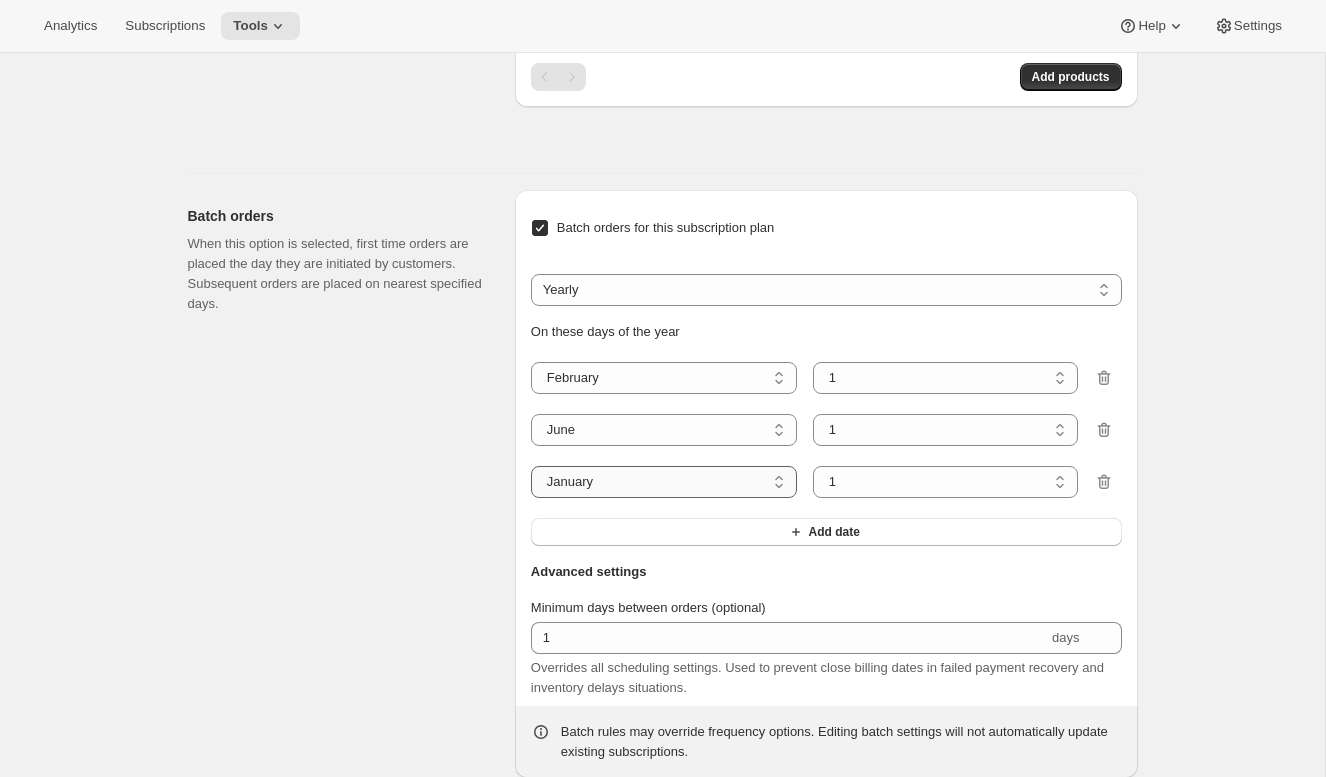click on "January February March April May June July August September October November December" at bounding box center [664, 482] 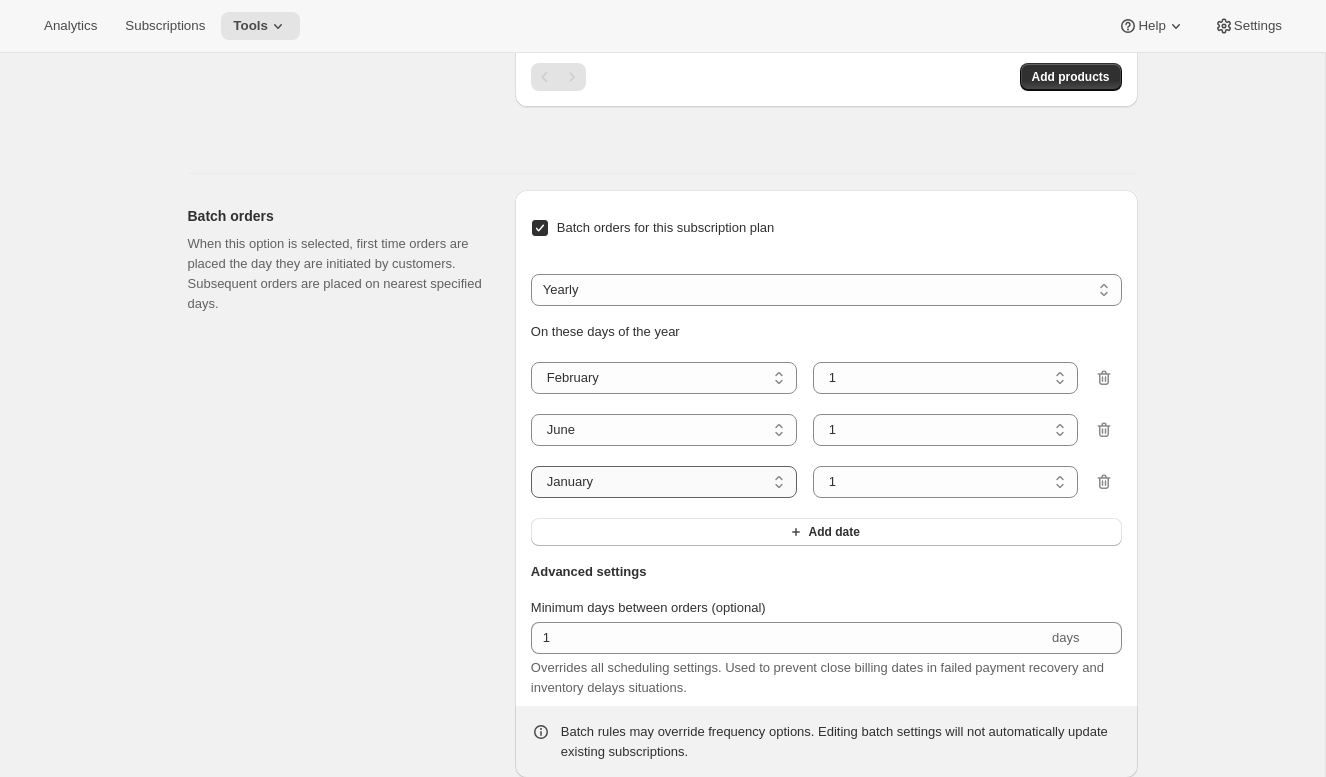 select on "10" 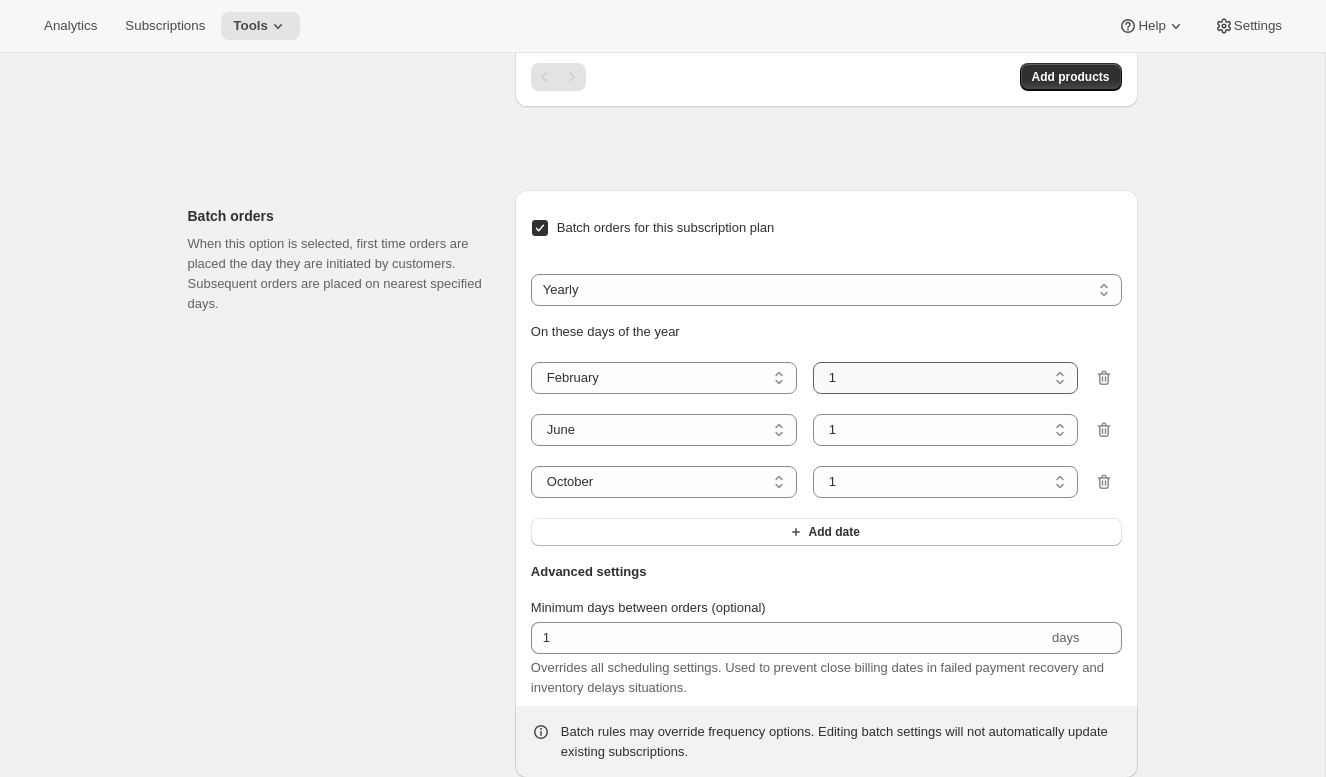 click on "1 2 3 4 5 6 7 8 9 10 11 12 13 14 15 16 17 18 19 20 21 22 23 24 25 26 27 28" at bounding box center (946, 378) 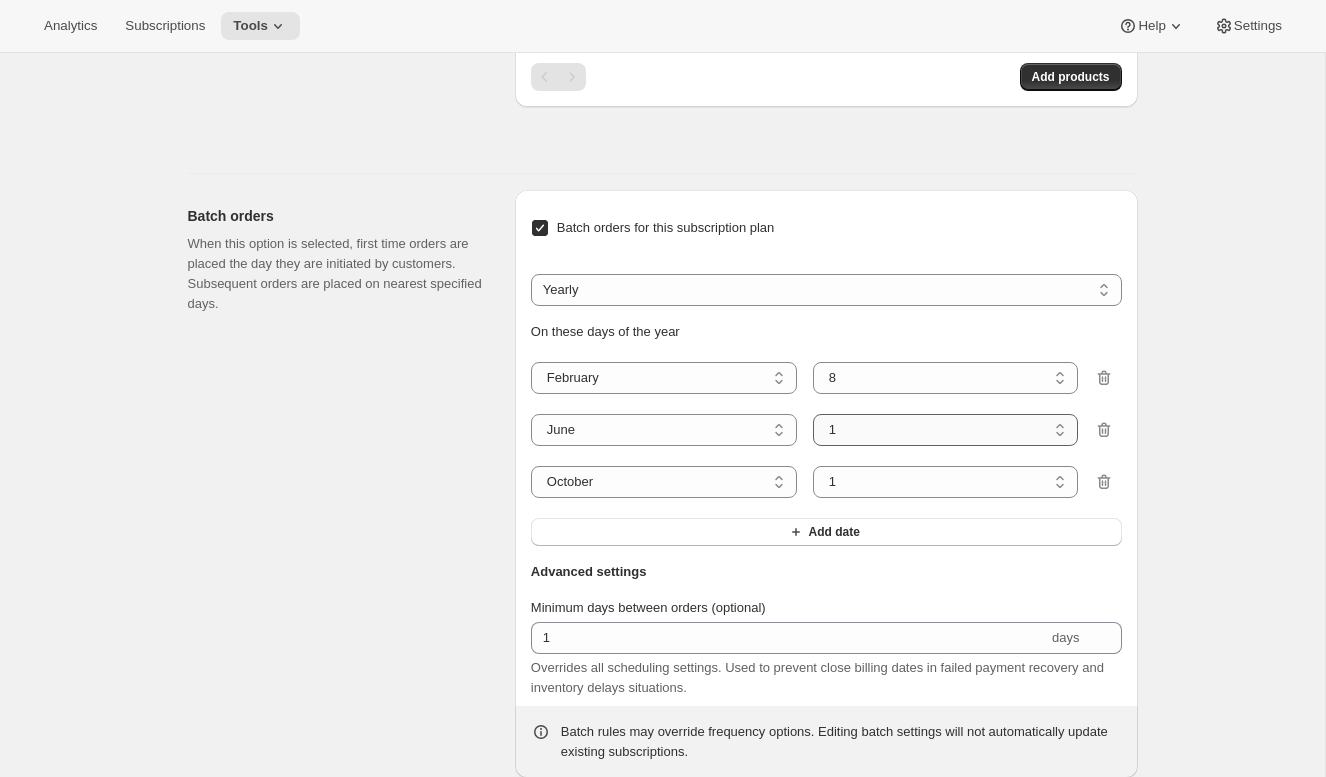 click on "1 2 3 4 5 6 7 8 9 10 11 12 13 14 15 16 17 18 19 20 21 22 23 24 25 26 27 28 29 30" at bounding box center [946, 430] 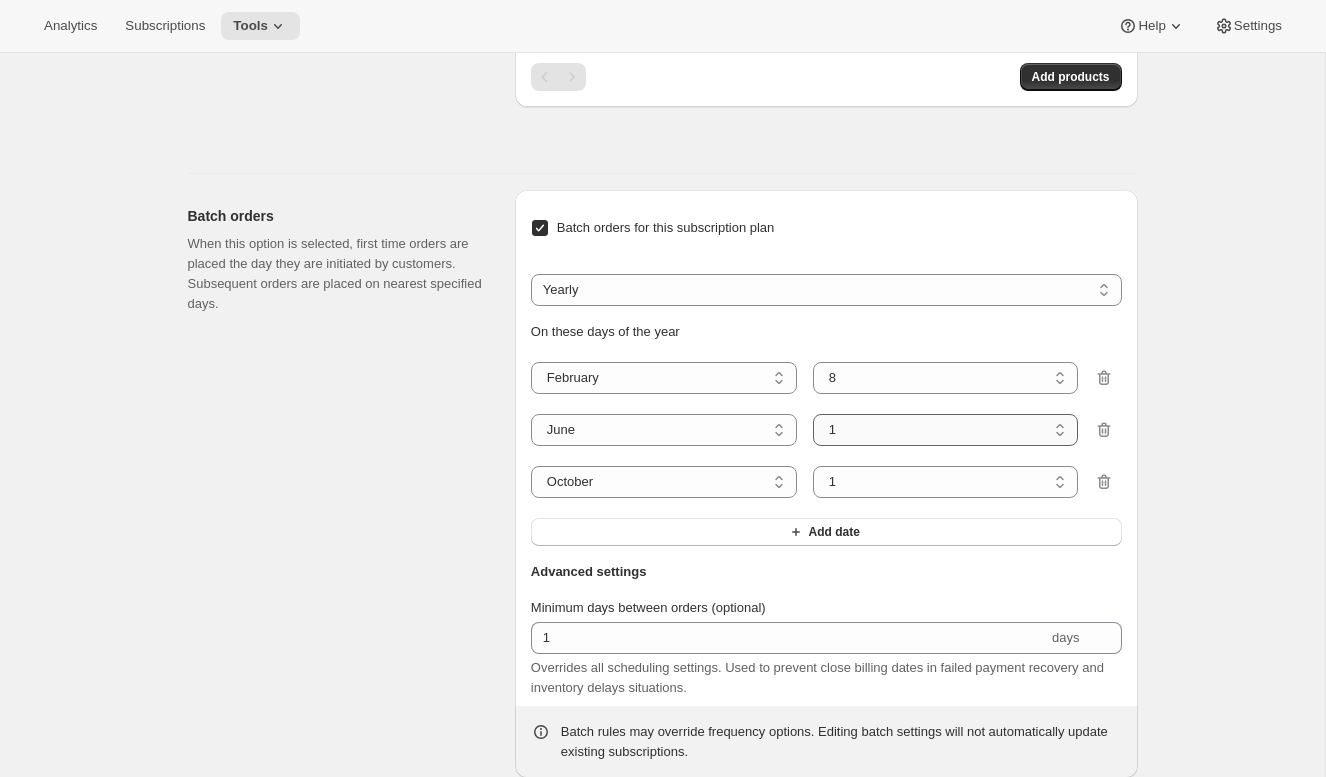 select on "8" 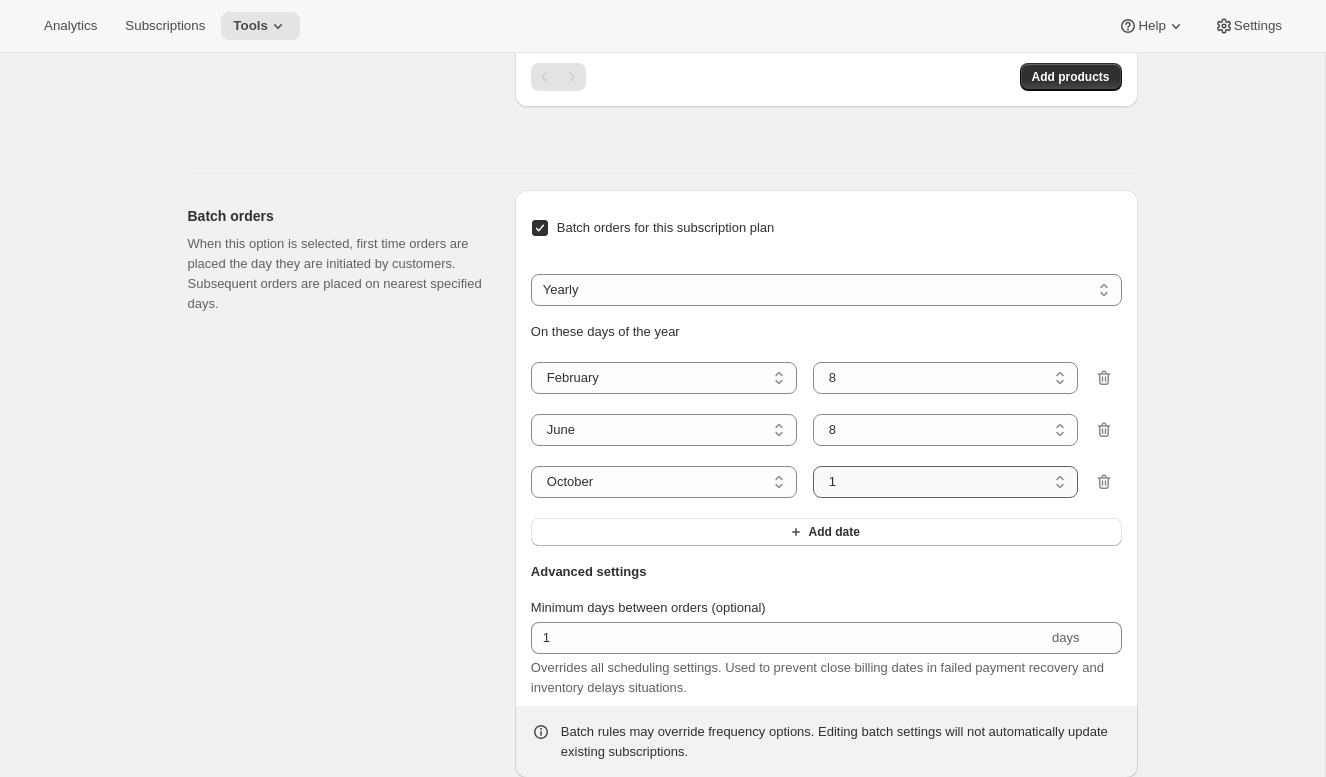 click on "1 2 3 4 5 6 7 8 9 10 11 12 13 14 15 16 17 18 19 20 21 22 23 24 25 26 27 28 29 30 31" at bounding box center [946, 482] 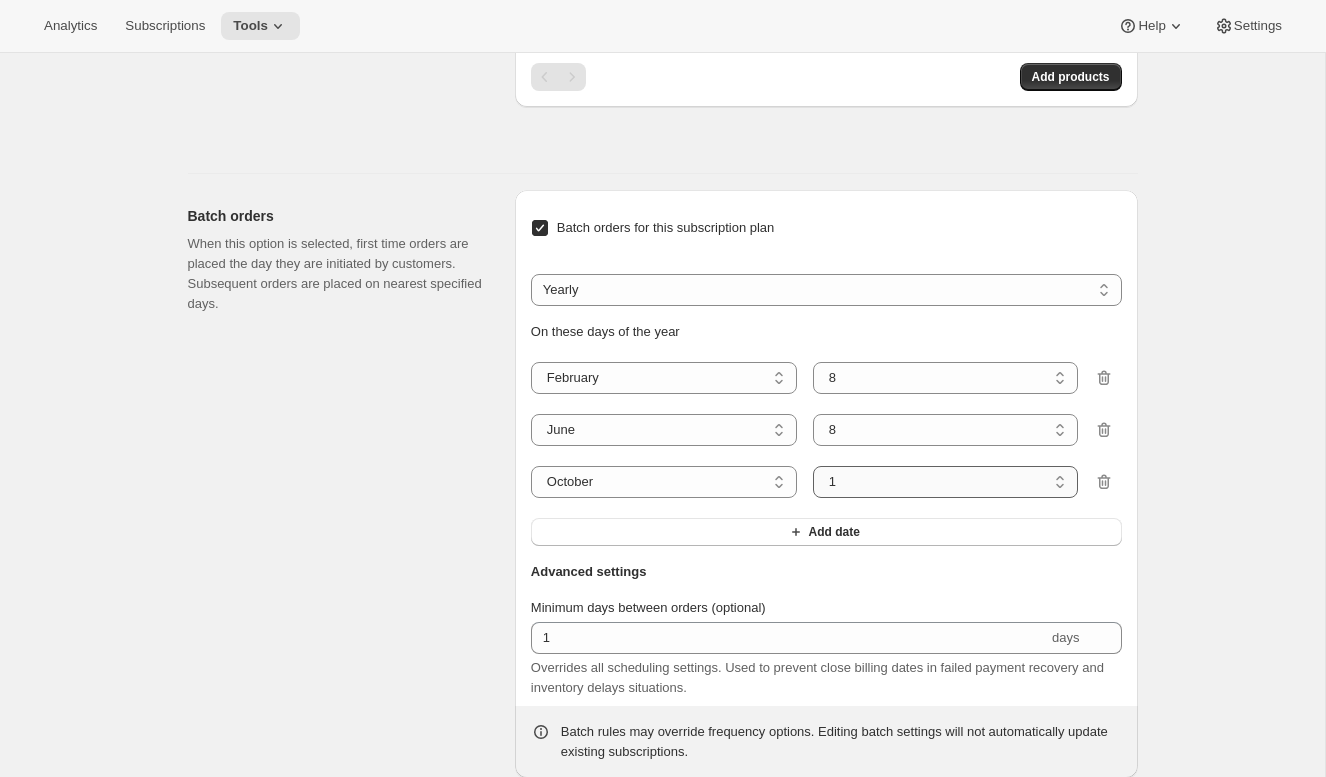 select on "8" 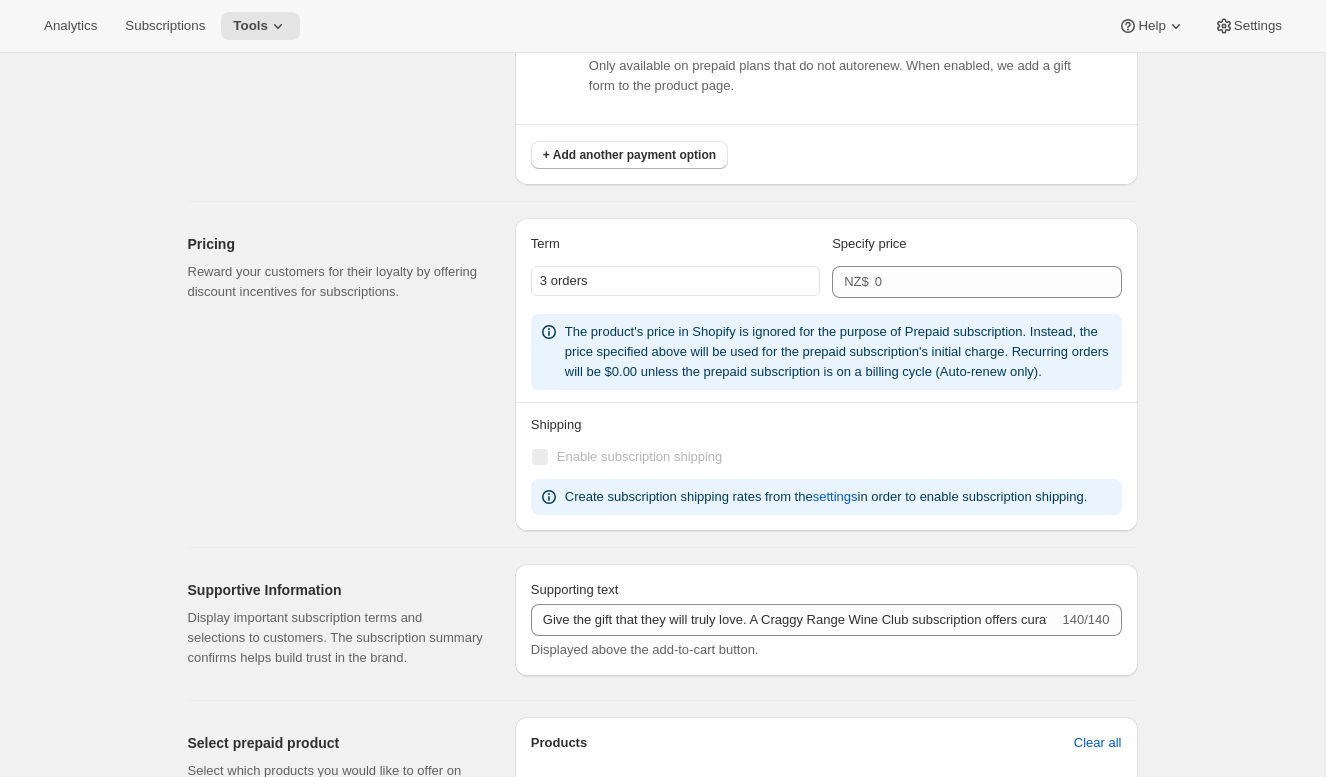 scroll, scrollTop: 1527, scrollLeft: 0, axis: vertical 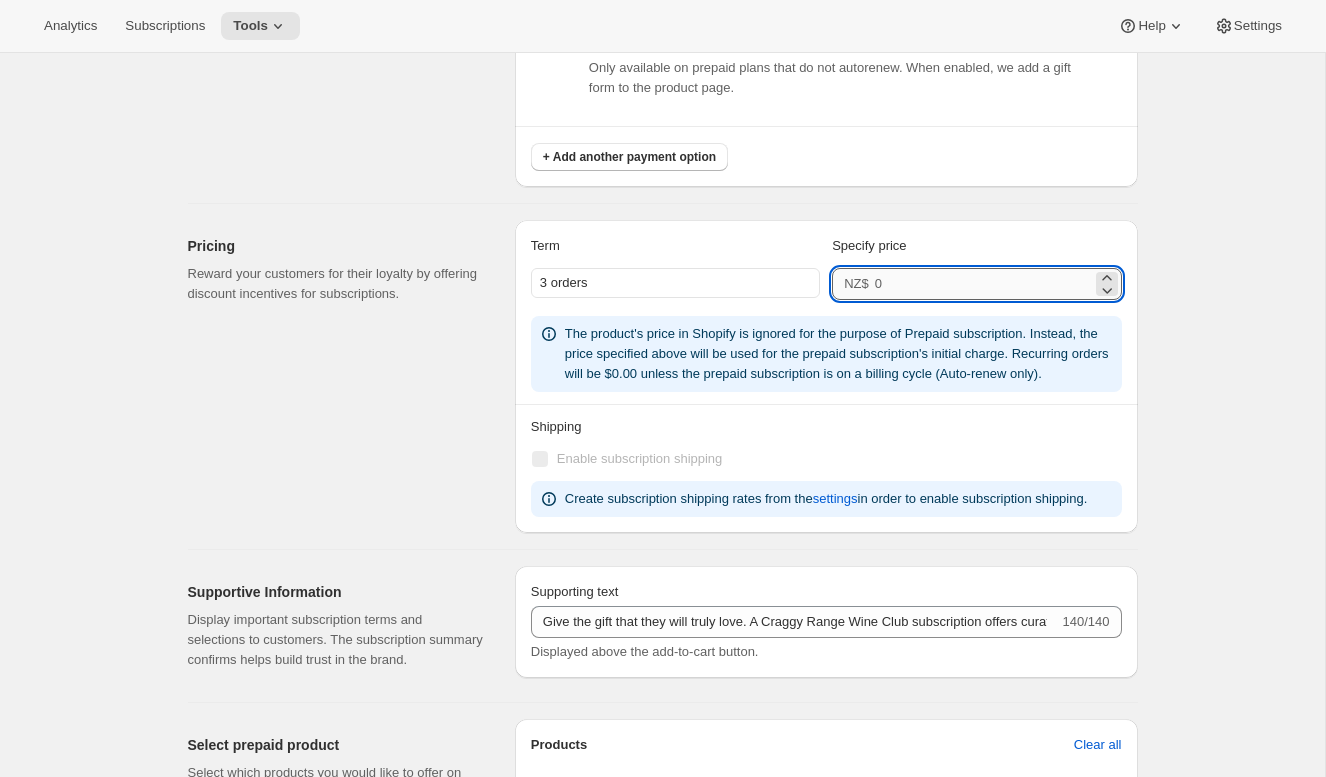 click at bounding box center [983, 284] 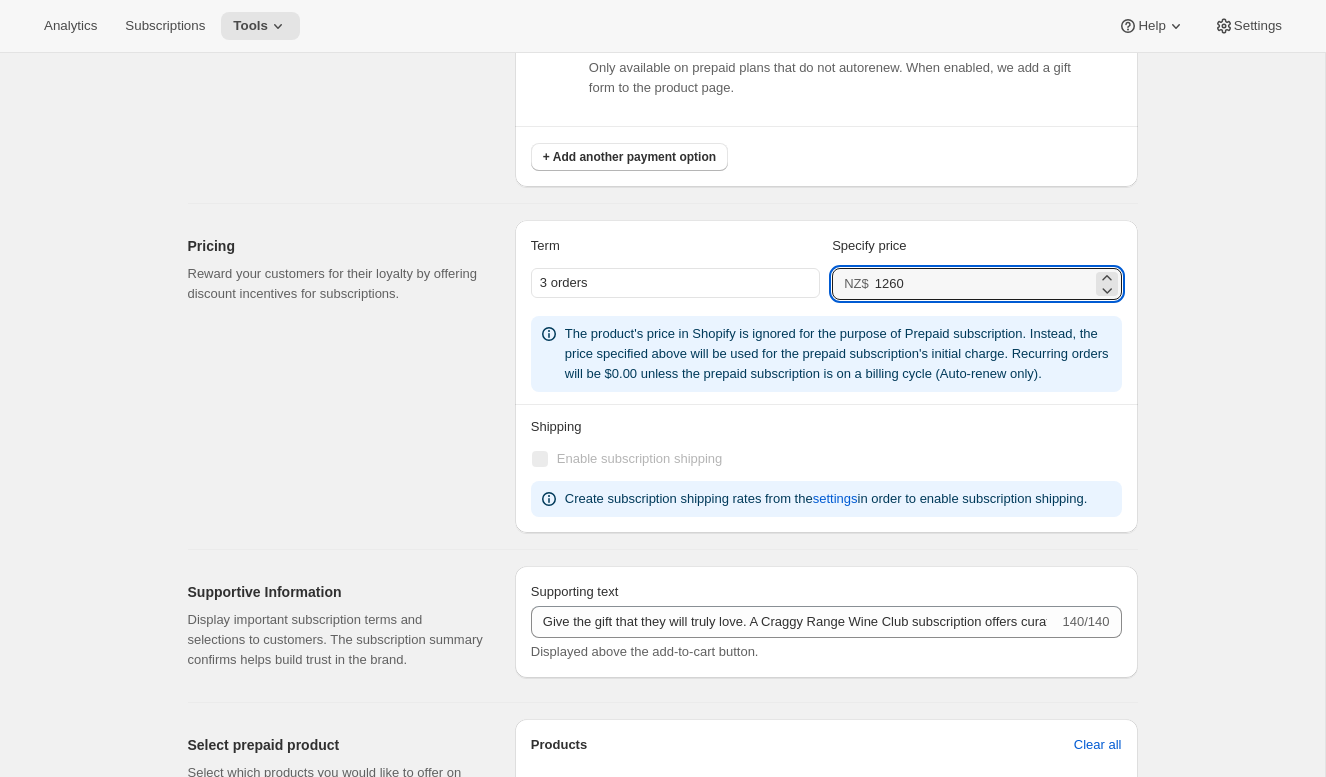type on "1260" 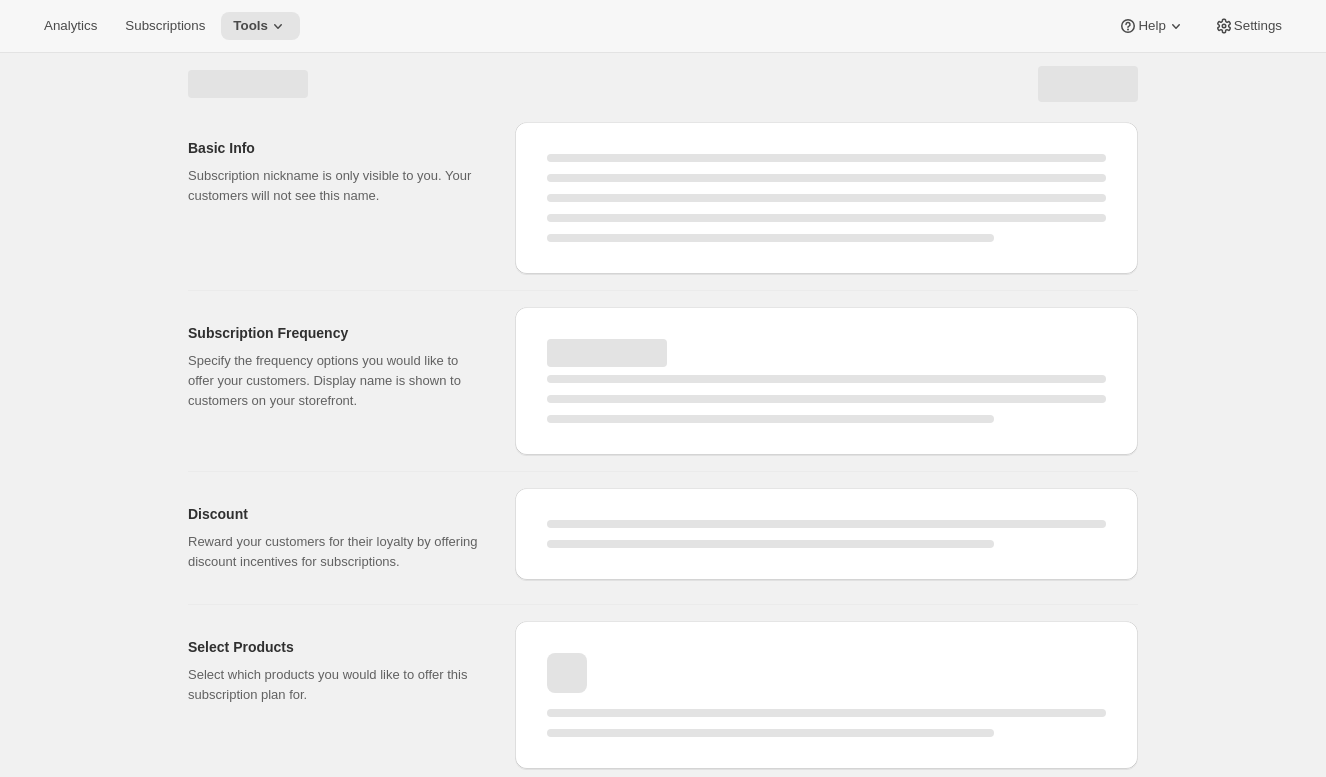 select on "WEEK" 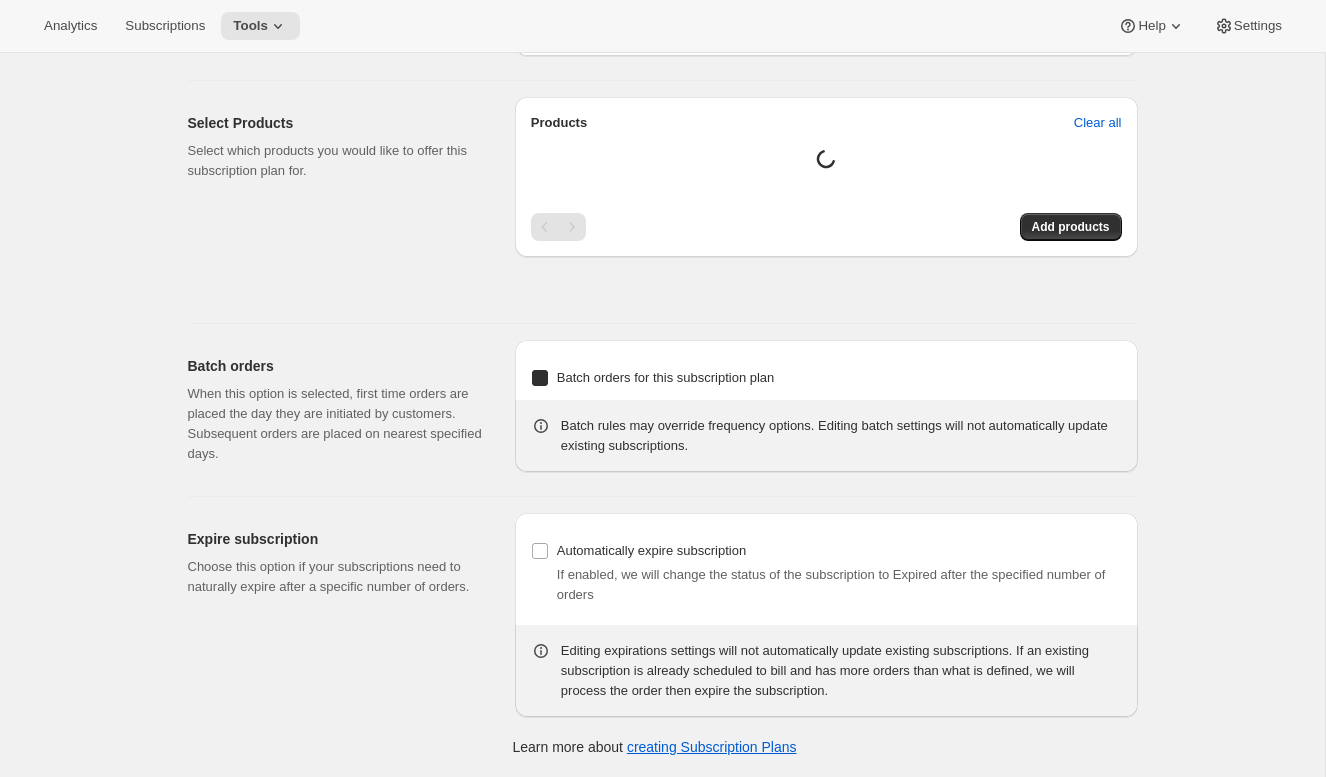 type on "Silver Fixed Prepaid Gift" 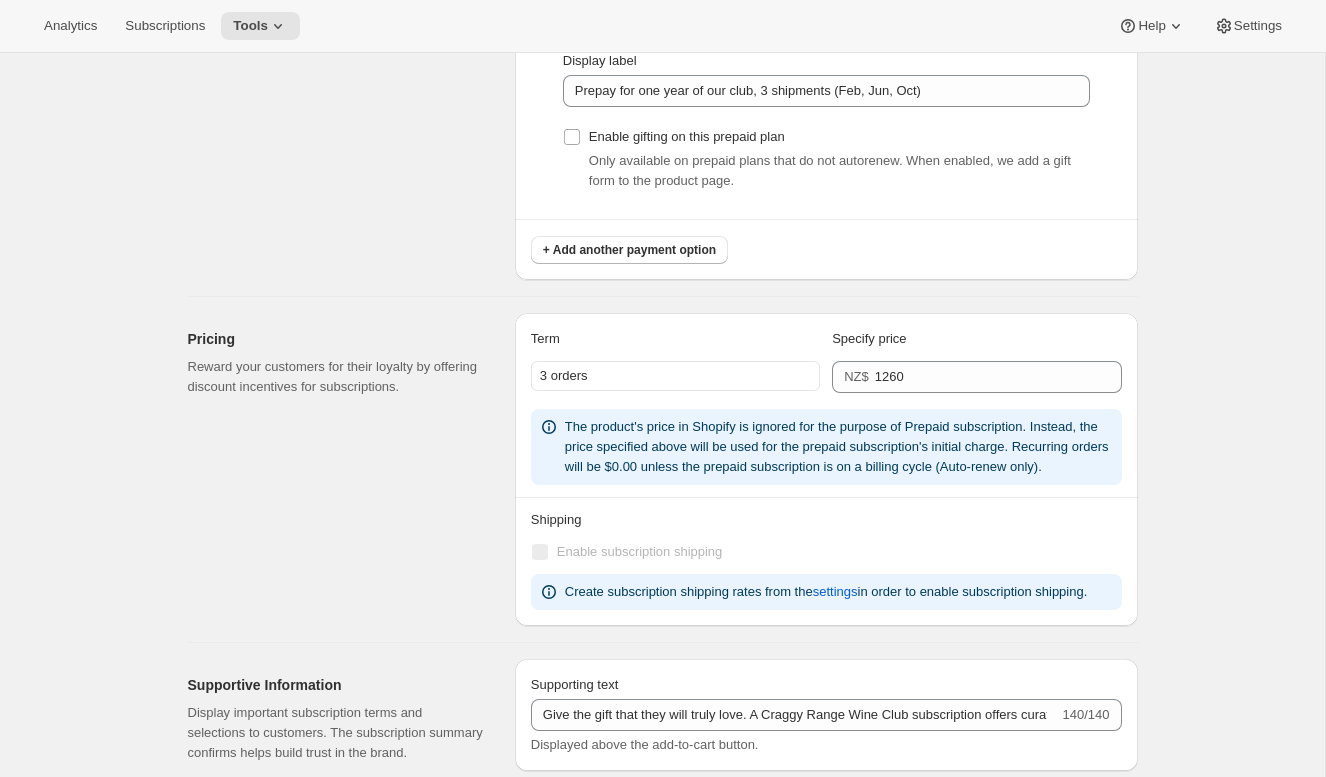 scroll, scrollTop: 1316, scrollLeft: 0, axis: vertical 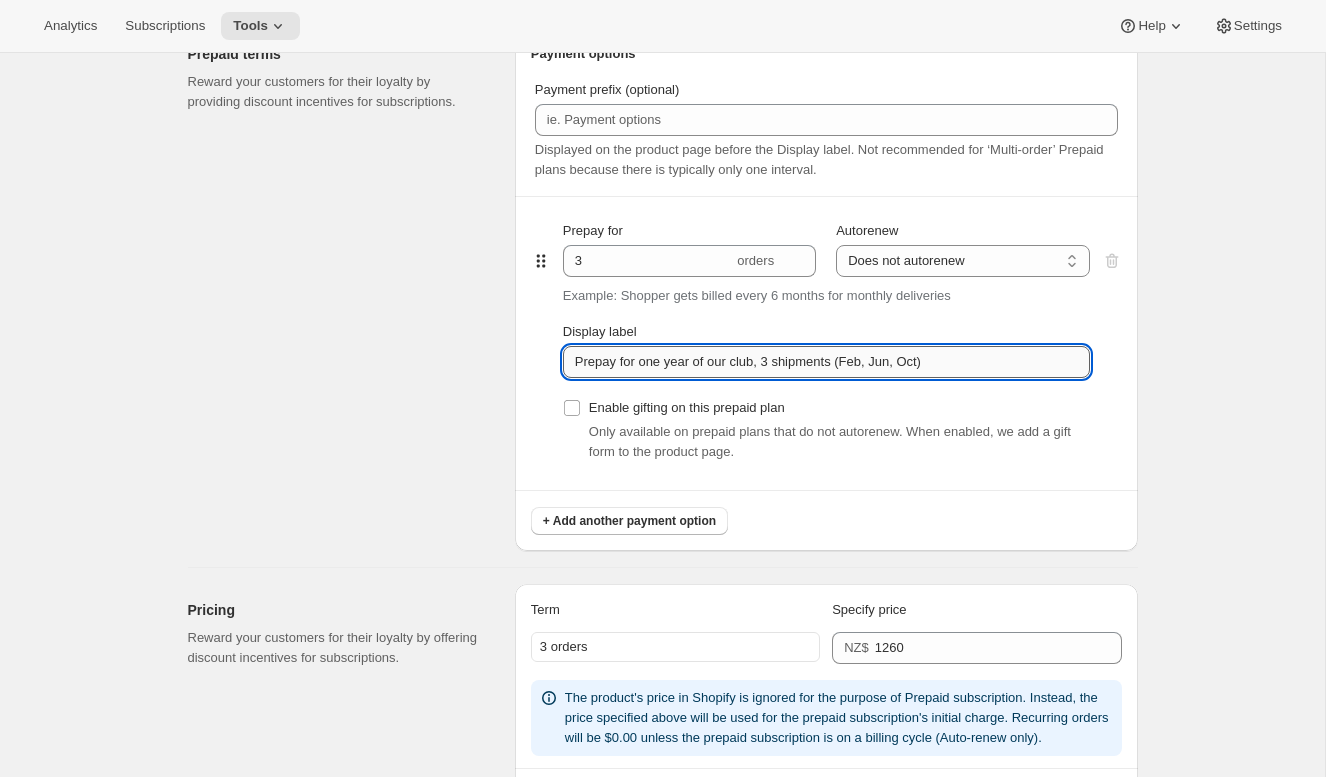 click on "Prepay for one year of our club, 3 shipments (Feb, Jun, Oct)" at bounding box center (826, 362) 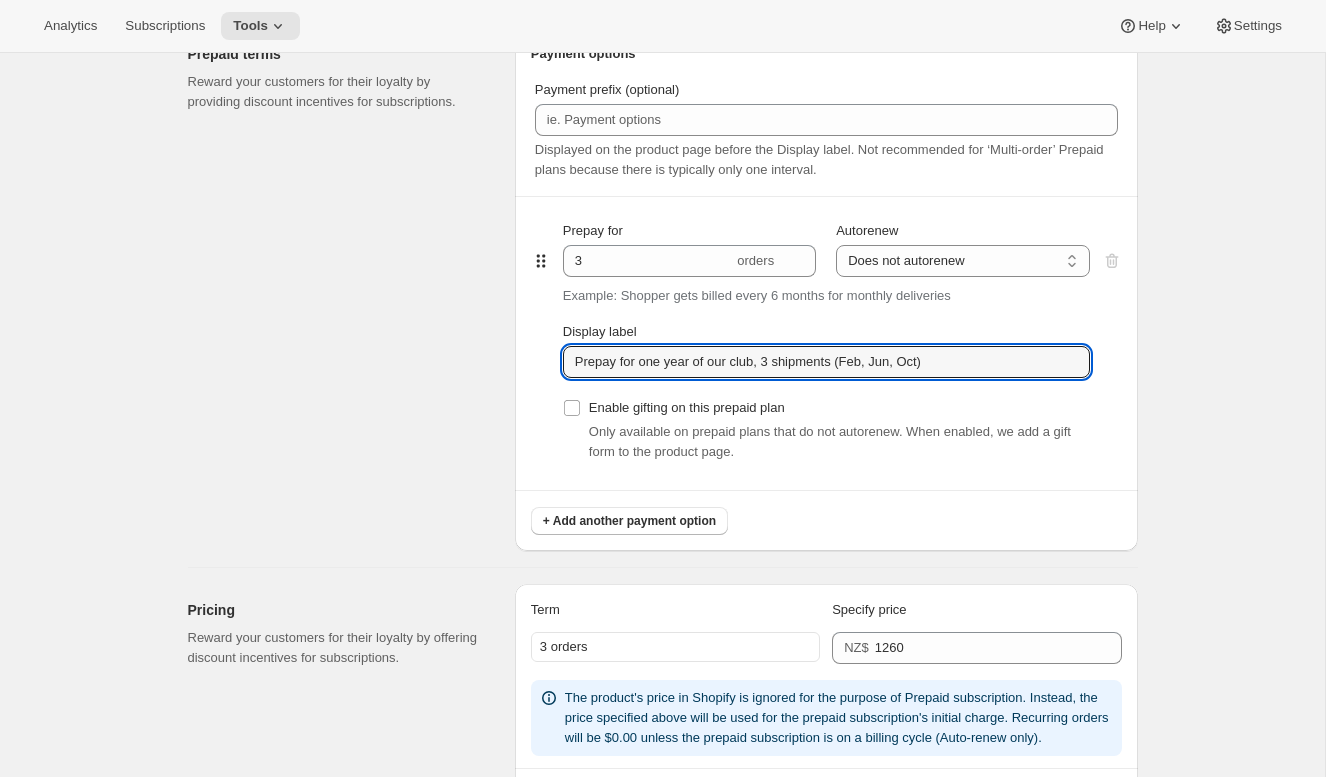 scroll, scrollTop: 0, scrollLeft: 0, axis: both 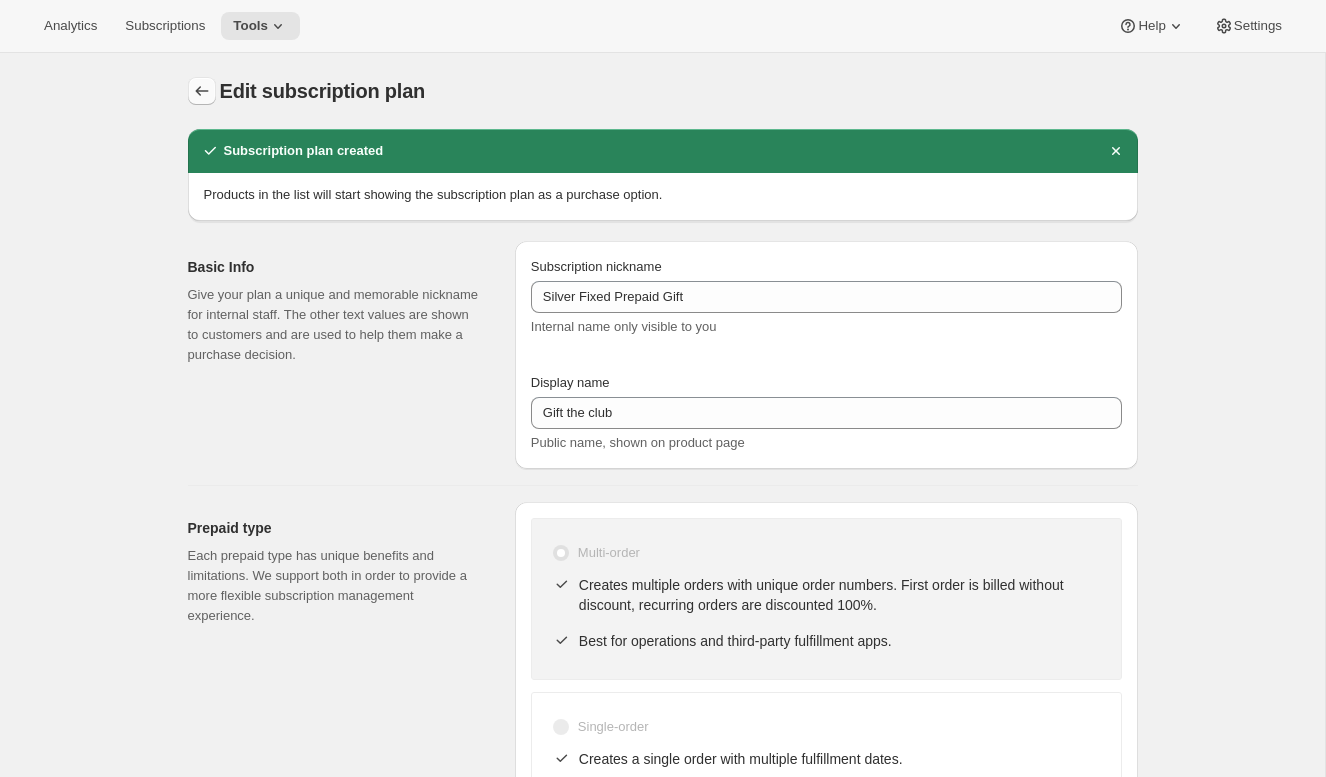 click 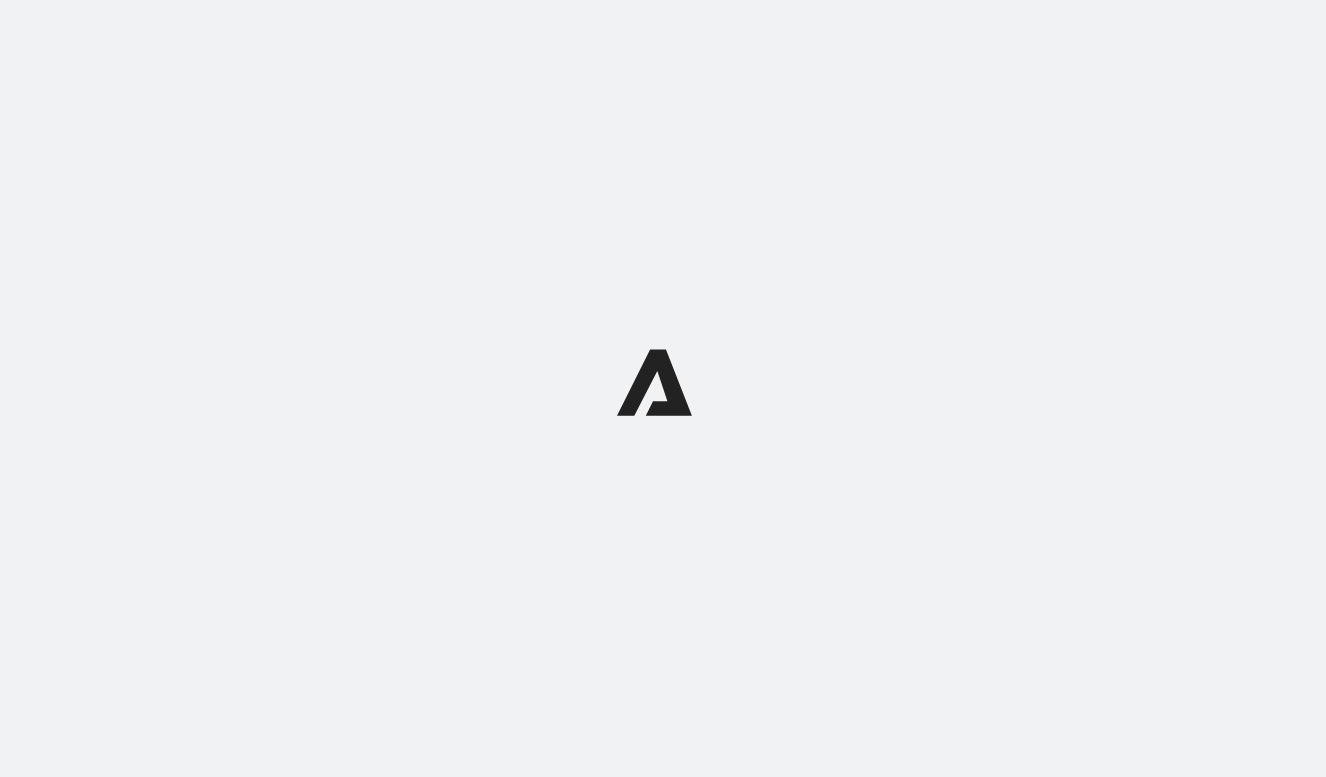 scroll, scrollTop: 0, scrollLeft: 0, axis: both 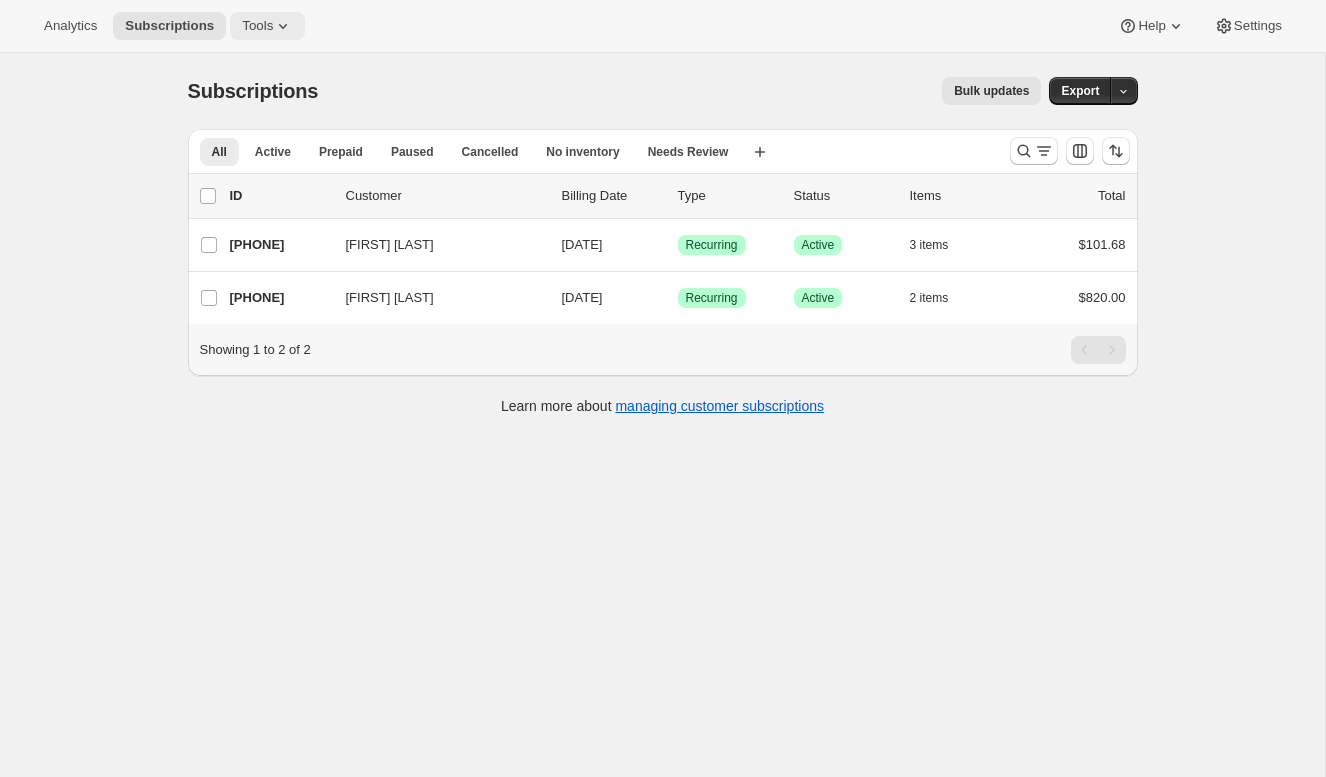 click on "Tools" at bounding box center [257, 26] 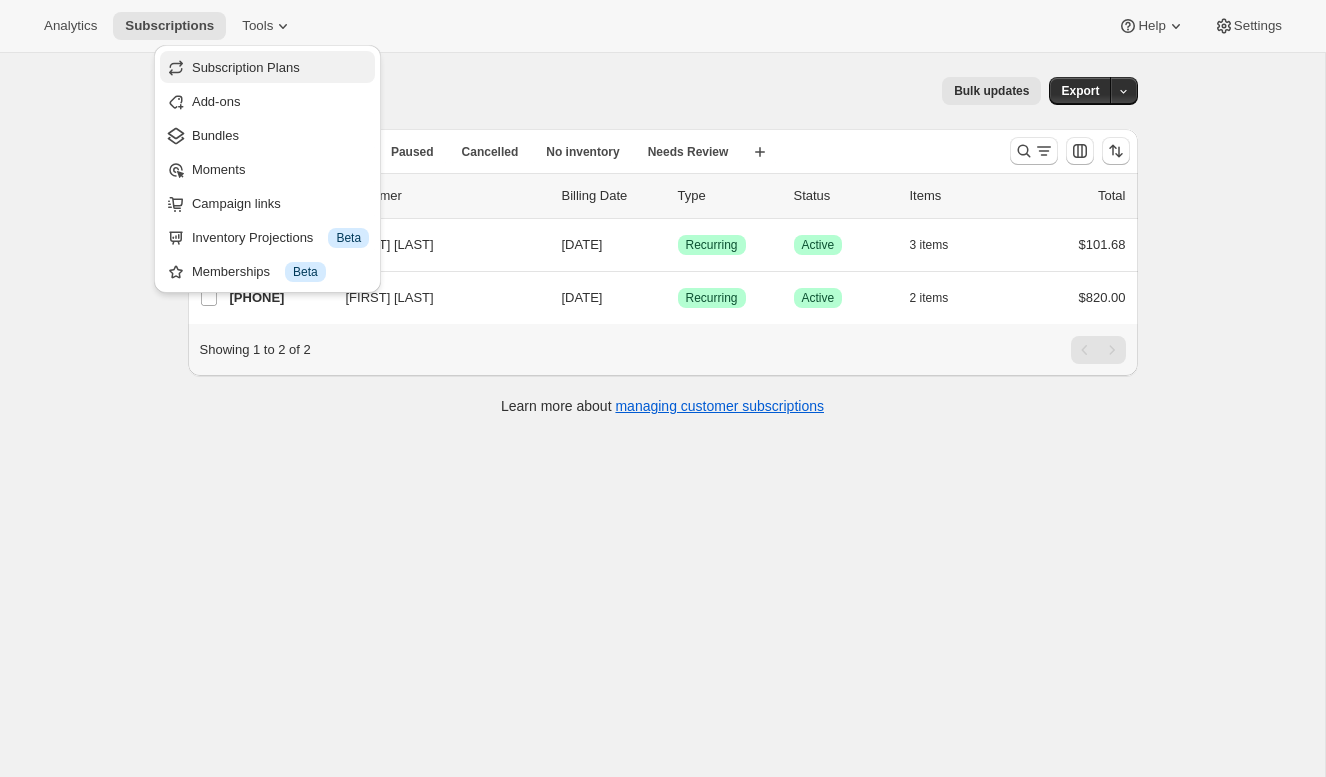 click on "Subscription Plans" at bounding box center [246, 67] 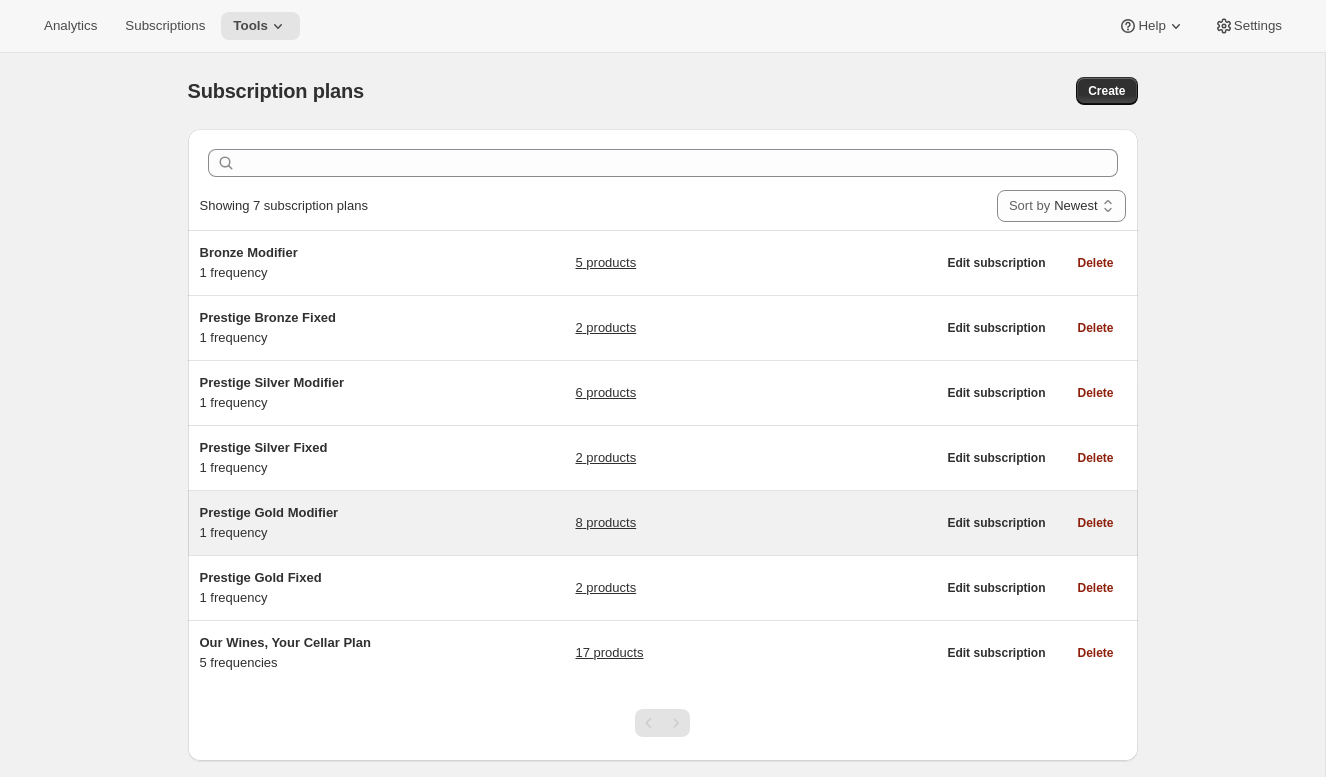 click on "Prestige Gold Modifier 1 frequency" at bounding box center [325, 523] 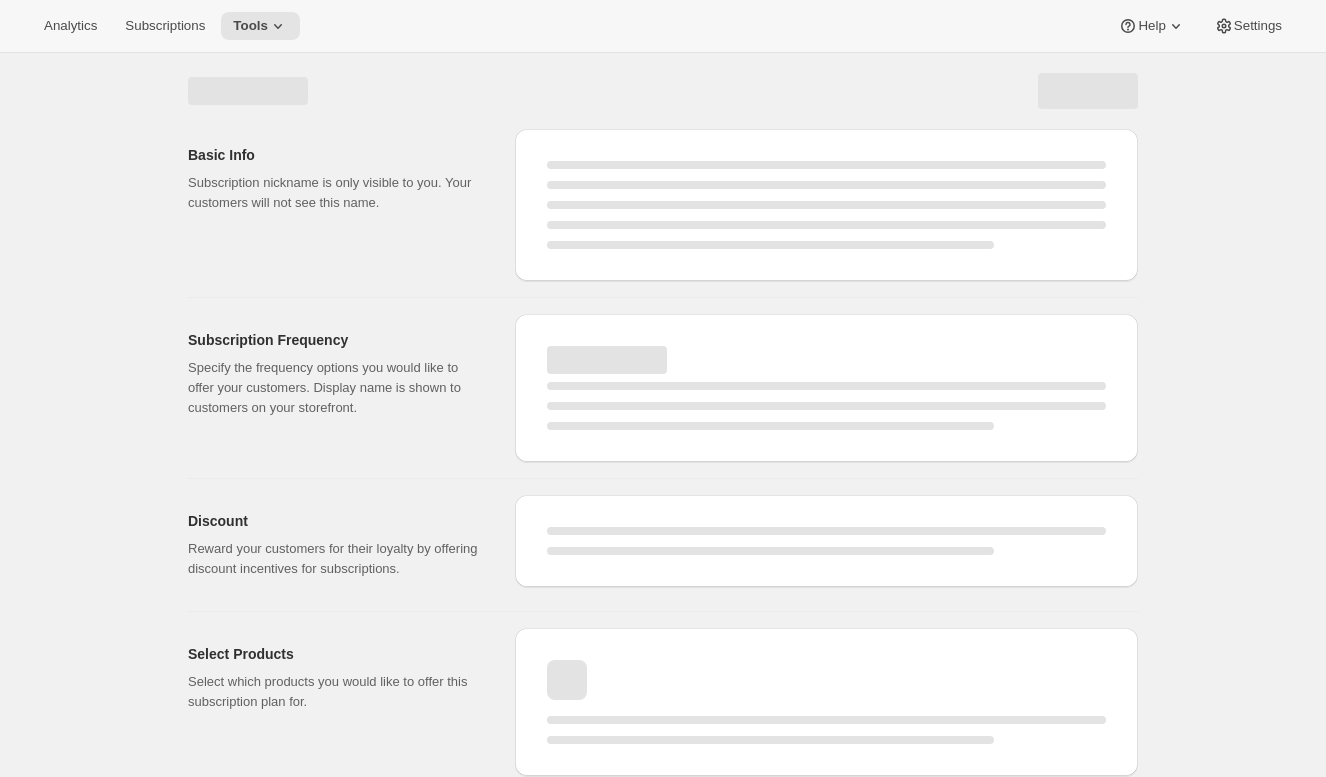 select on "WEEK" 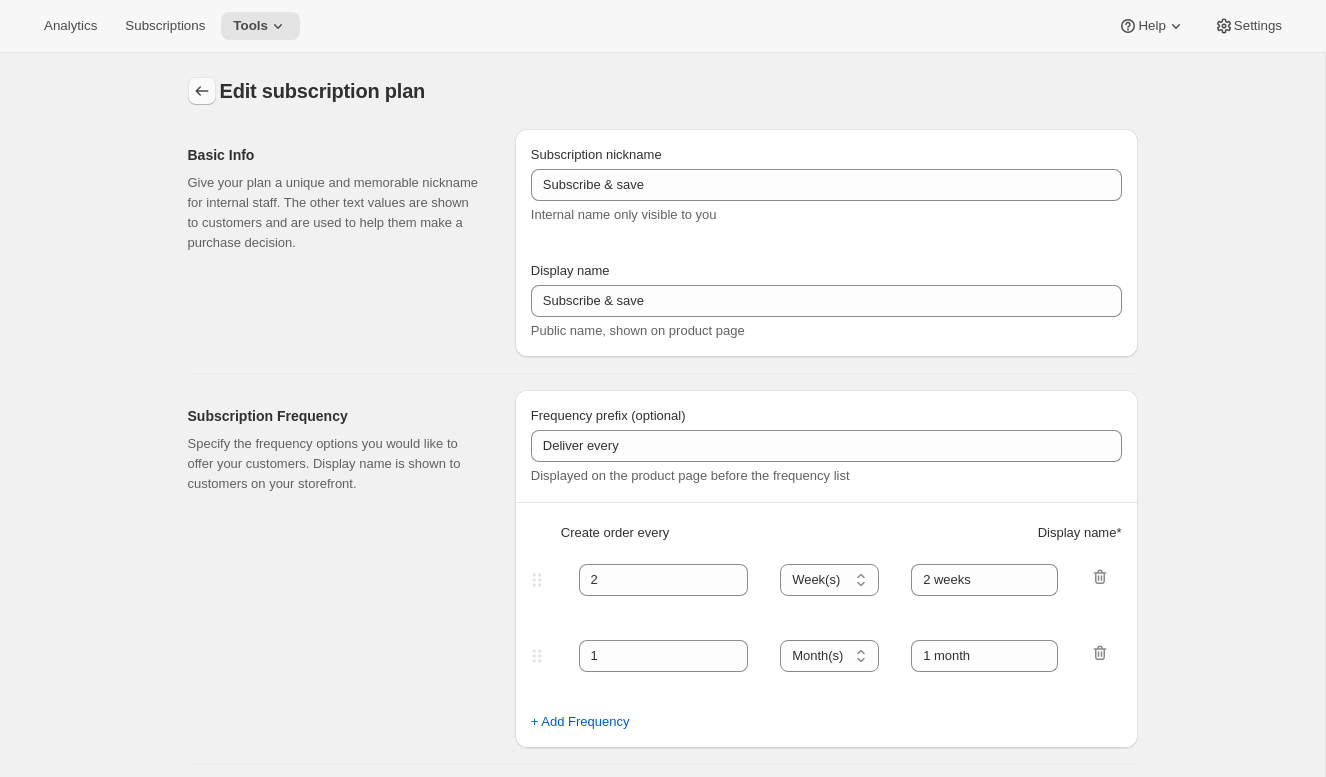 click 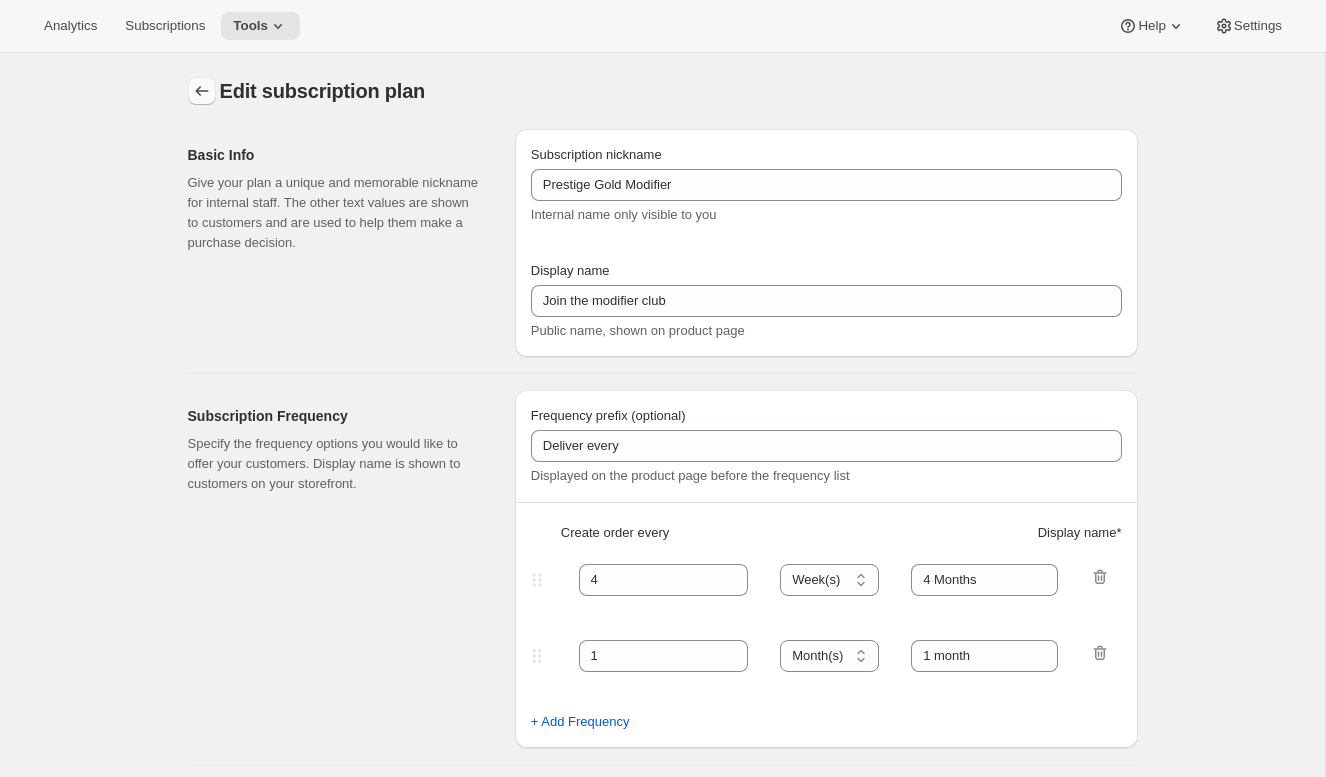 checkbox on "true" 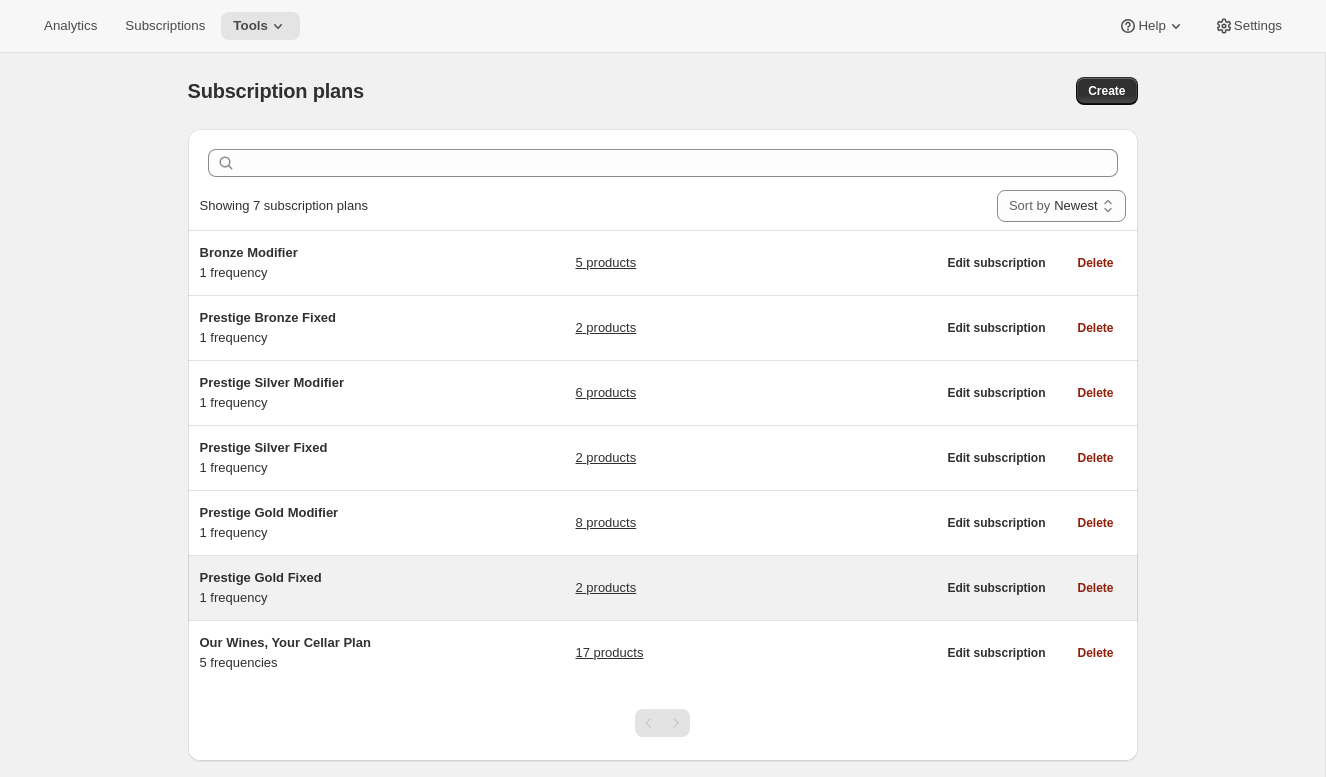 click on "Prestige Gold Fixed 1 frequency" at bounding box center [325, 588] 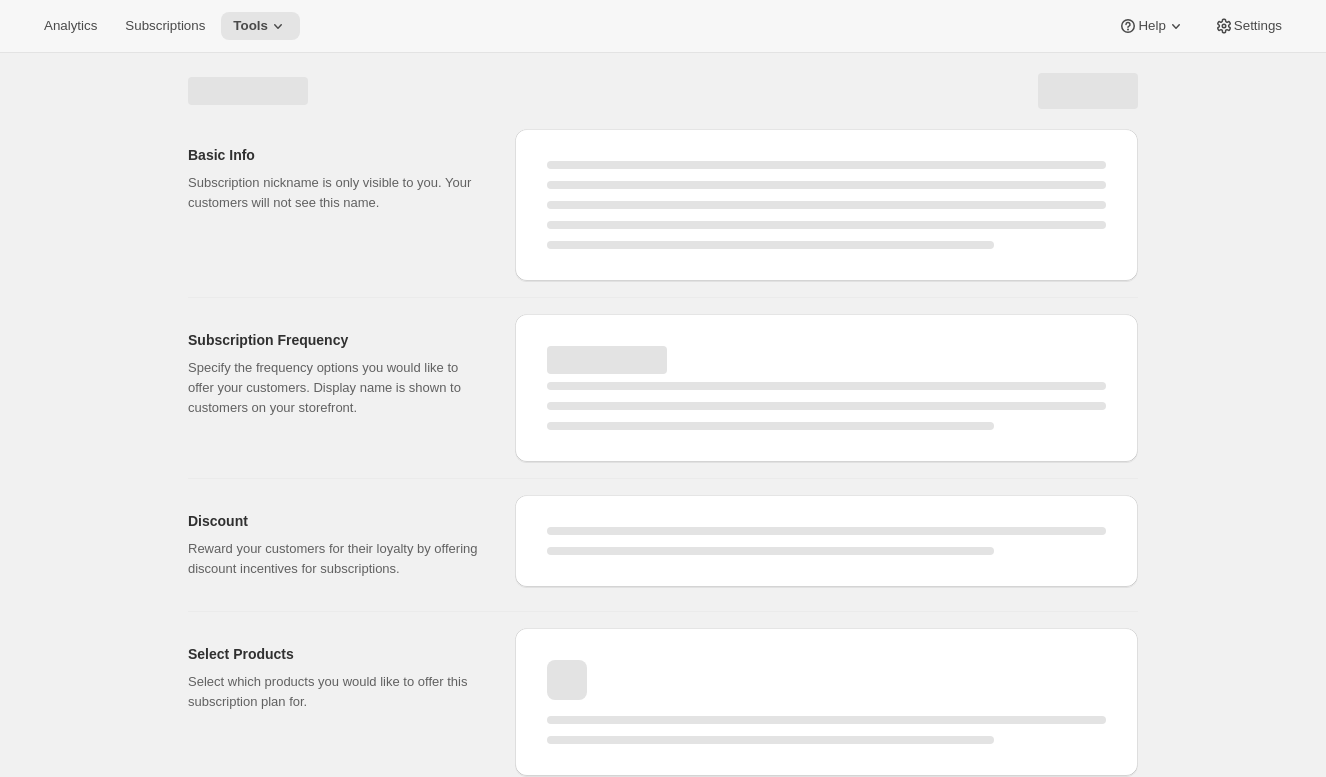 scroll, scrollTop: 7, scrollLeft: 0, axis: vertical 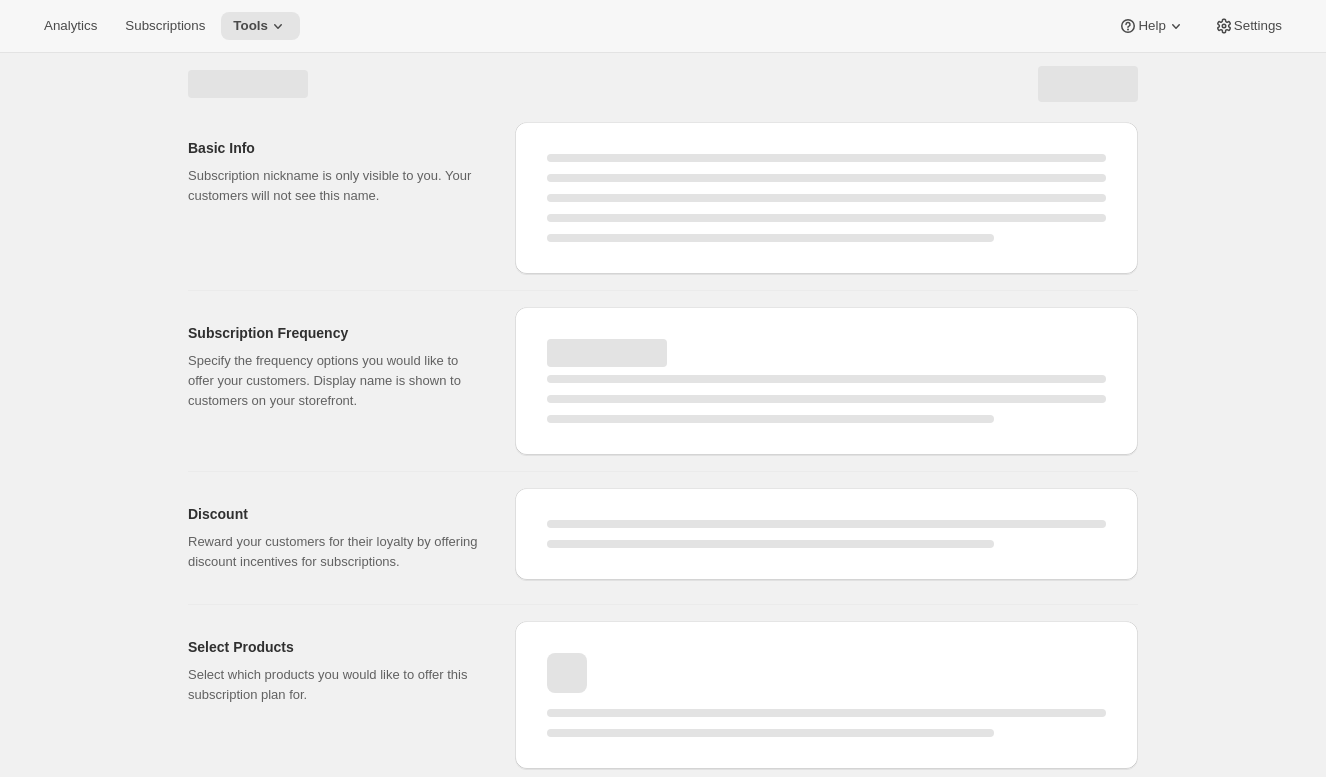 select on "WEEK" 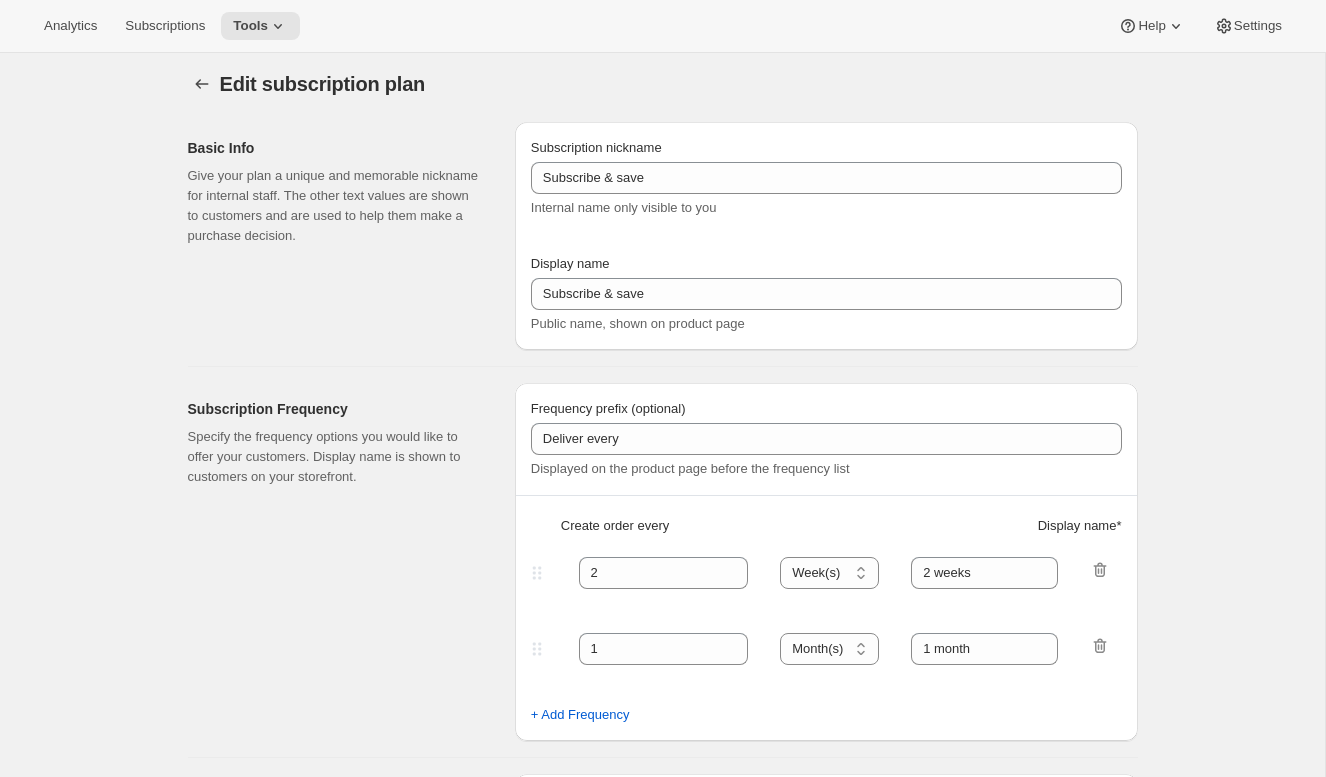 type on "Prestige Gold Fixed" 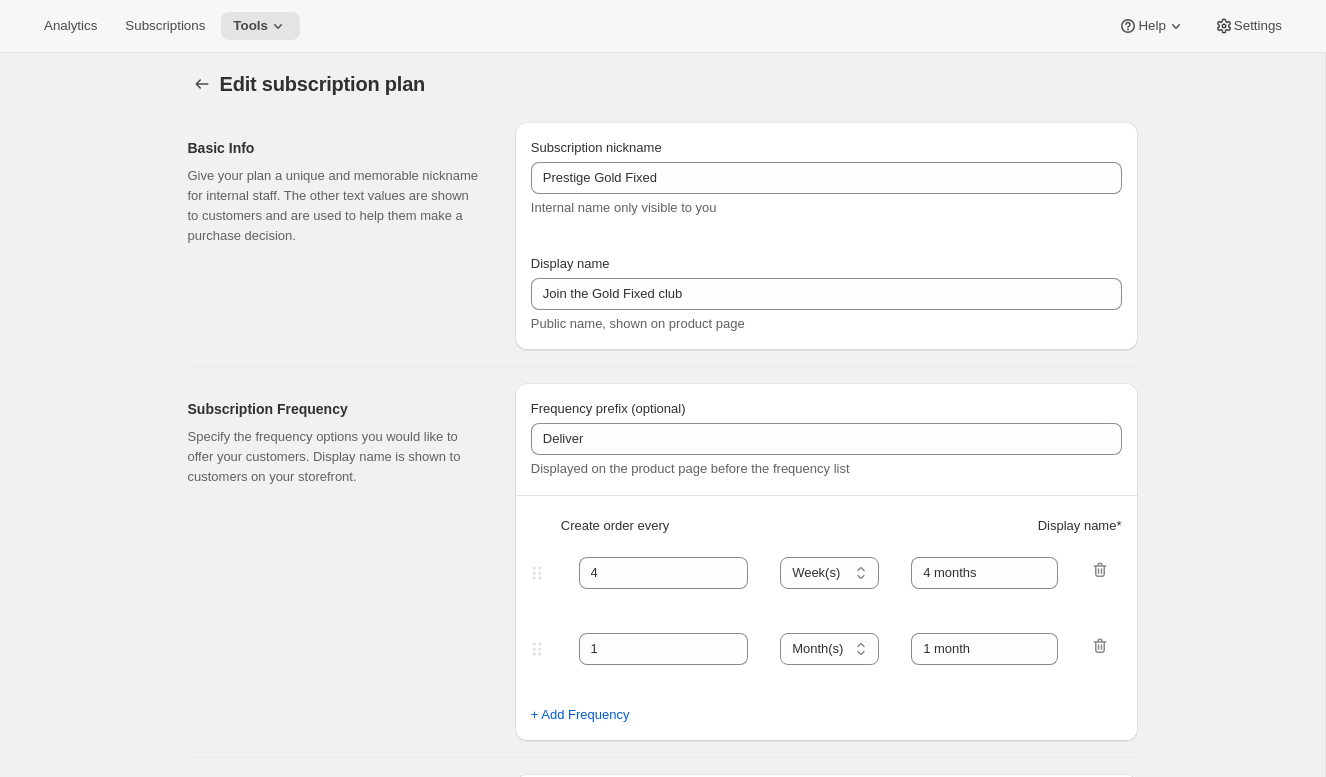 select on "YEARDAY" 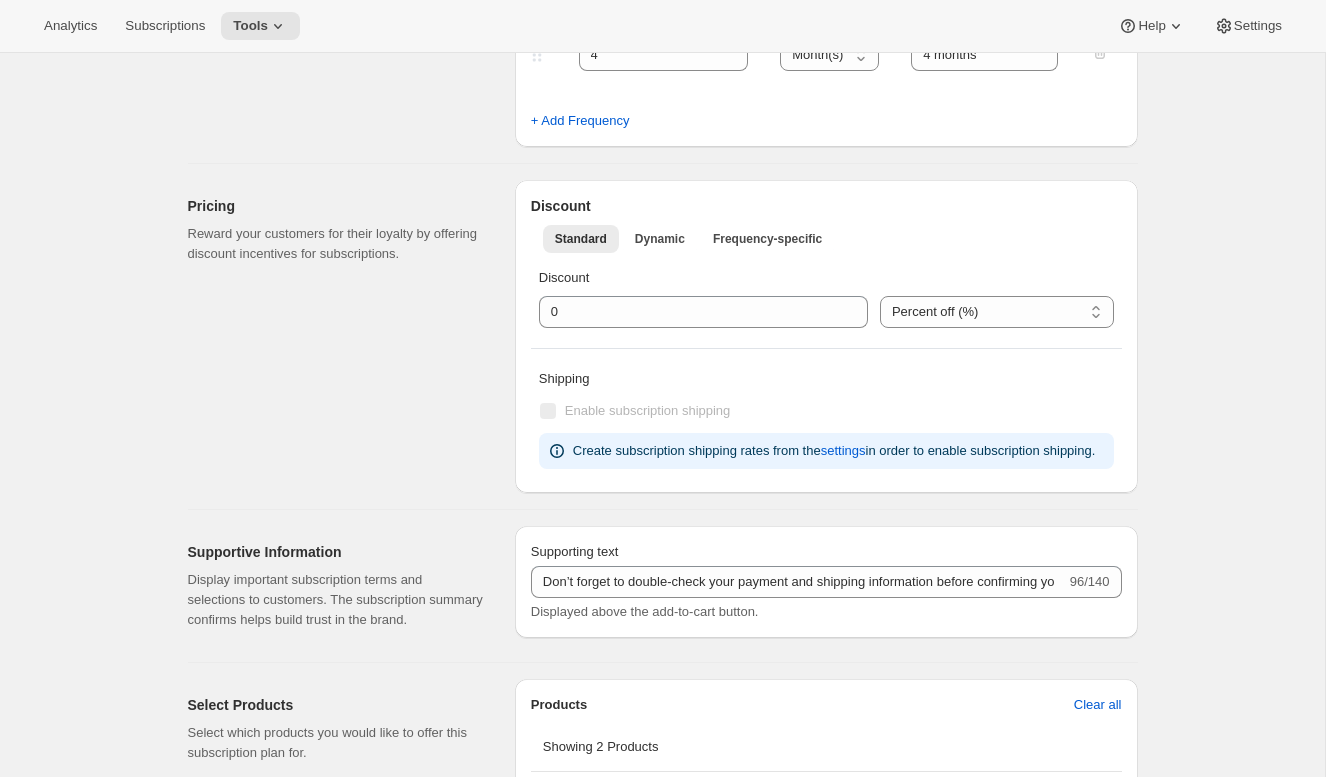scroll, scrollTop: 583, scrollLeft: 0, axis: vertical 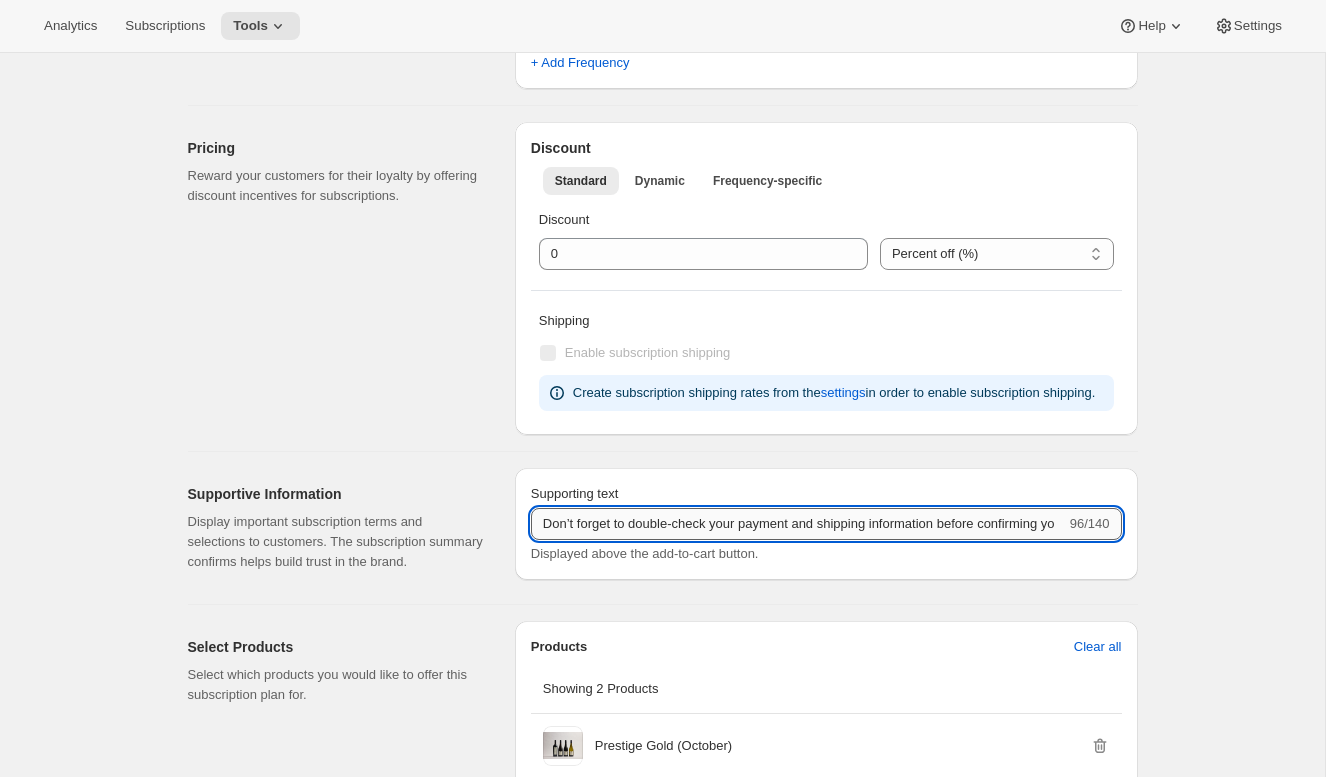 click on "Don’t forget to double-check your payment and shipping information before confirming your order." at bounding box center [798, 524] 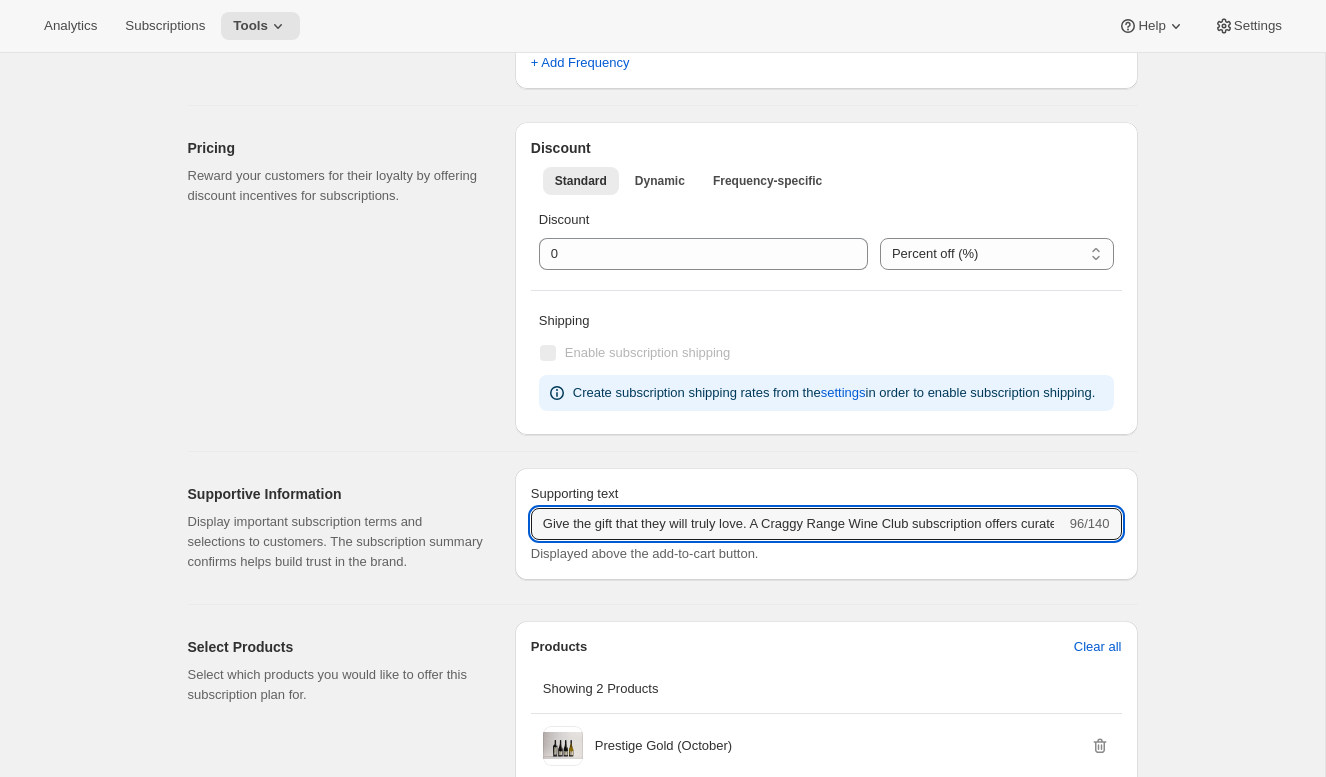 scroll, scrollTop: 0, scrollLeft: 340, axis: horizontal 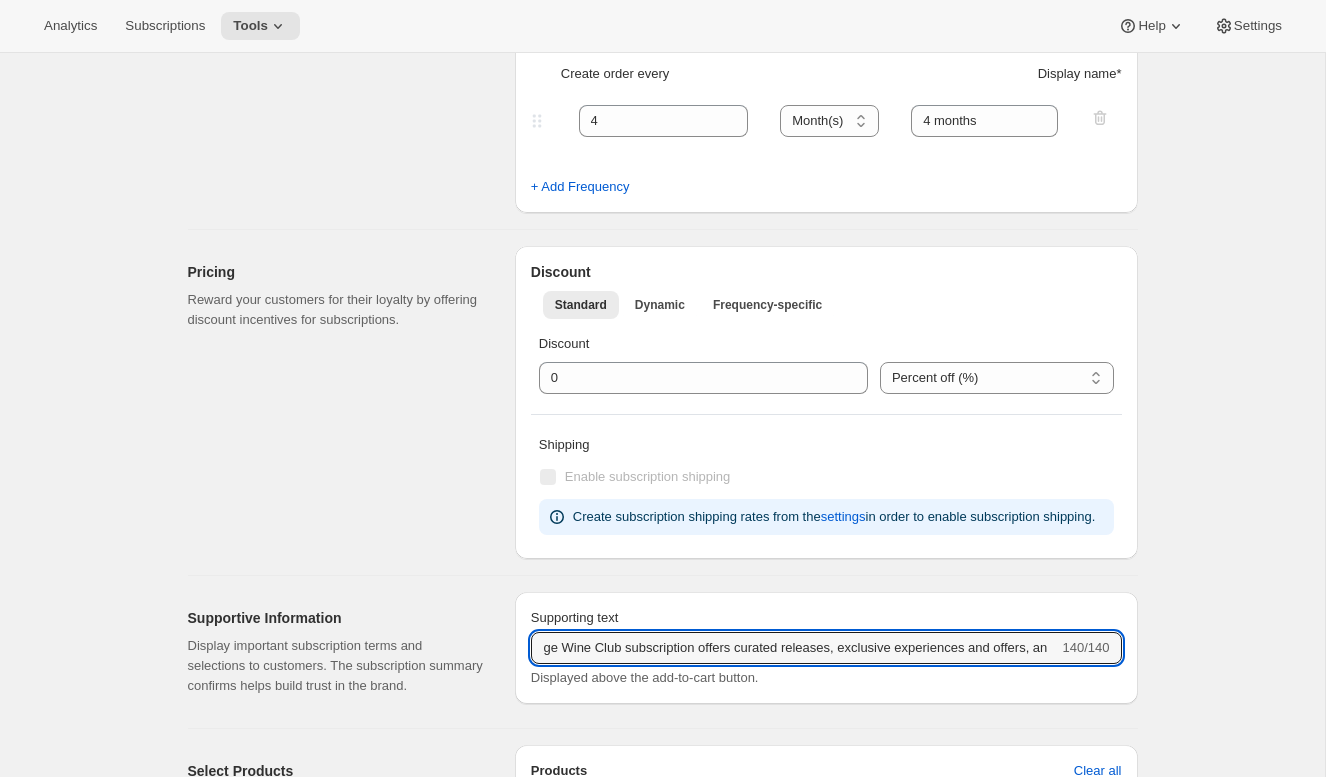 type on "Don’t forget to double-check your payment and shipping information before confirming your order." 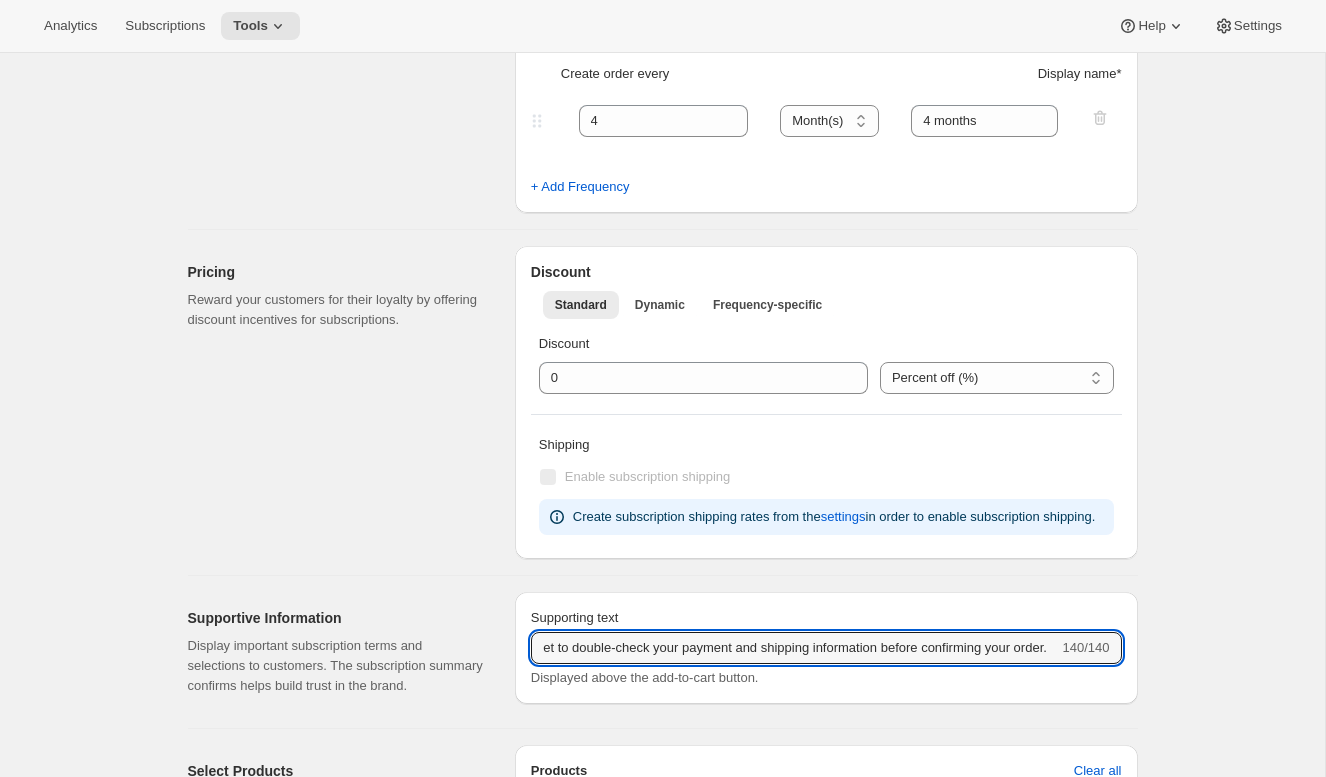 scroll, scrollTop: 0, scrollLeft: 0, axis: both 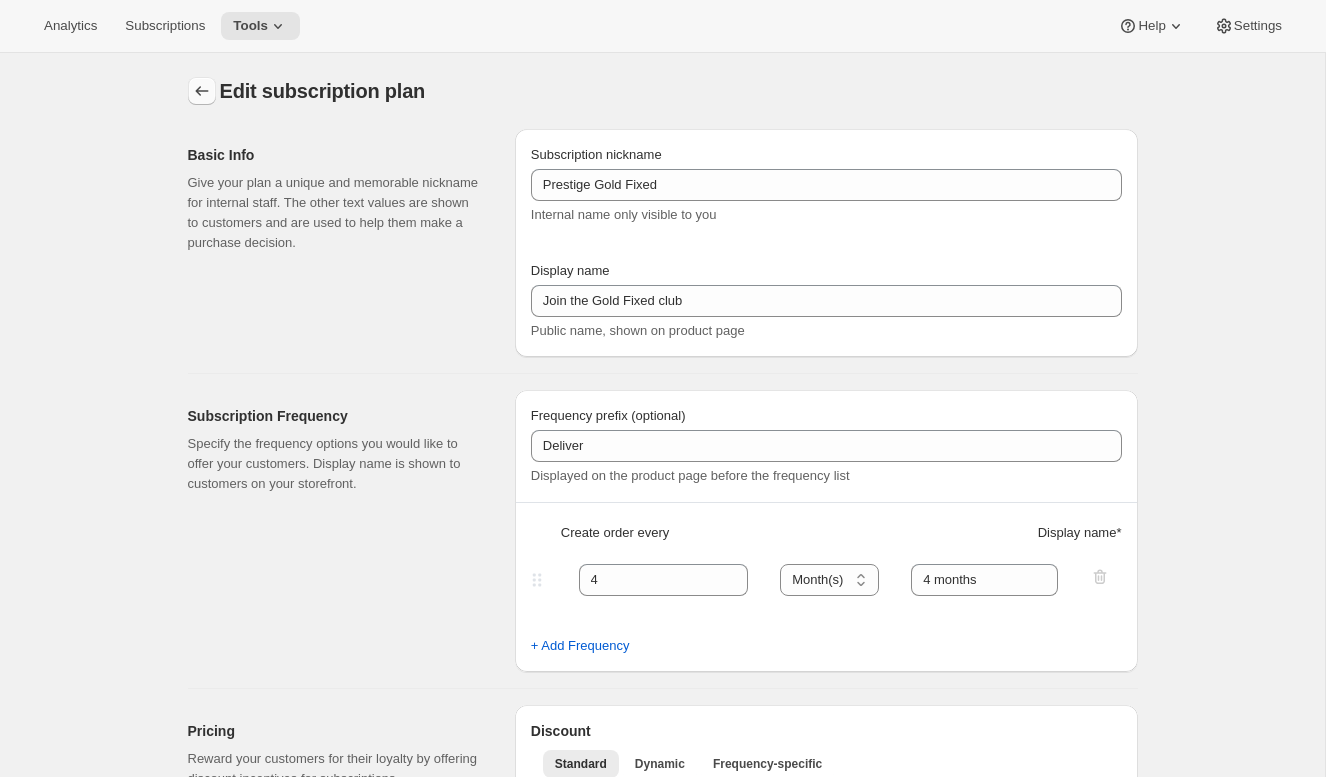 click 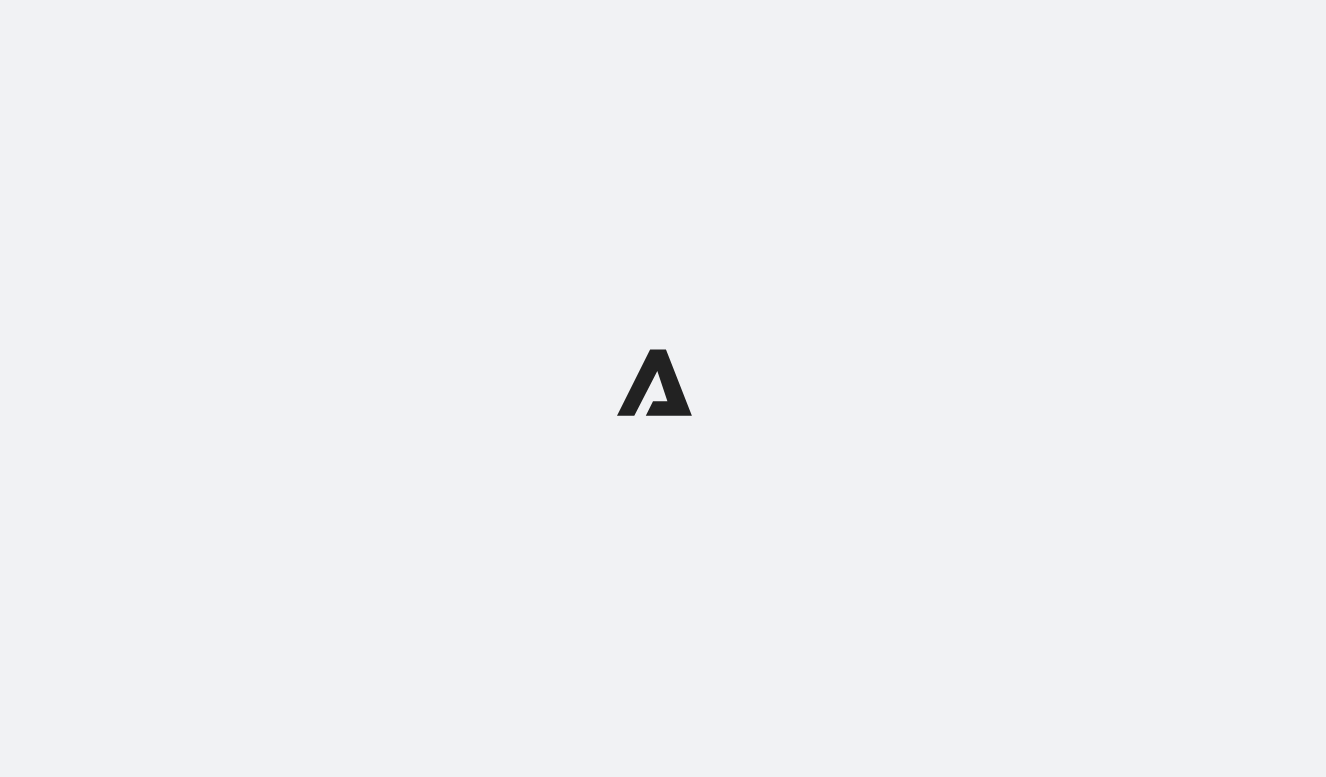 scroll, scrollTop: 0, scrollLeft: 0, axis: both 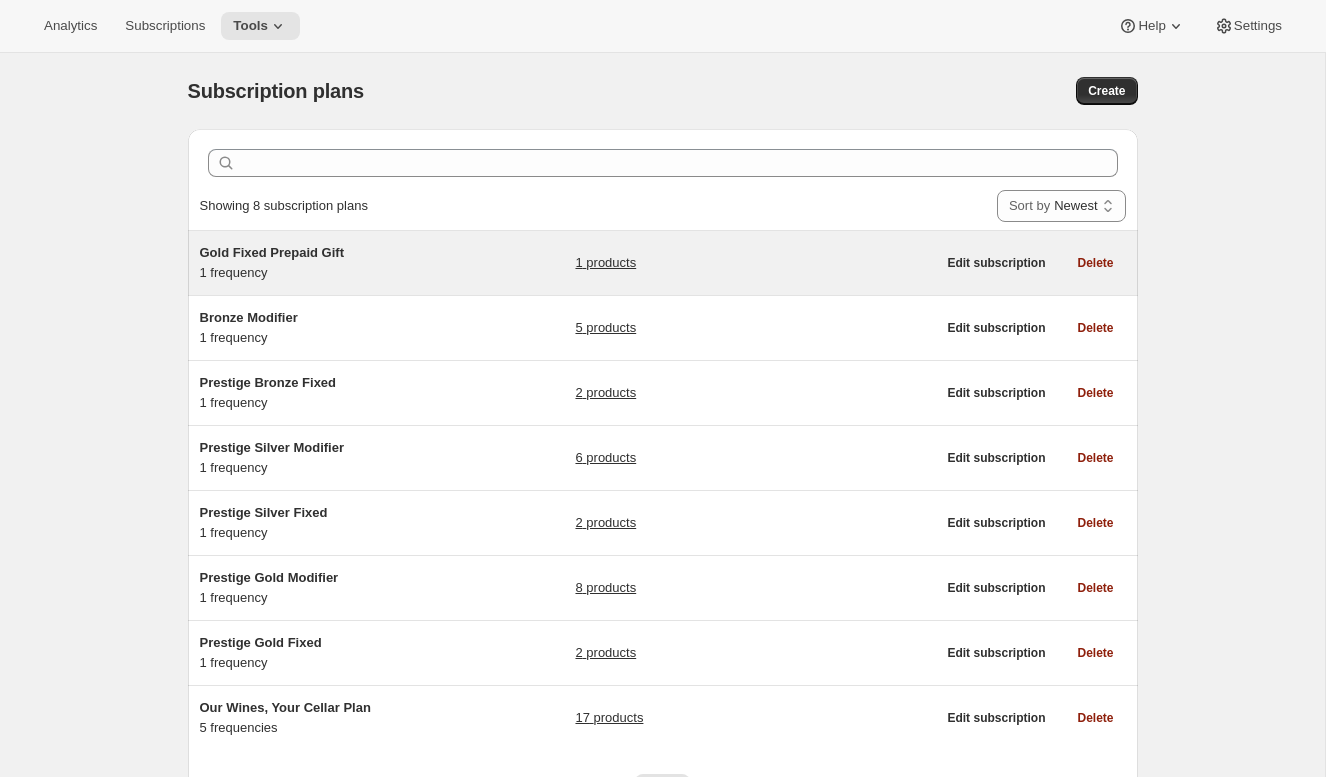 click on "Gold Fixed Prepaid Gift 1 frequency" at bounding box center (325, 263) 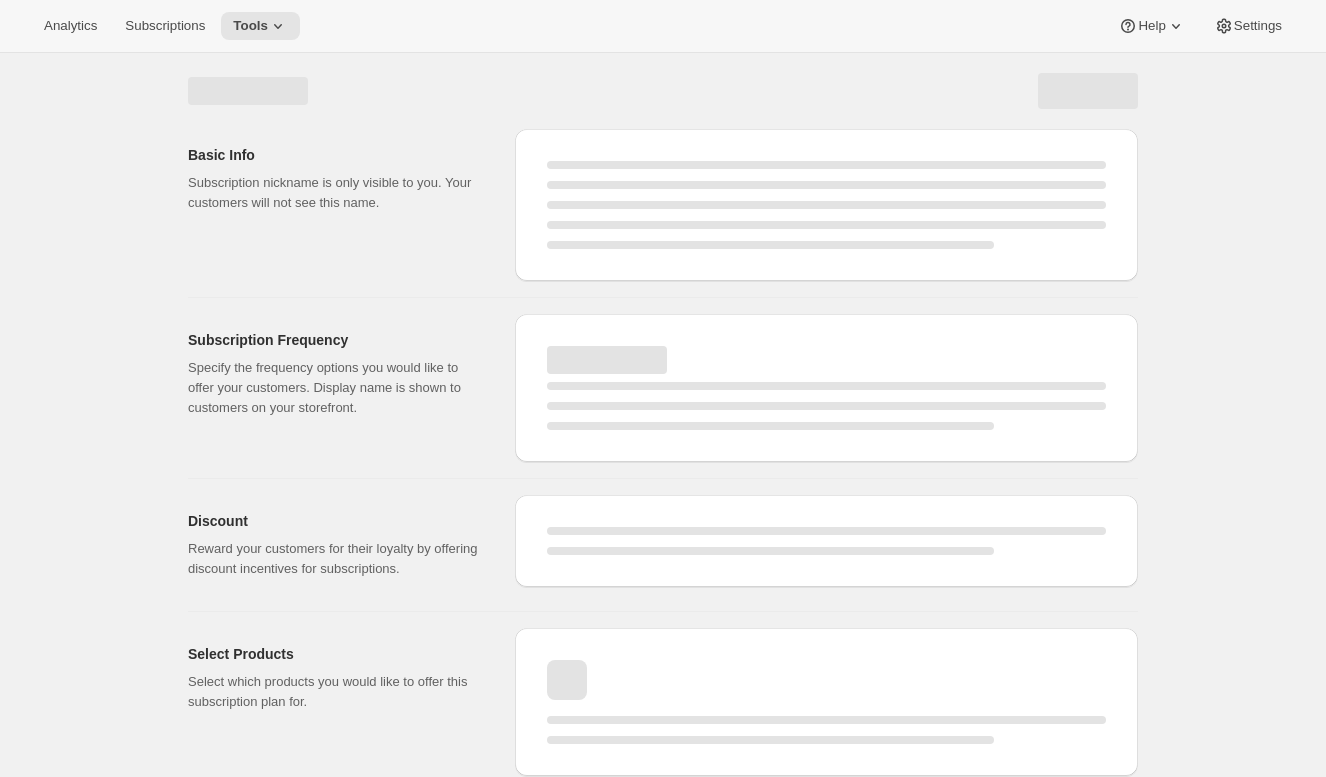 select on "WEEK" 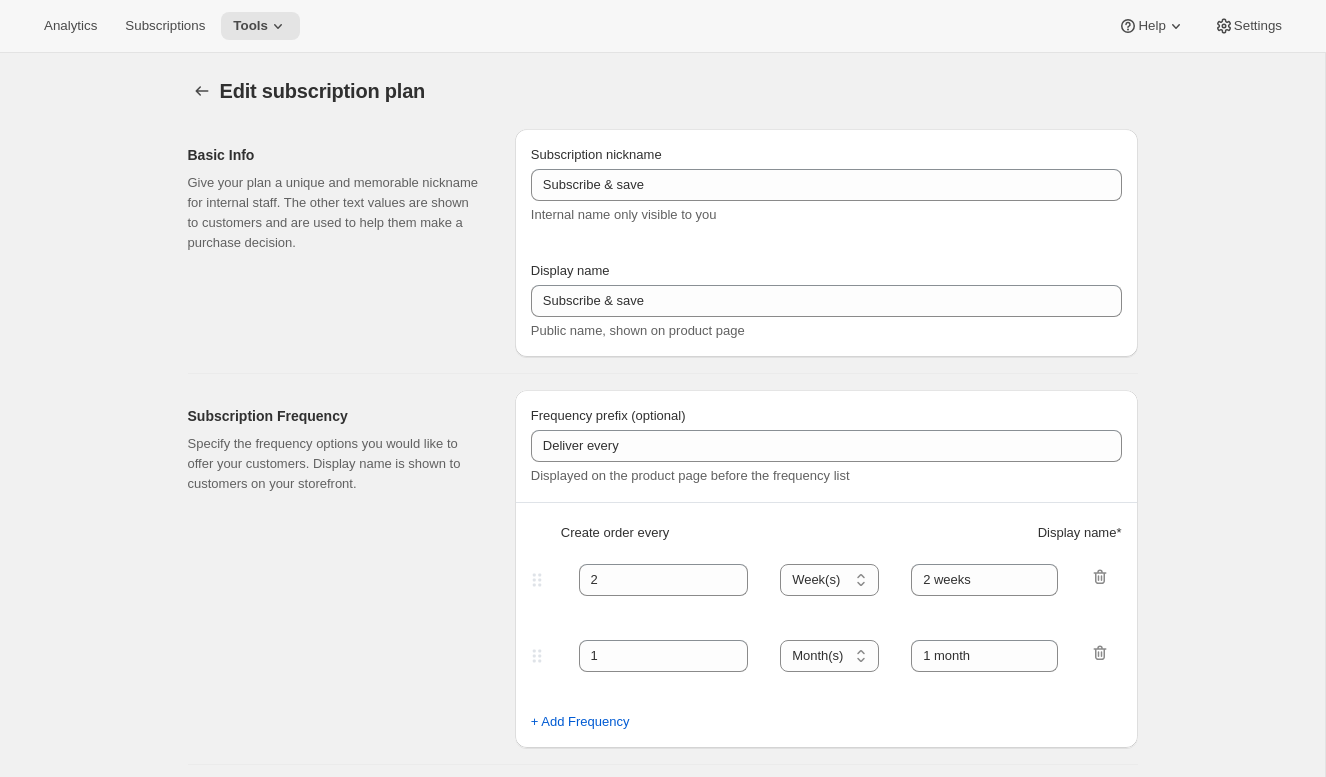 type on "Gold Fixed Prepaid Gift" 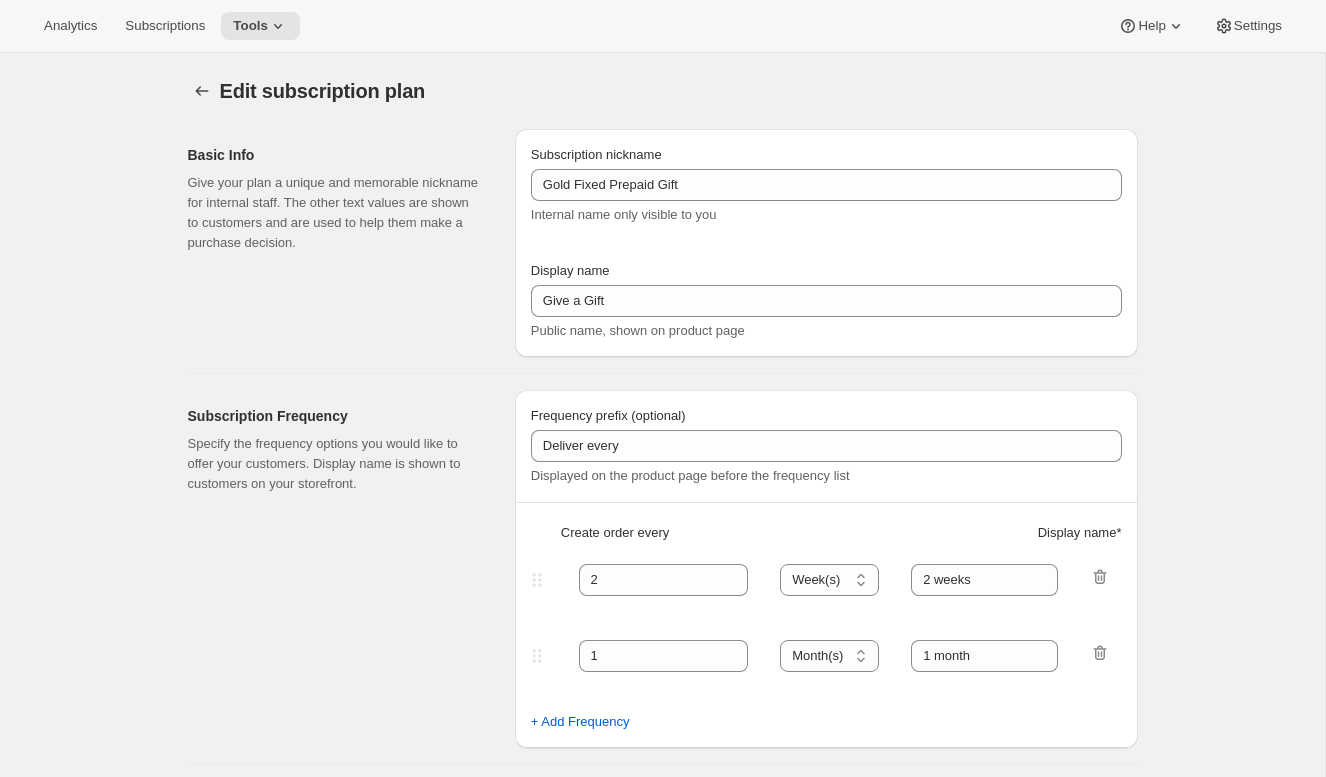 select on "MONTH" 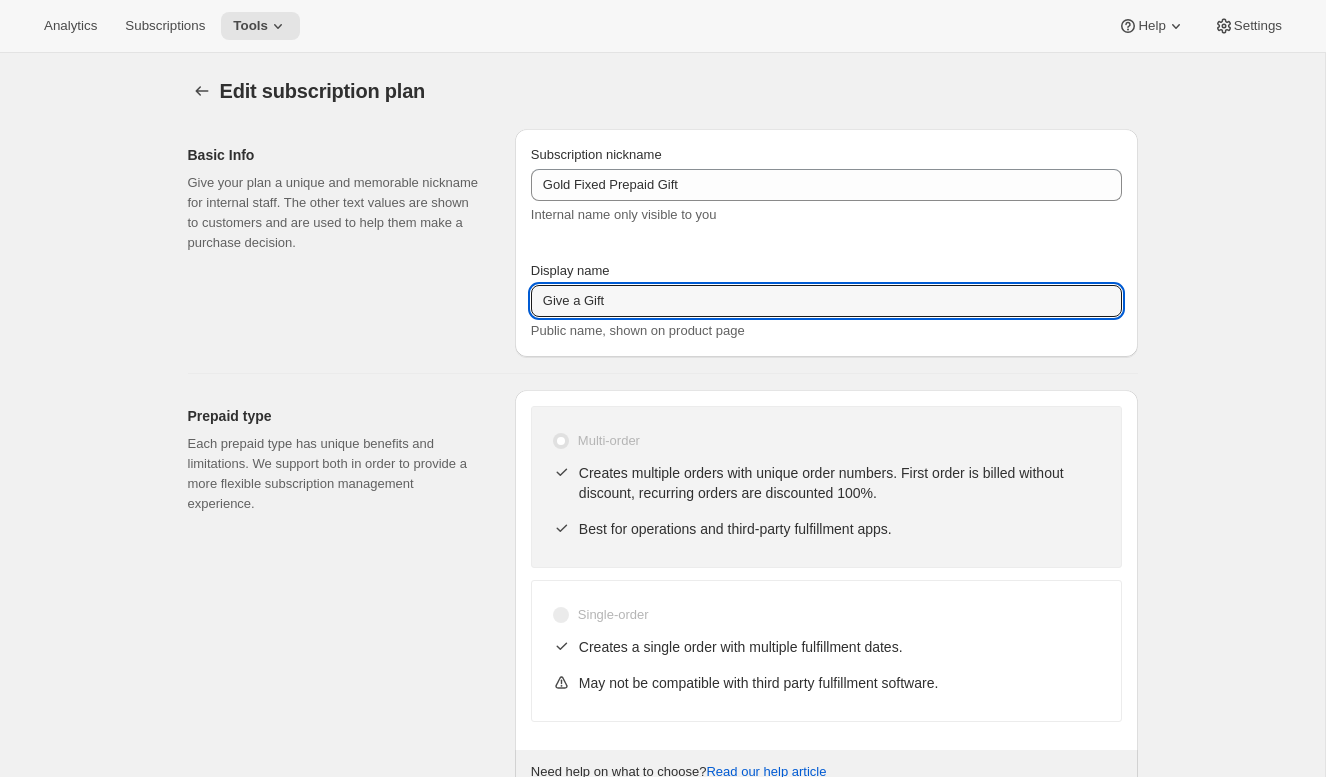drag, startPoint x: 609, startPoint y: 304, endPoint x: 498, endPoint y: 298, distance: 111.16204 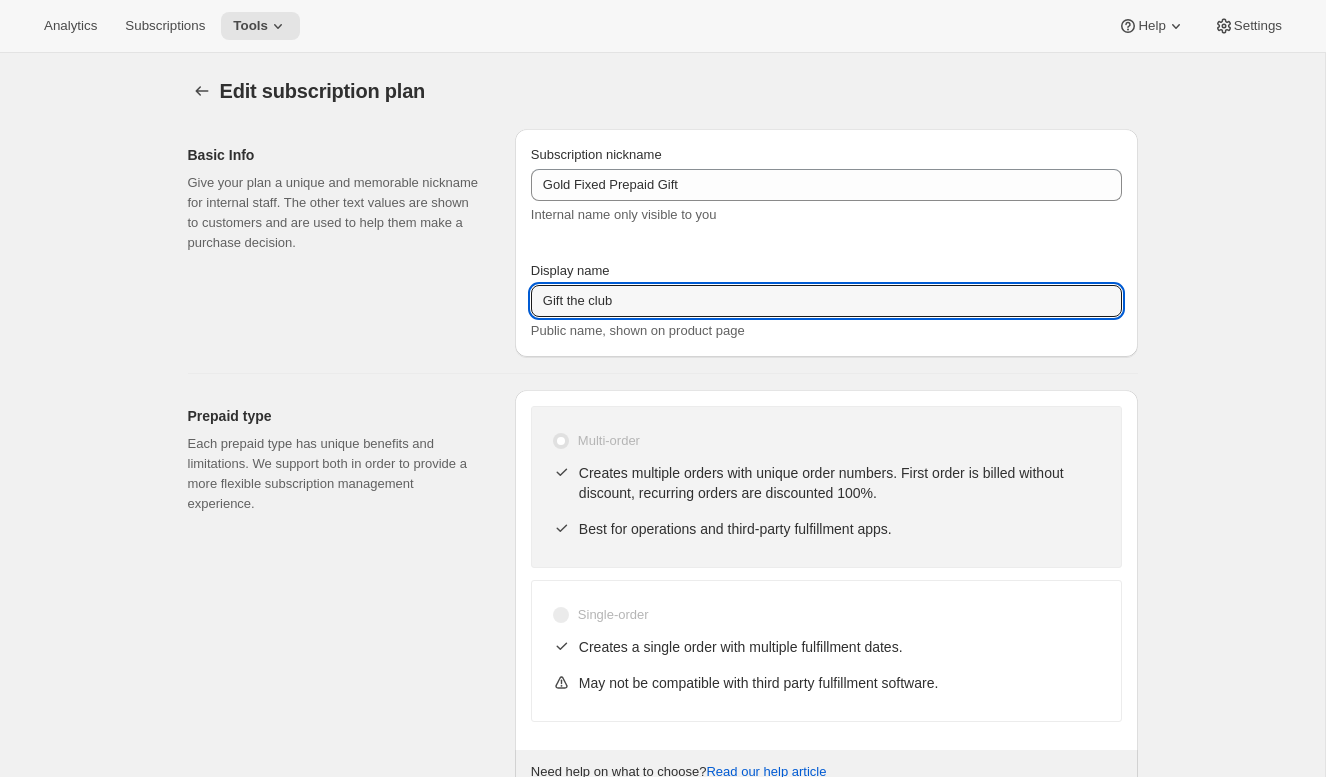 type on "Gift the club" 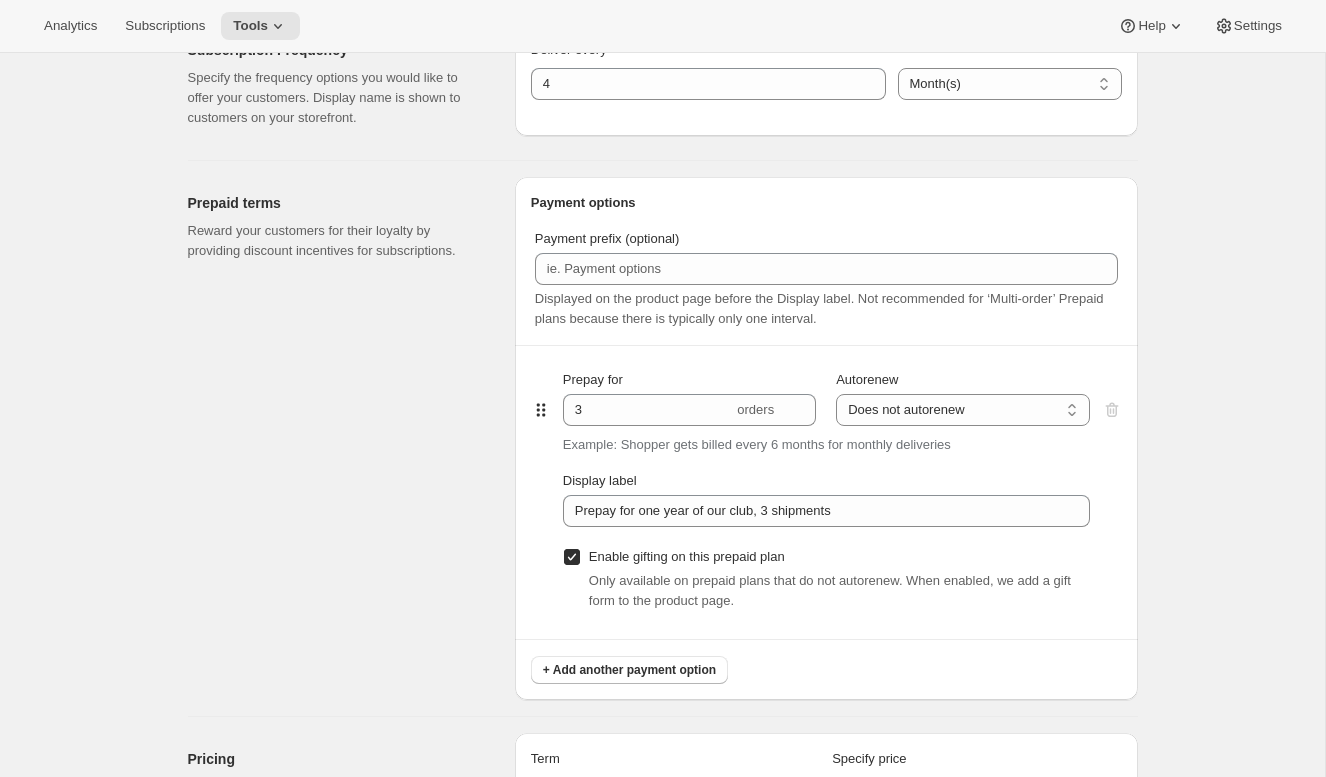 scroll, scrollTop: 812, scrollLeft: 0, axis: vertical 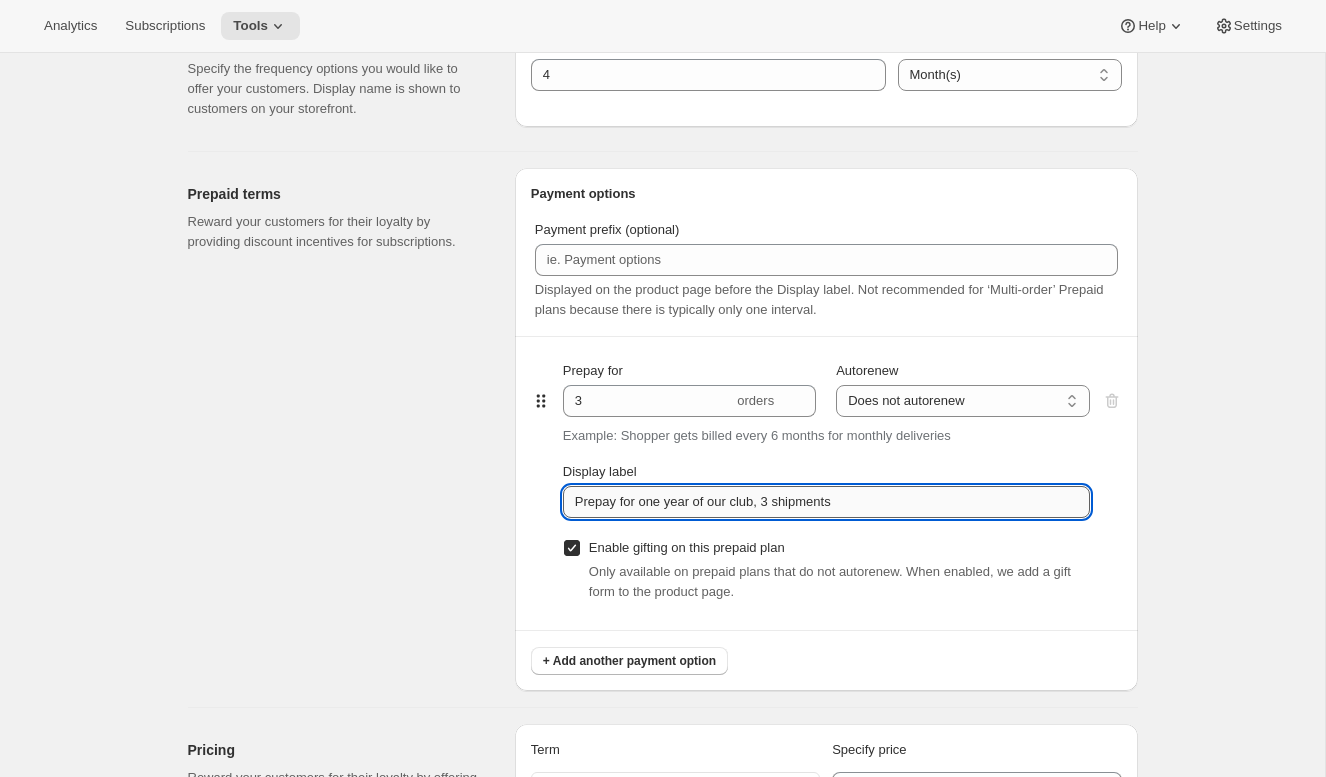 click on "Prepay for one year of our club, 3 shipments" at bounding box center [826, 502] 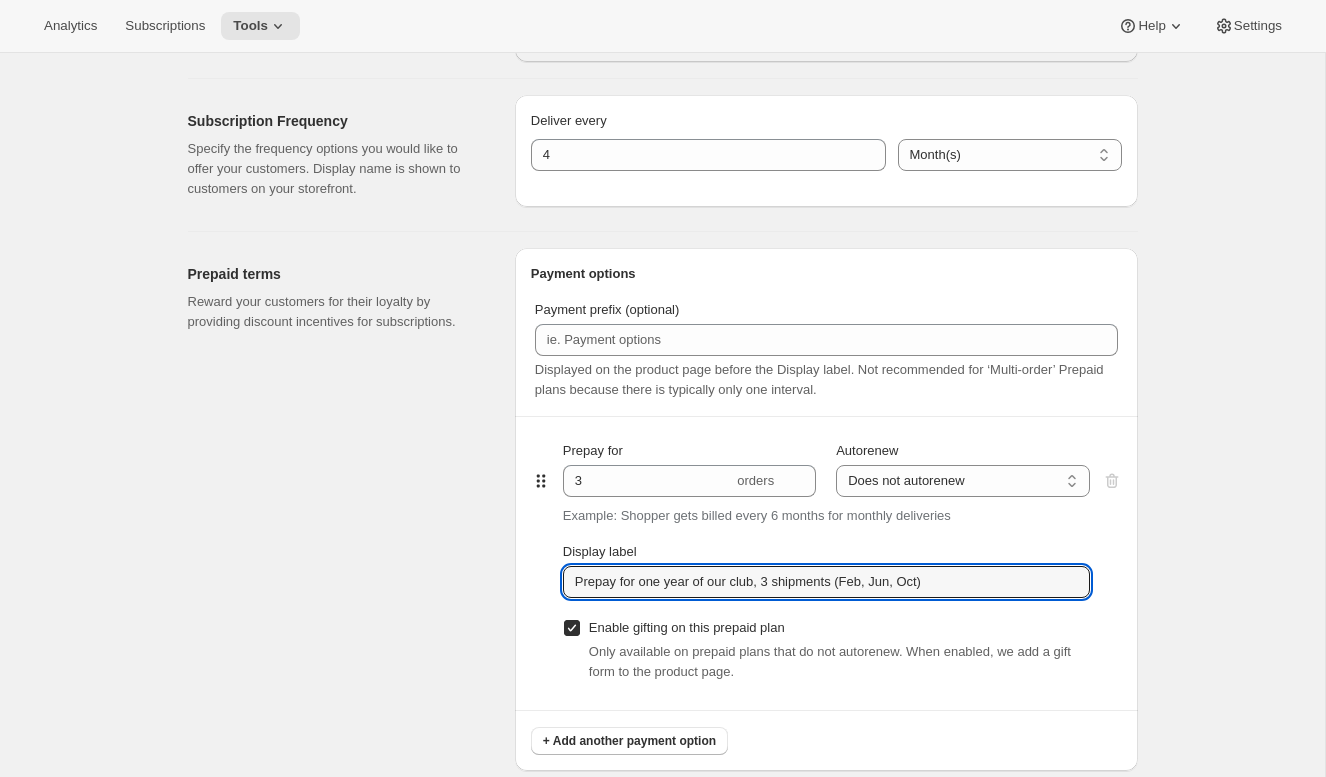 scroll, scrollTop: 720, scrollLeft: 0, axis: vertical 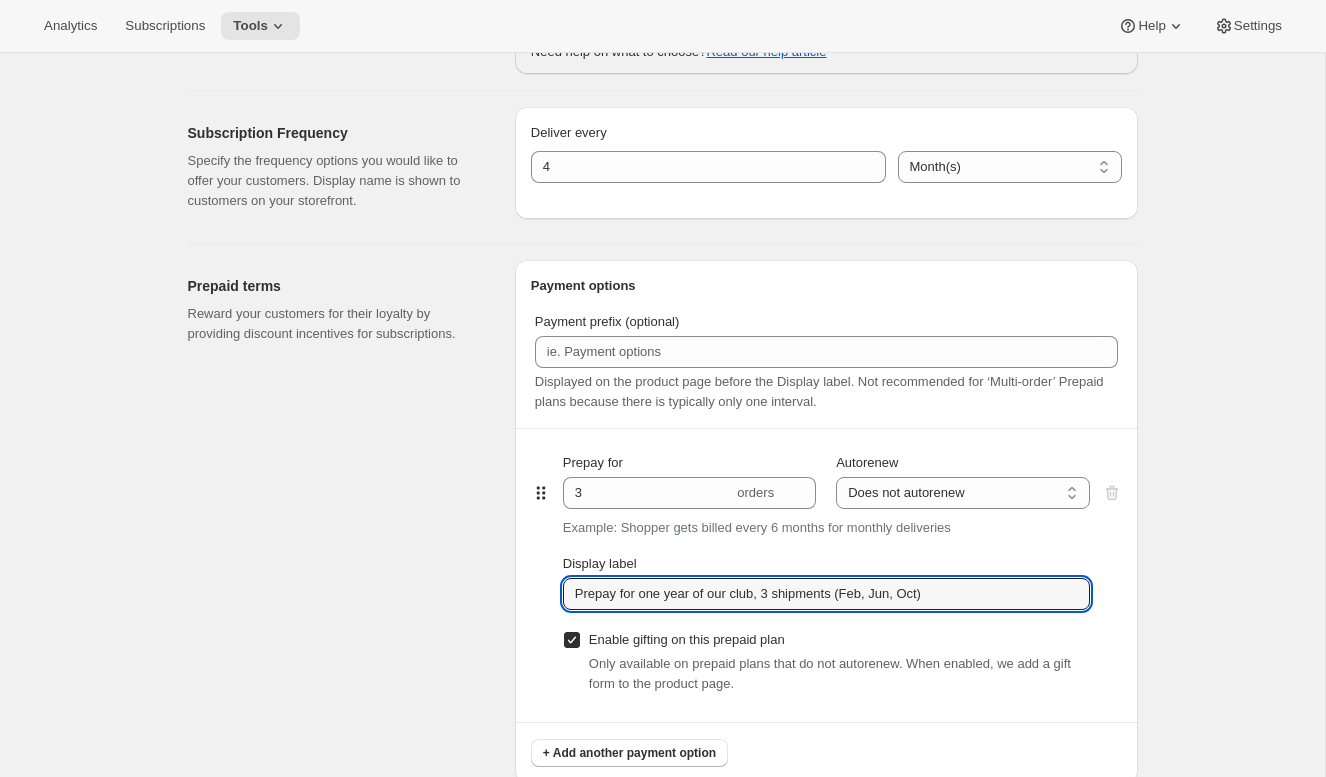 drag, startPoint x: 964, startPoint y: 599, endPoint x: 434, endPoint y: 552, distance: 532.0799 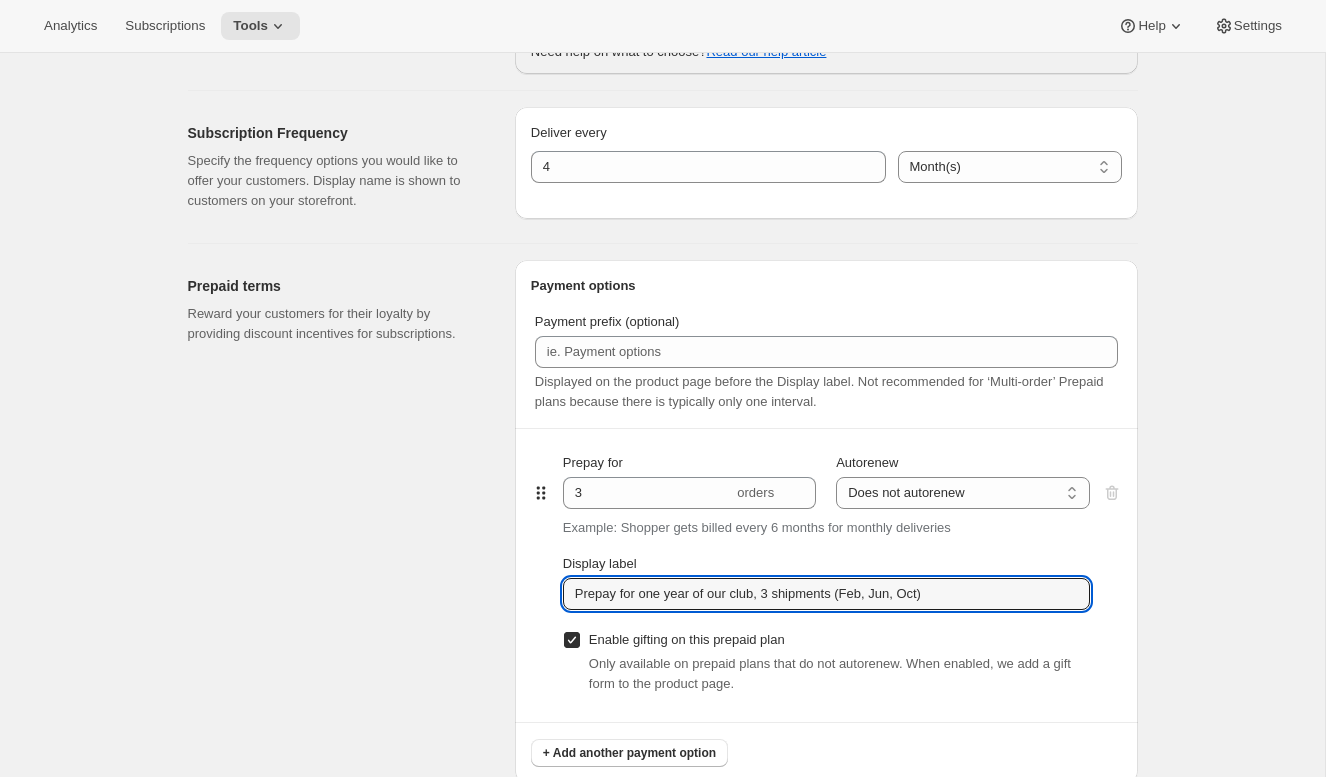 type on "Prepay for one year of our club, 3 shipments (Feb, Jun, Oct)" 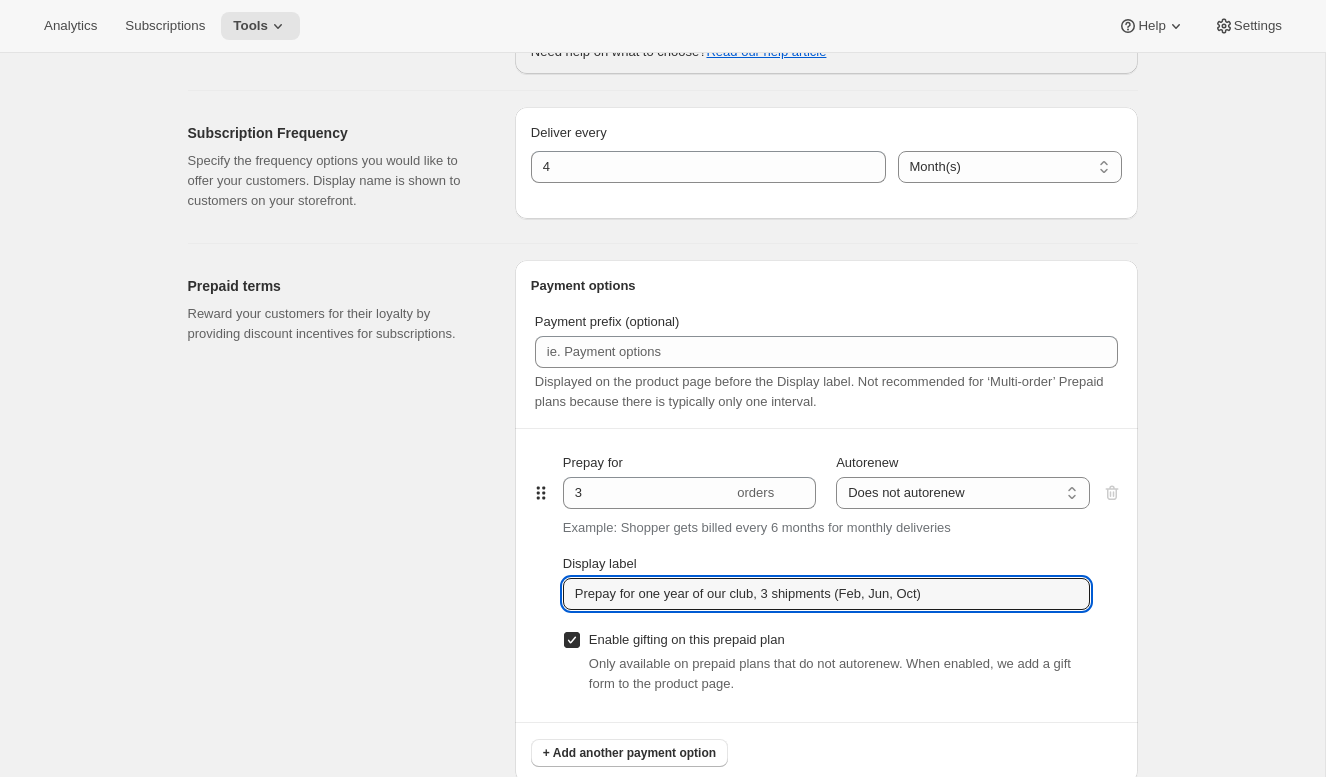 click on "Prepaid terms Reward your customers for their loyalty by providing discount incentives for subscriptions." at bounding box center (343, 521) 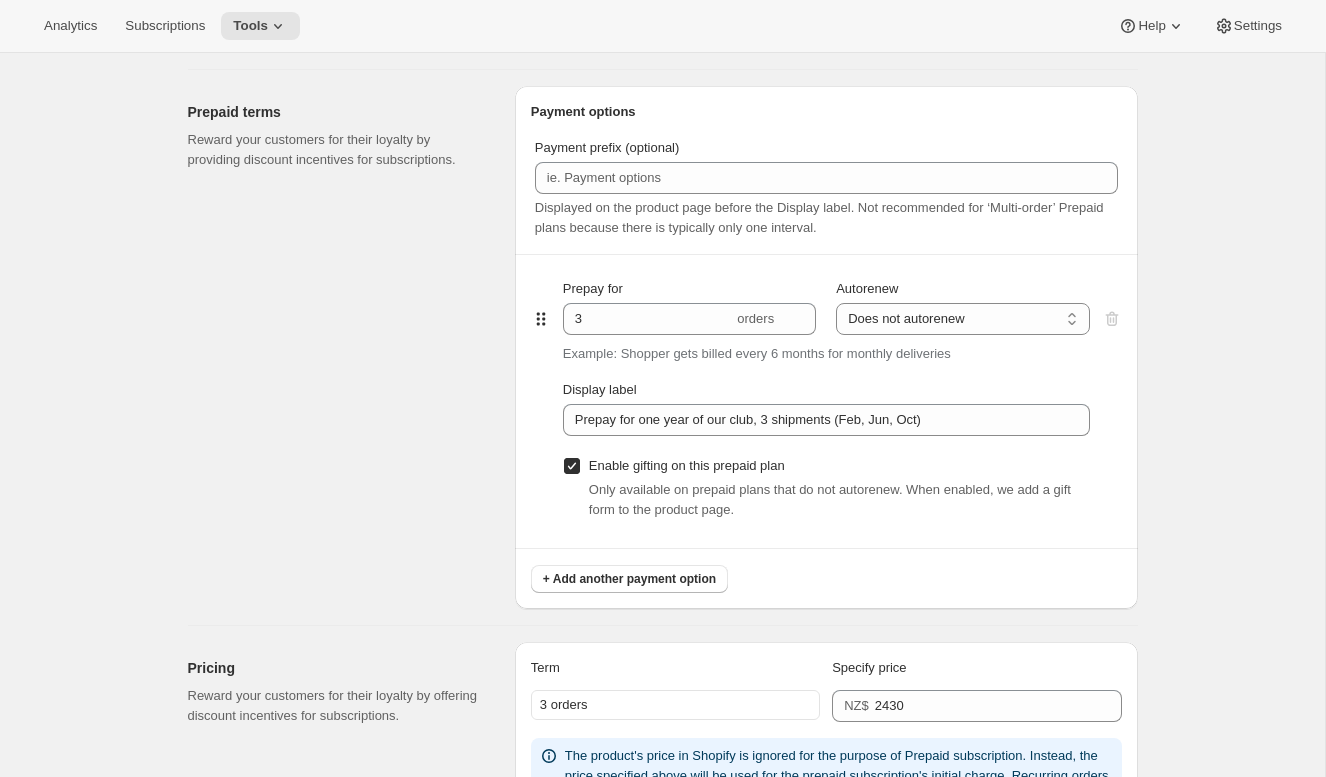 scroll, scrollTop: 0, scrollLeft: 0, axis: both 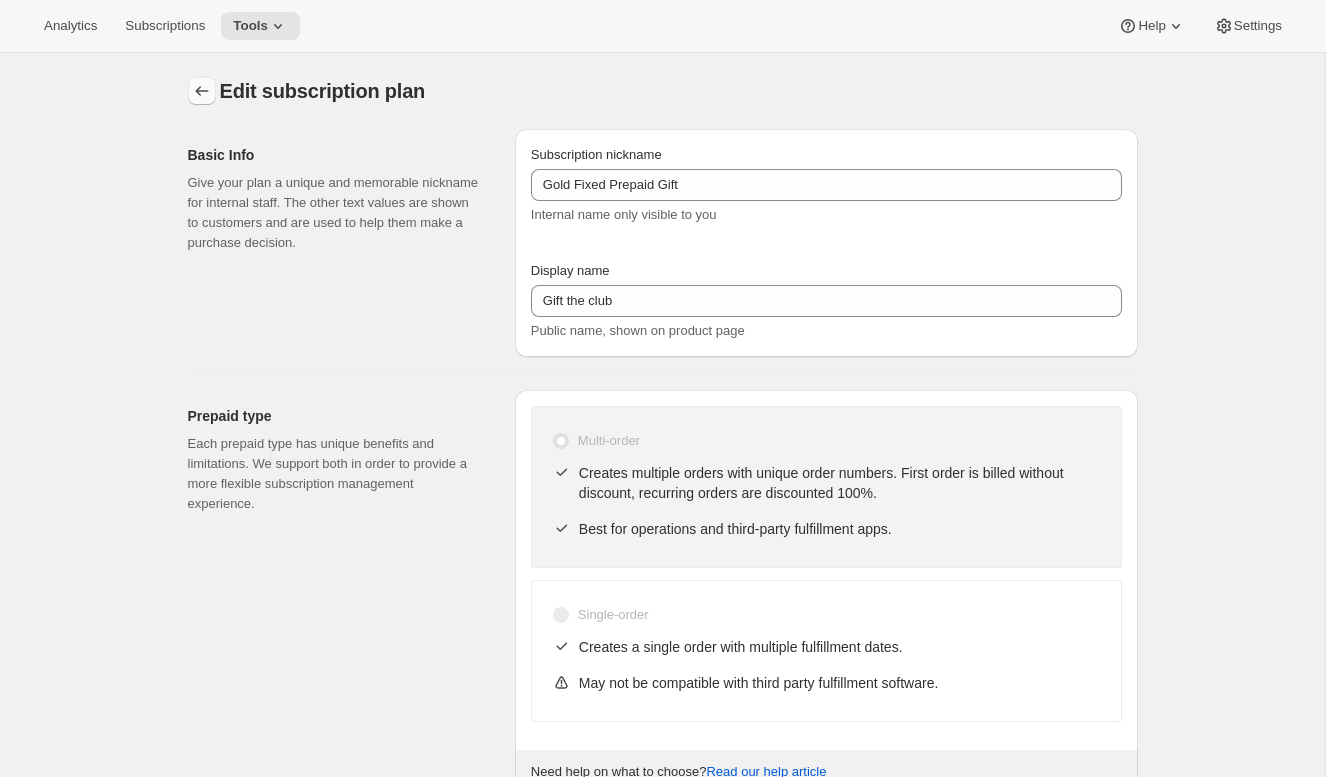 click 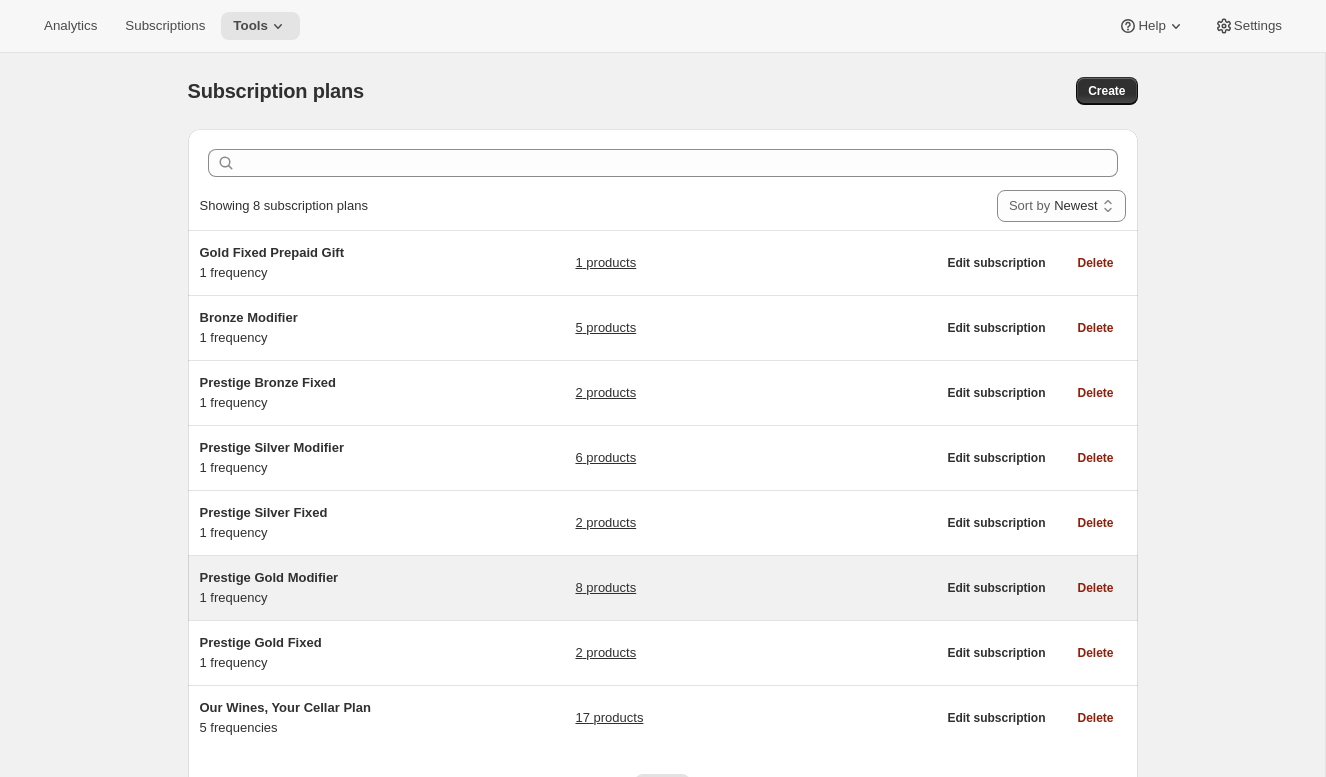 scroll, scrollTop: 109, scrollLeft: 0, axis: vertical 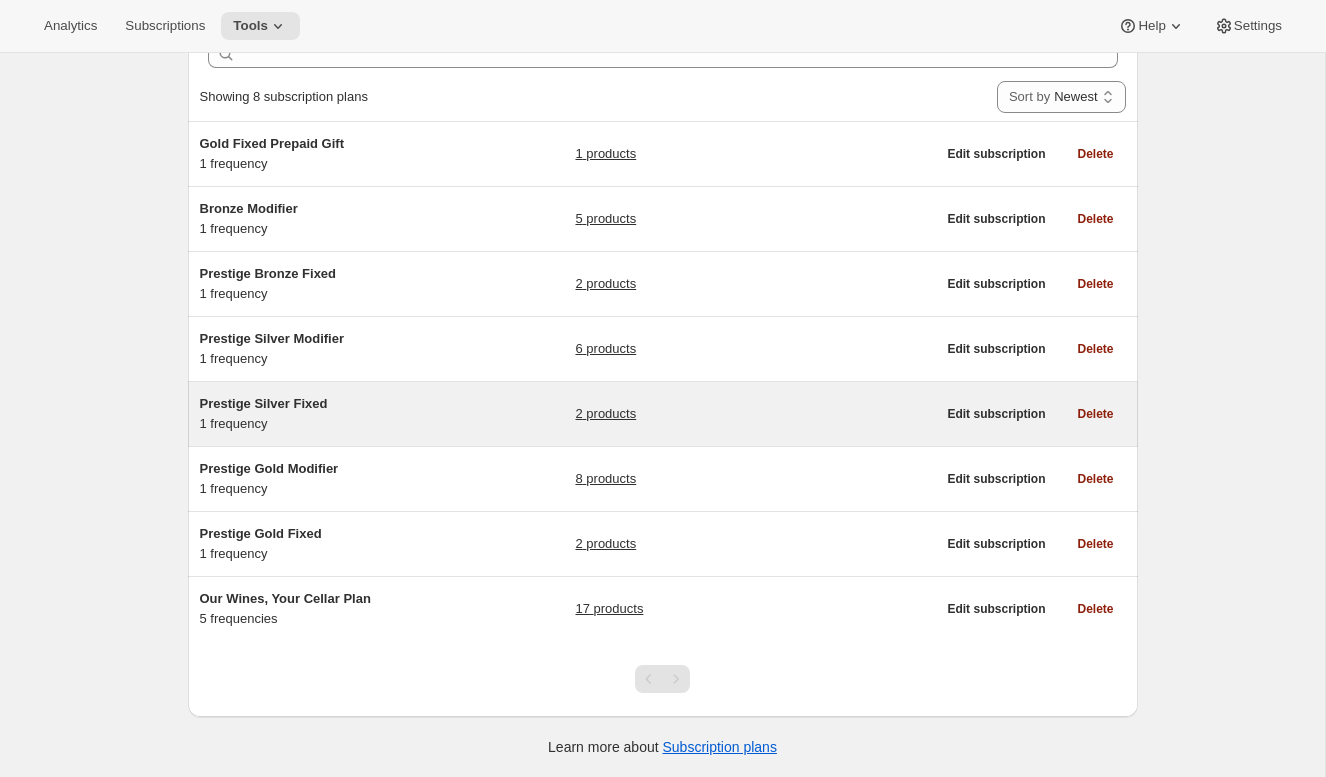click on "Prestige Silver Fixed" at bounding box center [264, 403] 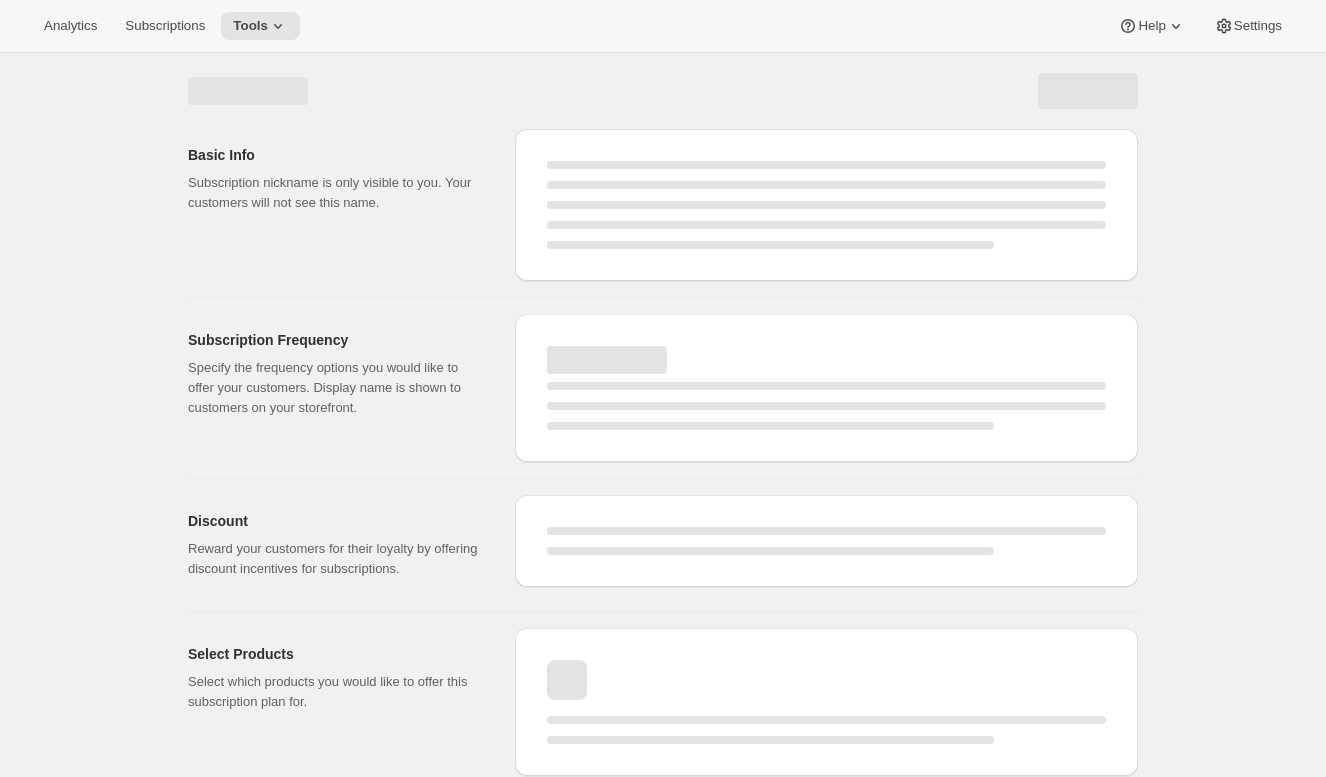 scroll, scrollTop: 7, scrollLeft: 0, axis: vertical 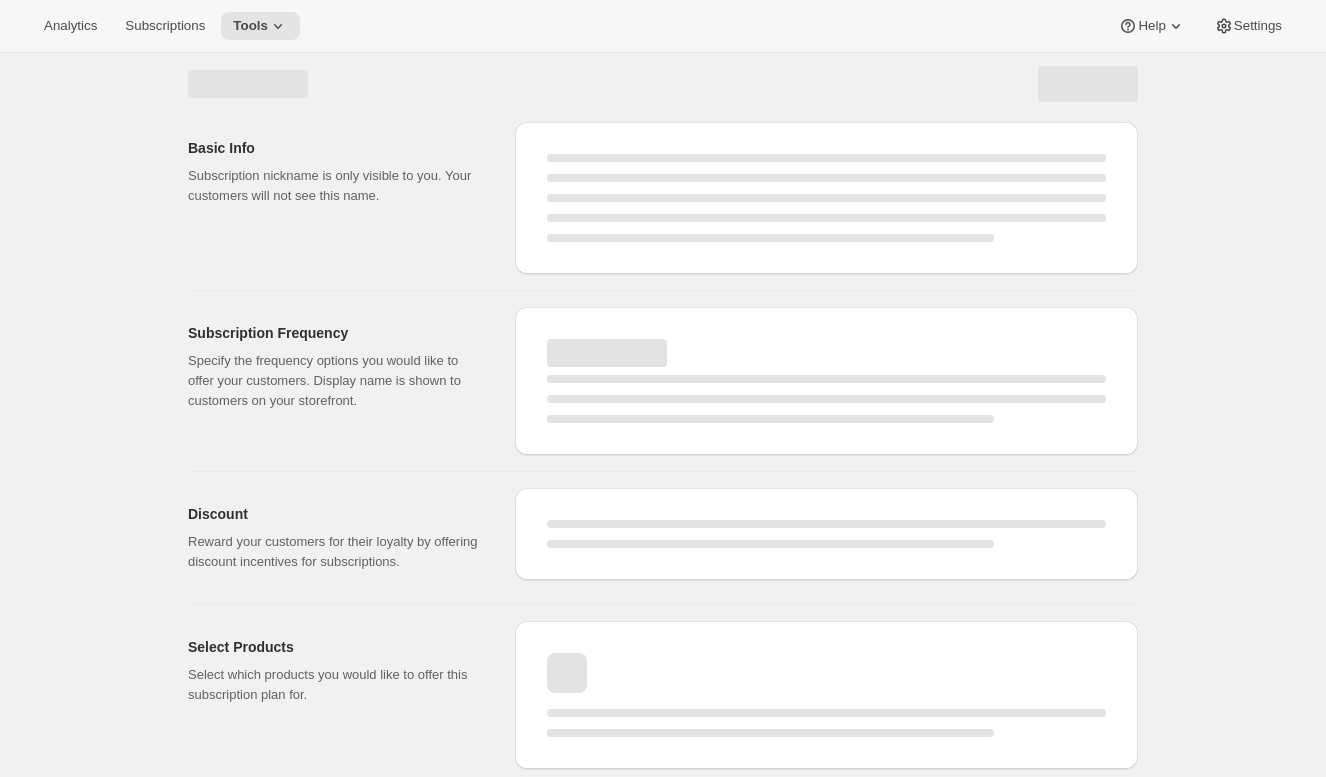 select on "WEEK" 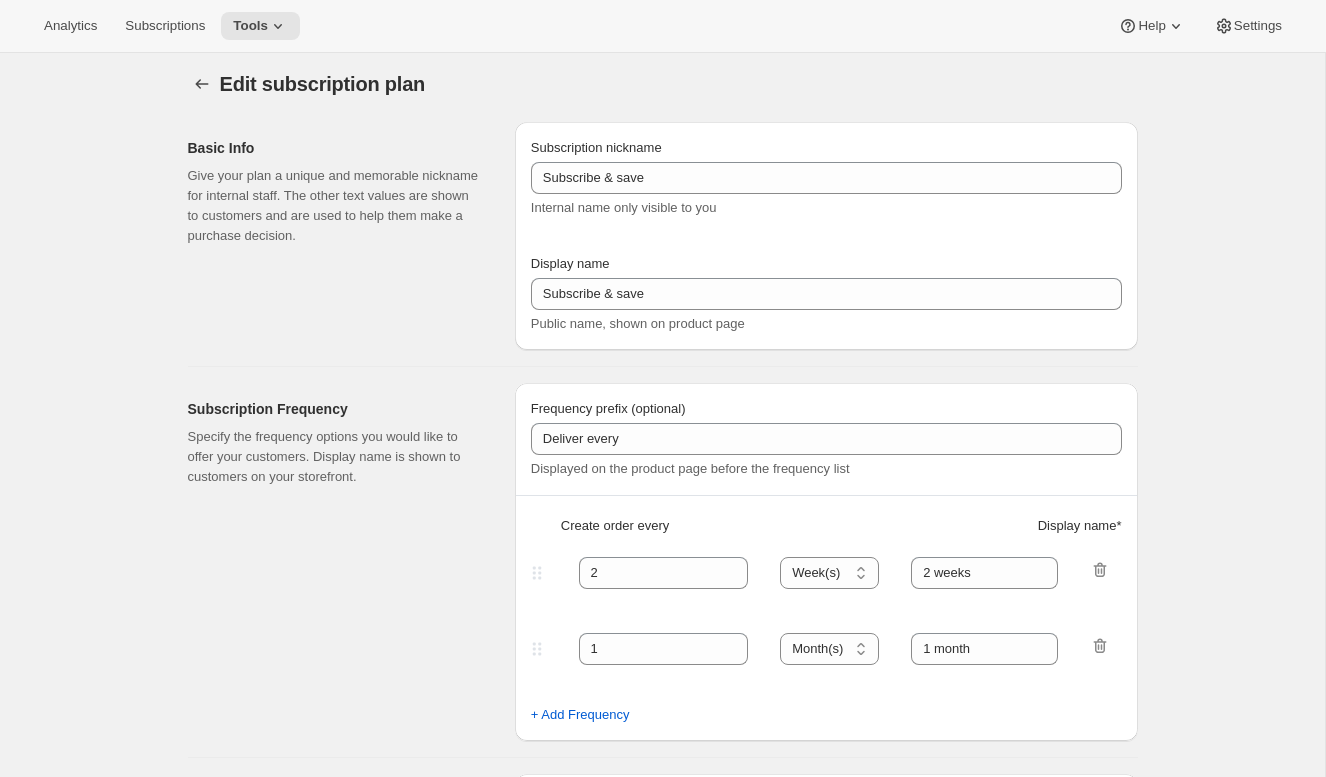 select on "YEARDAY" 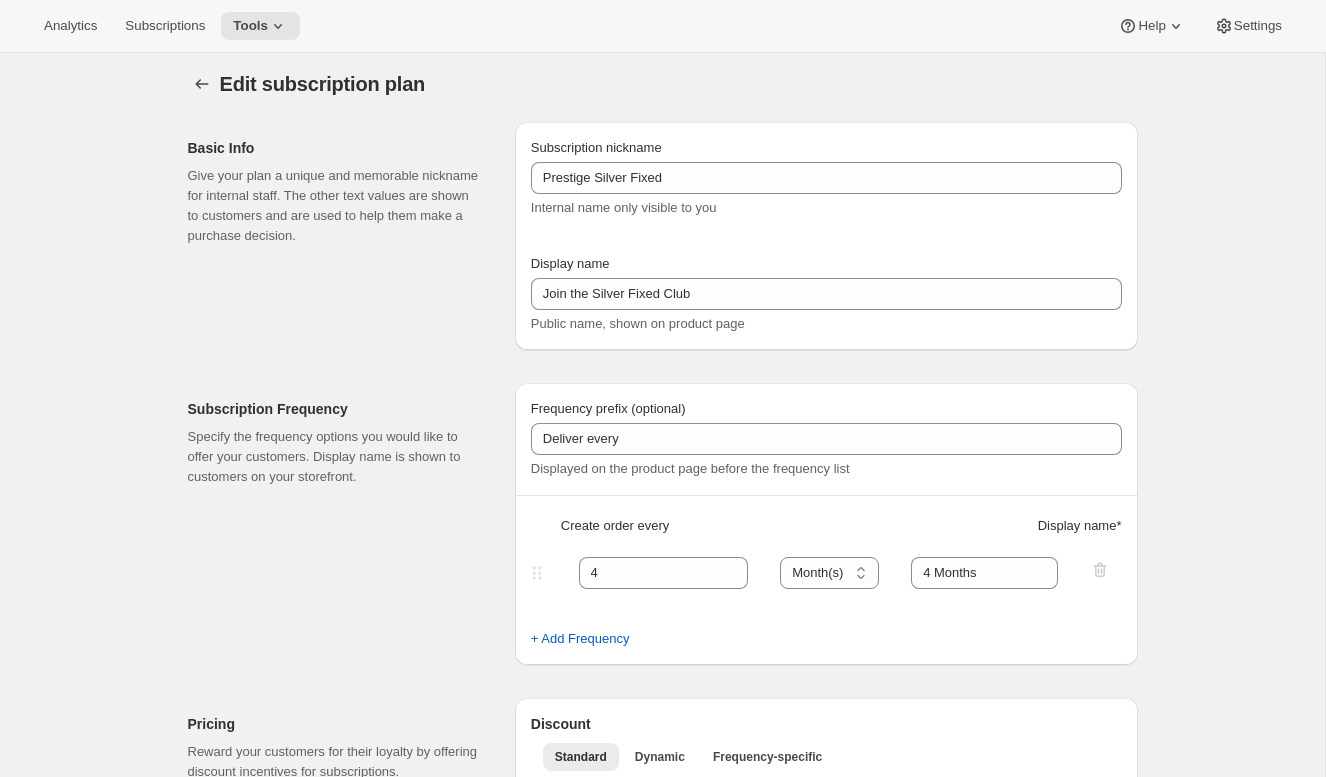 type on "Prestige Silver Fixed" 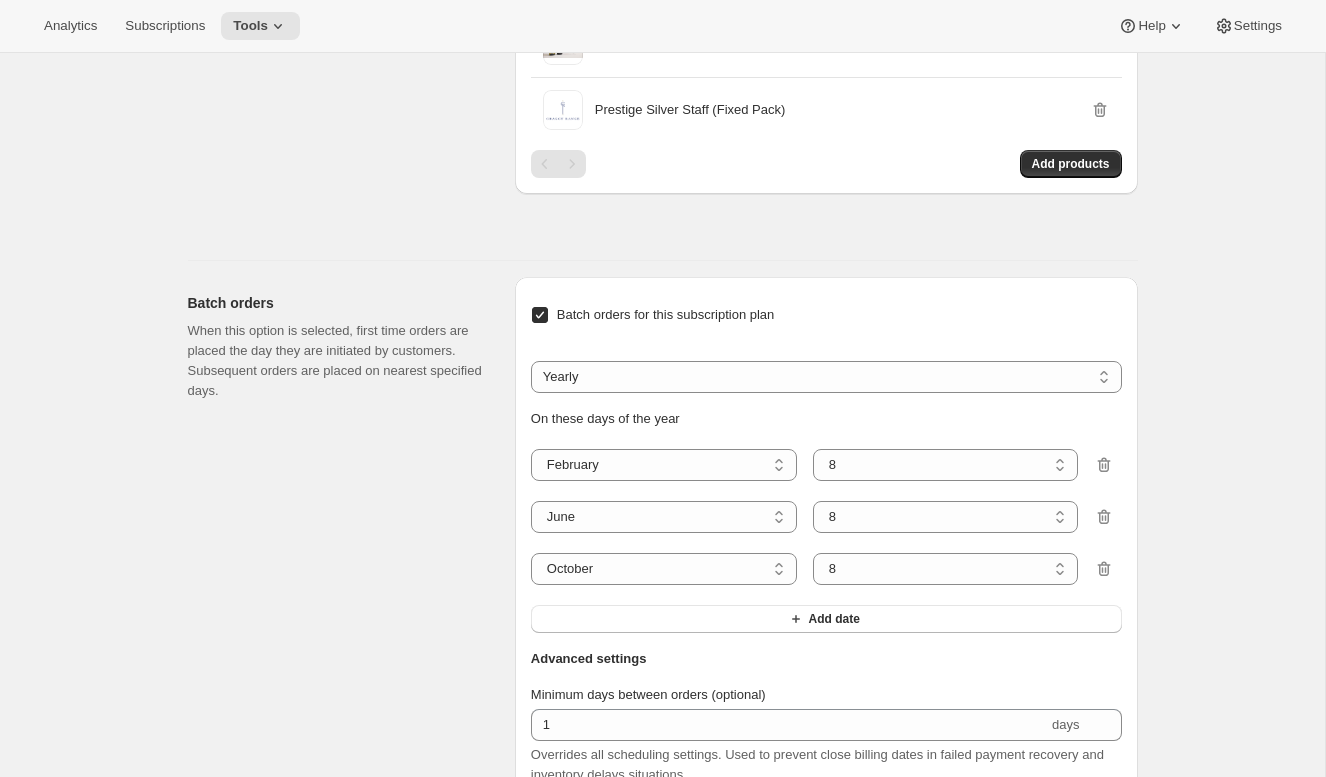 scroll, scrollTop: 1537, scrollLeft: 0, axis: vertical 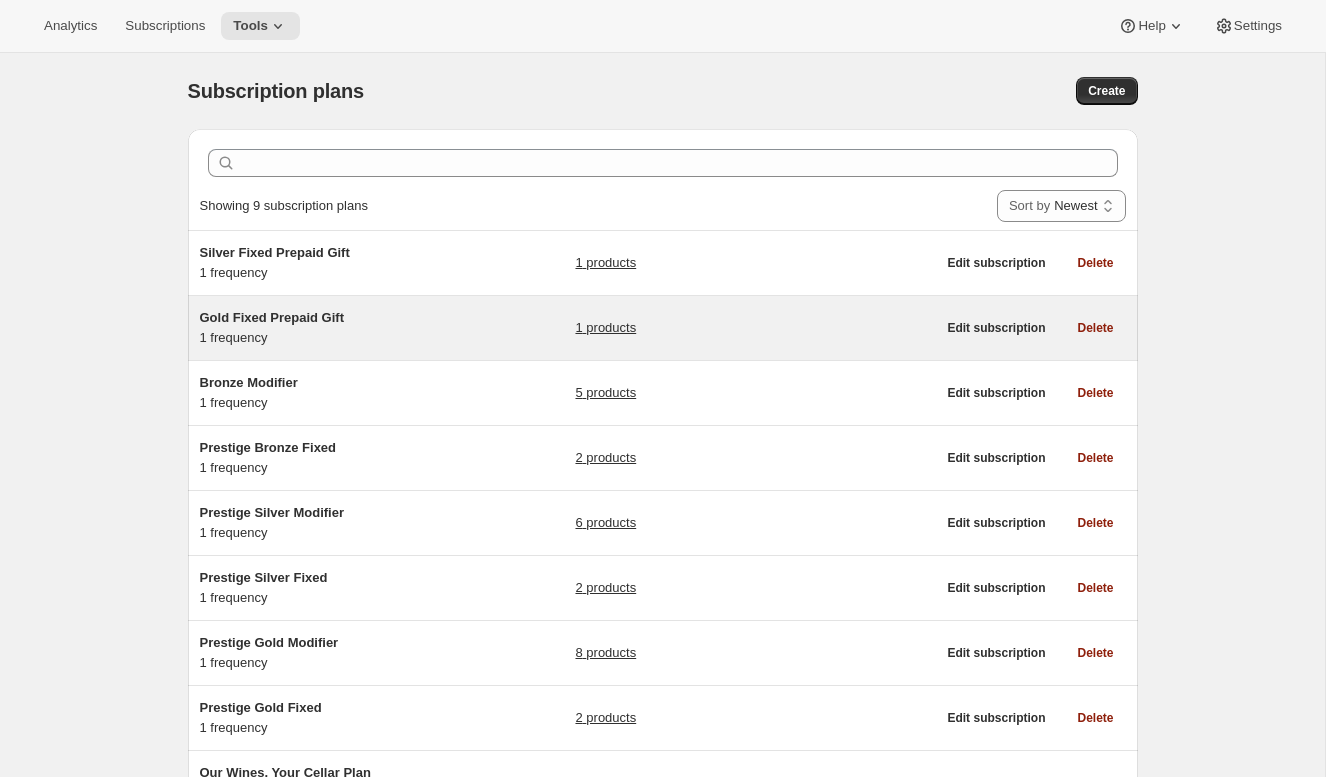 click on "Gold Fixed Prepaid Gift" at bounding box center (325, 318) 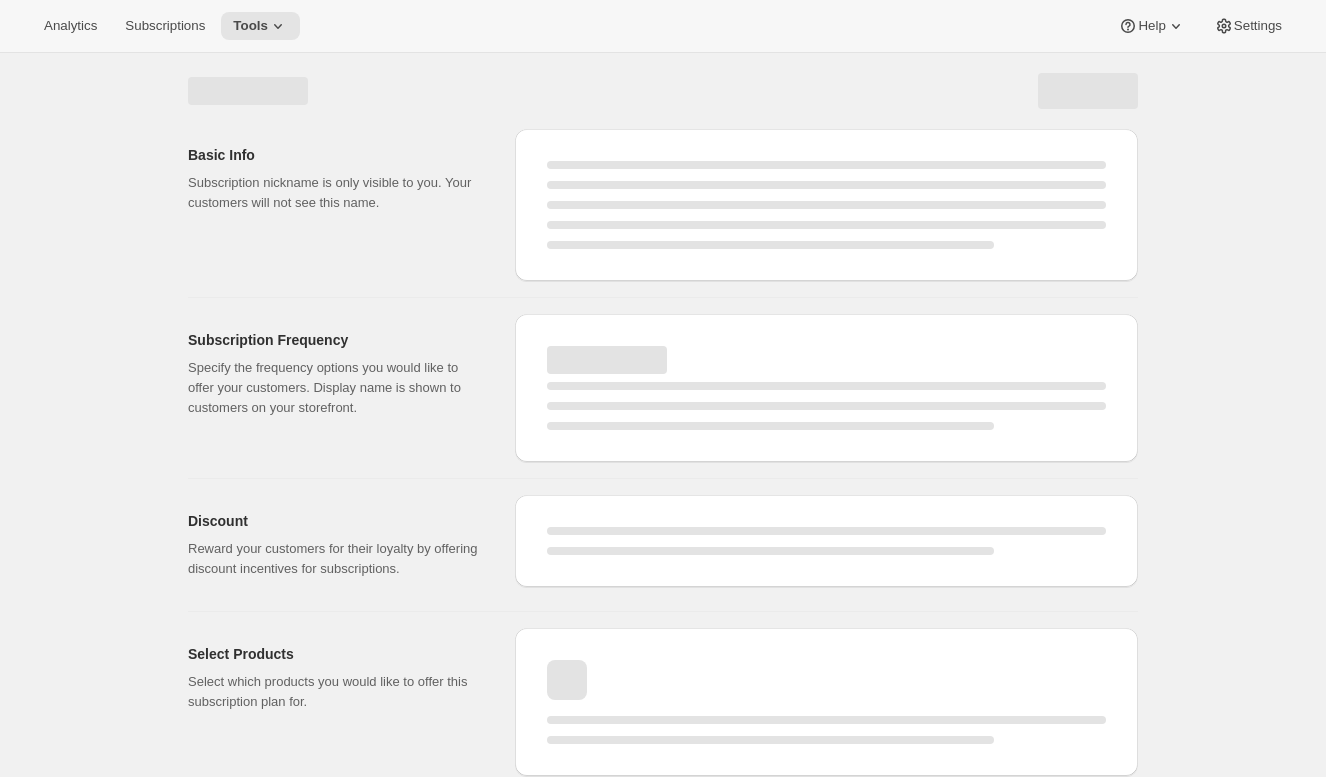 select on "WEEK" 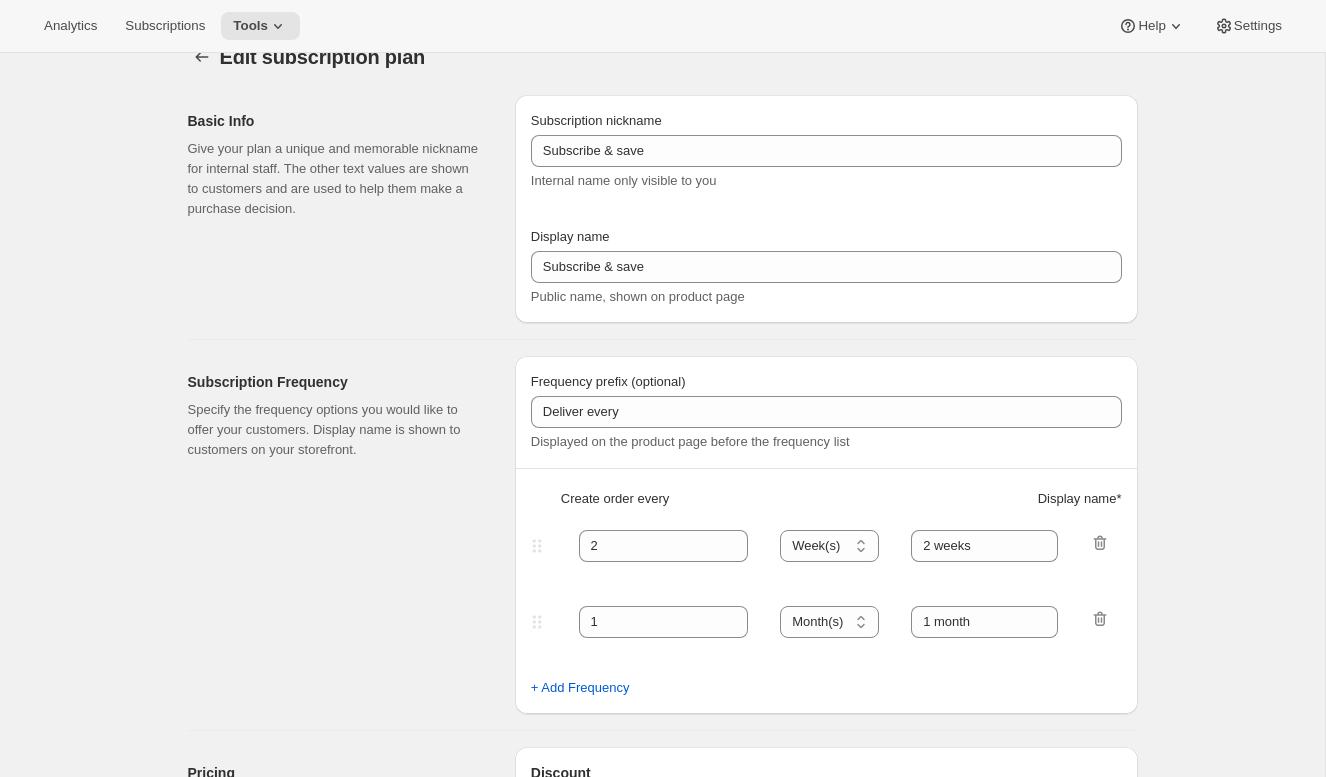 type on "Gold Fixed Prepaid Gift" 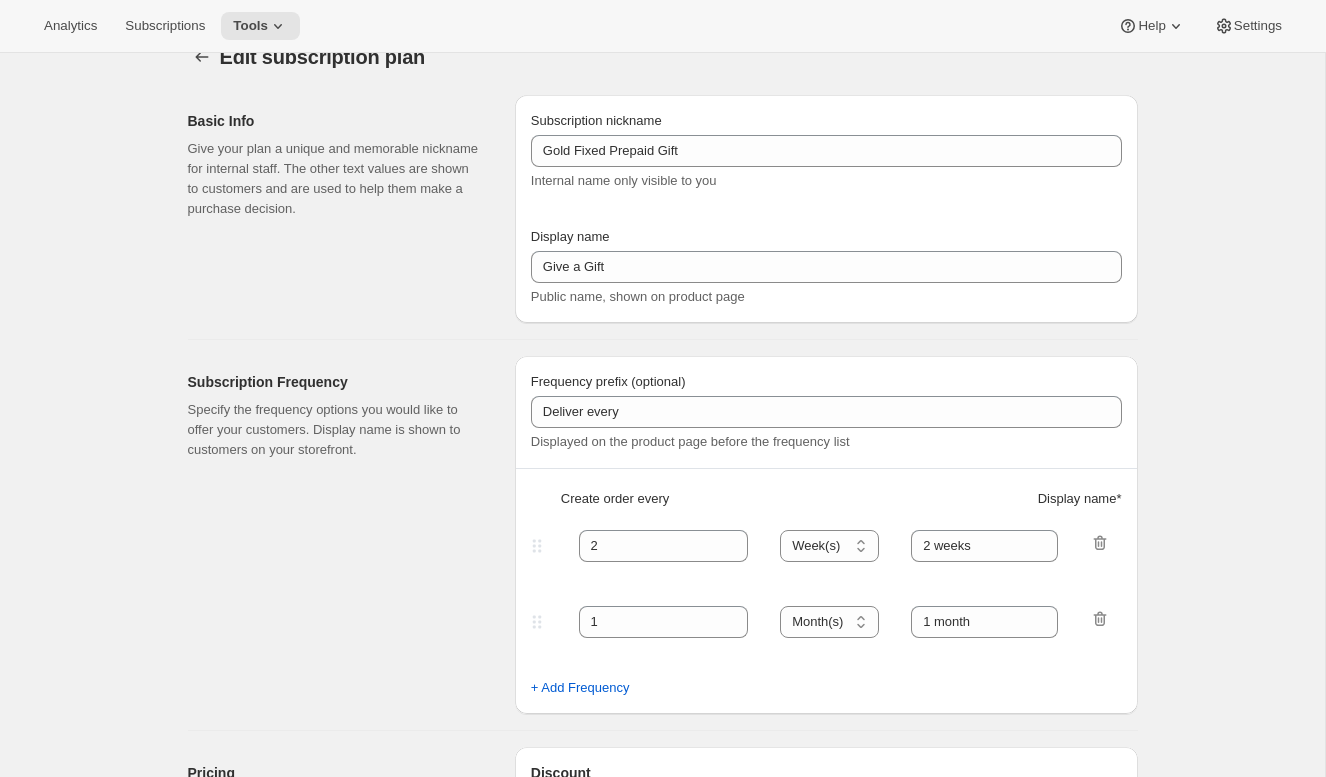 select on "MONTH" 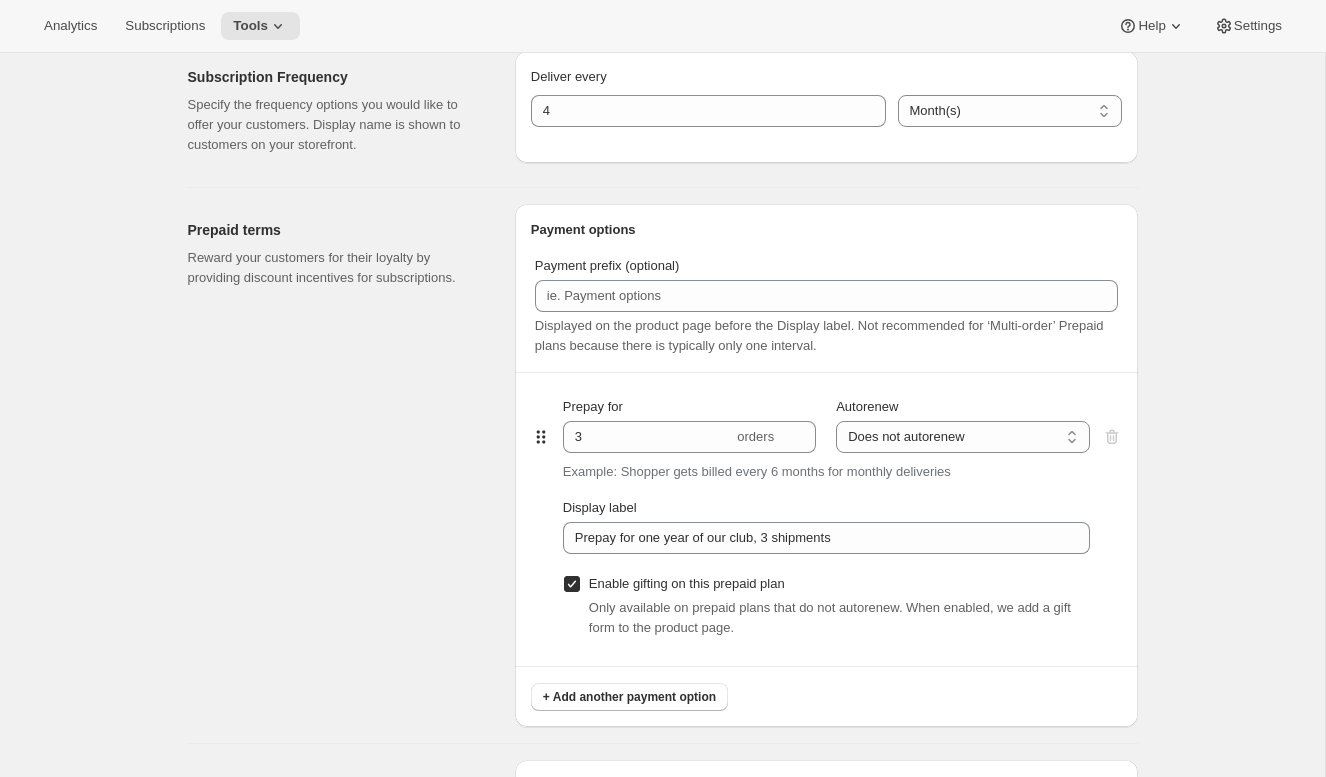 scroll, scrollTop: 930, scrollLeft: 0, axis: vertical 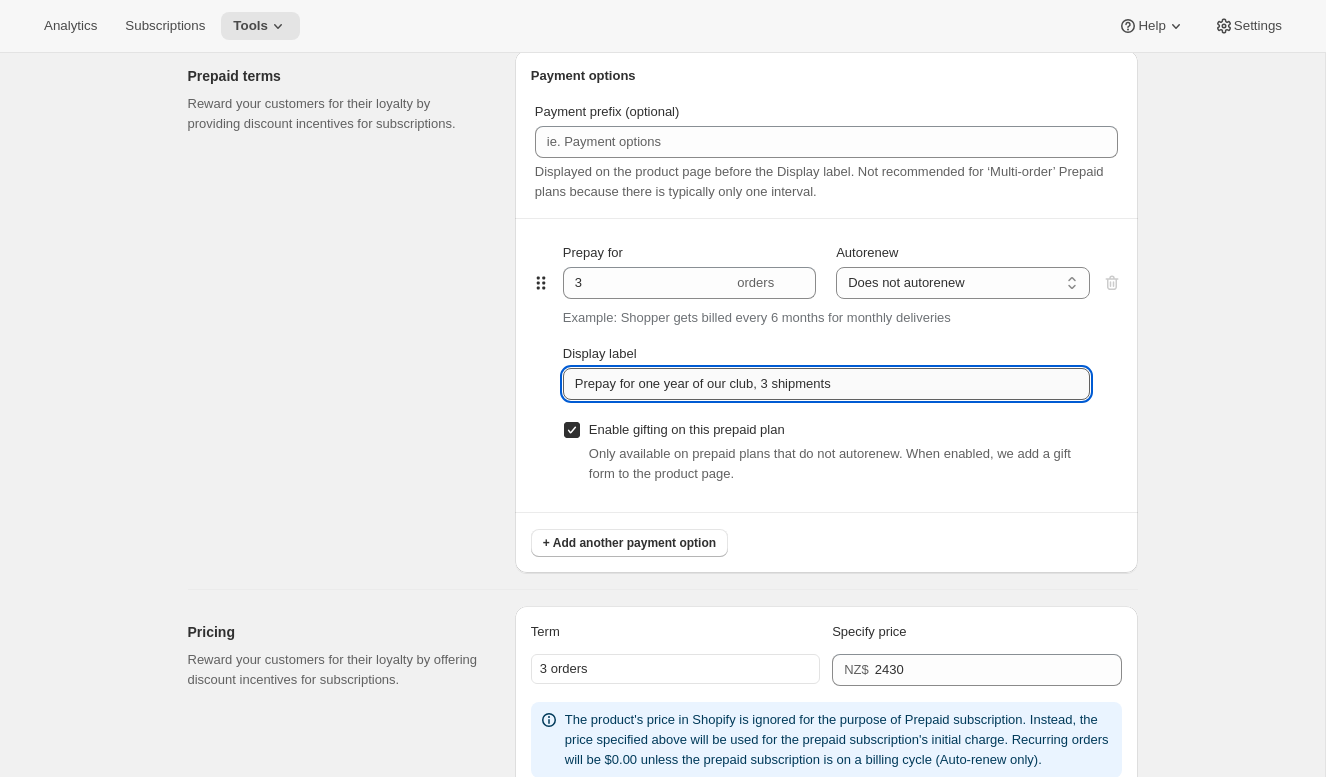 click on "Prepay for one year of our club, 3 shipments" at bounding box center [826, 384] 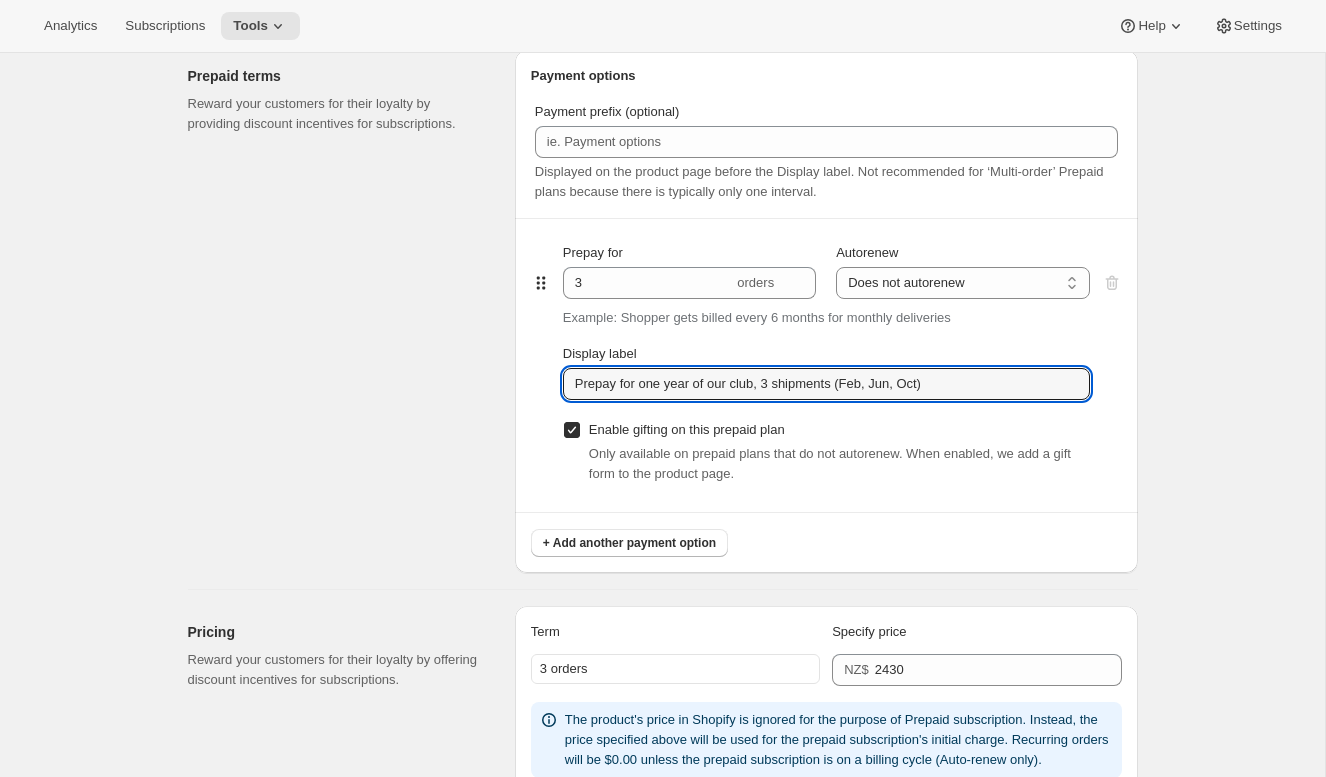 type on "Prepay for one year of our club, 3 shipments (Feb, Jun, Oct)" 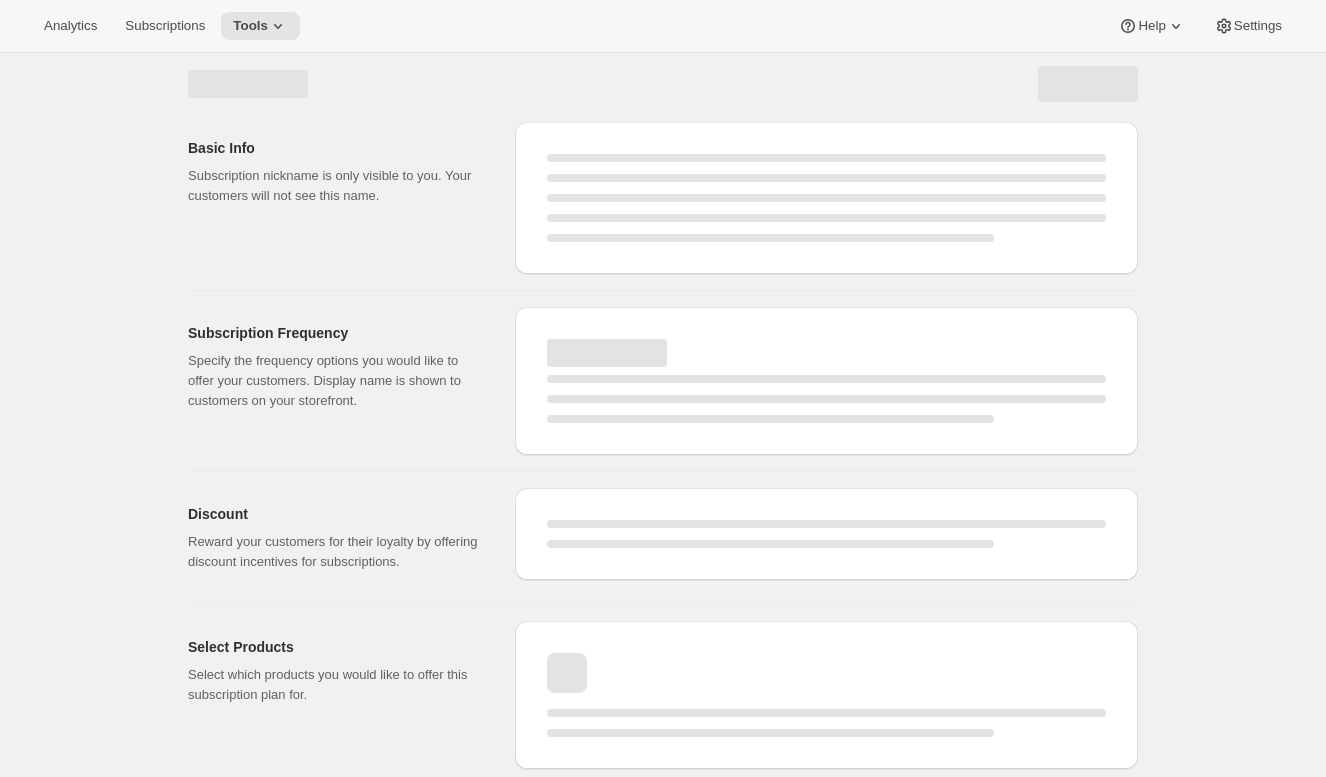 select on "MONTH" 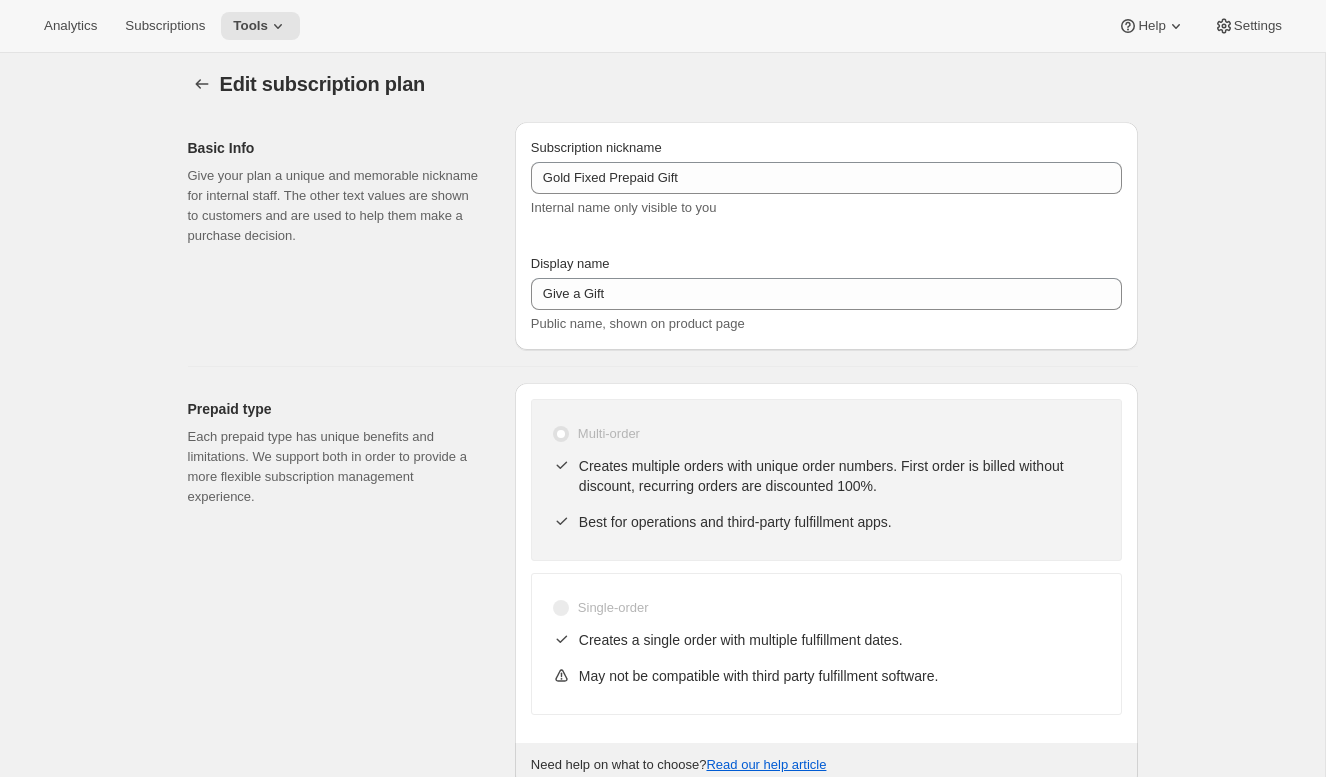 scroll, scrollTop: 930, scrollLeft: 0, axis: vertical 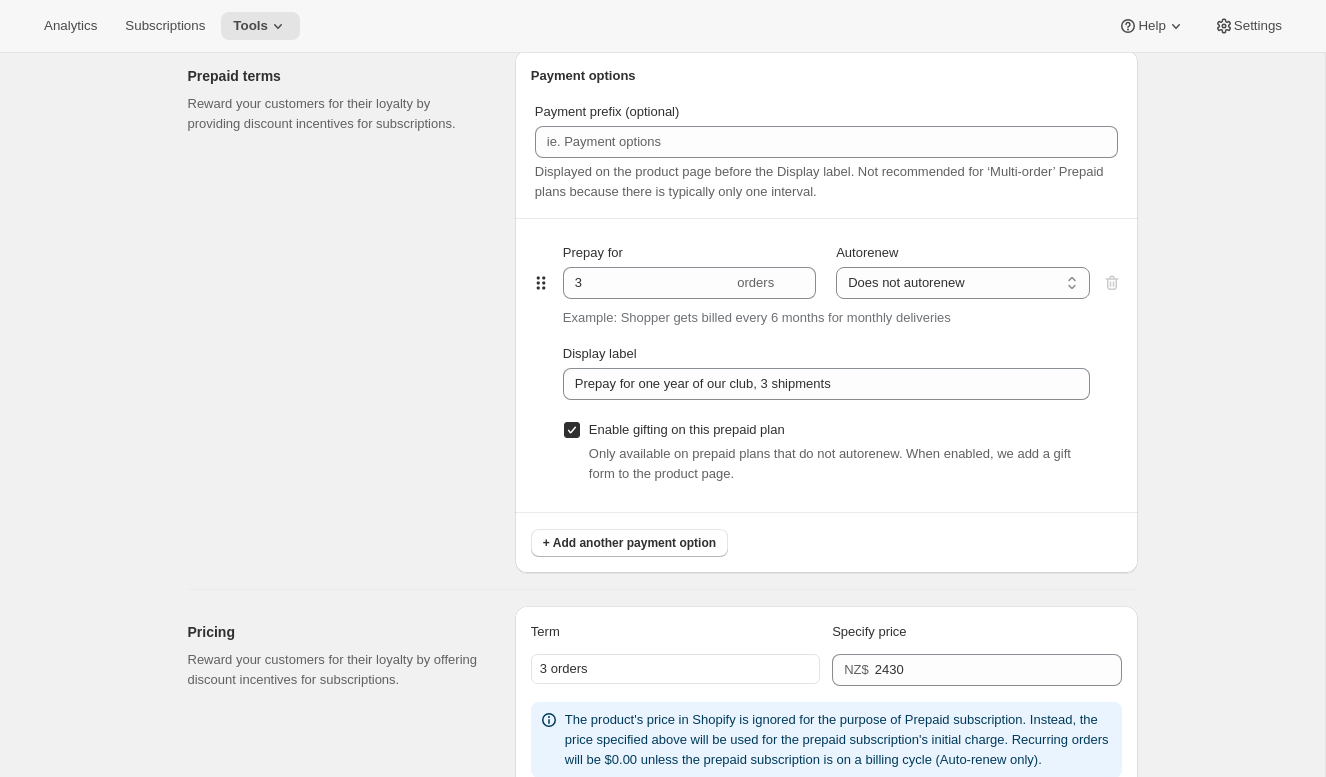 type on "Prepay for one year of our club, 3 shipments (Feb, Jun, Oct)" 